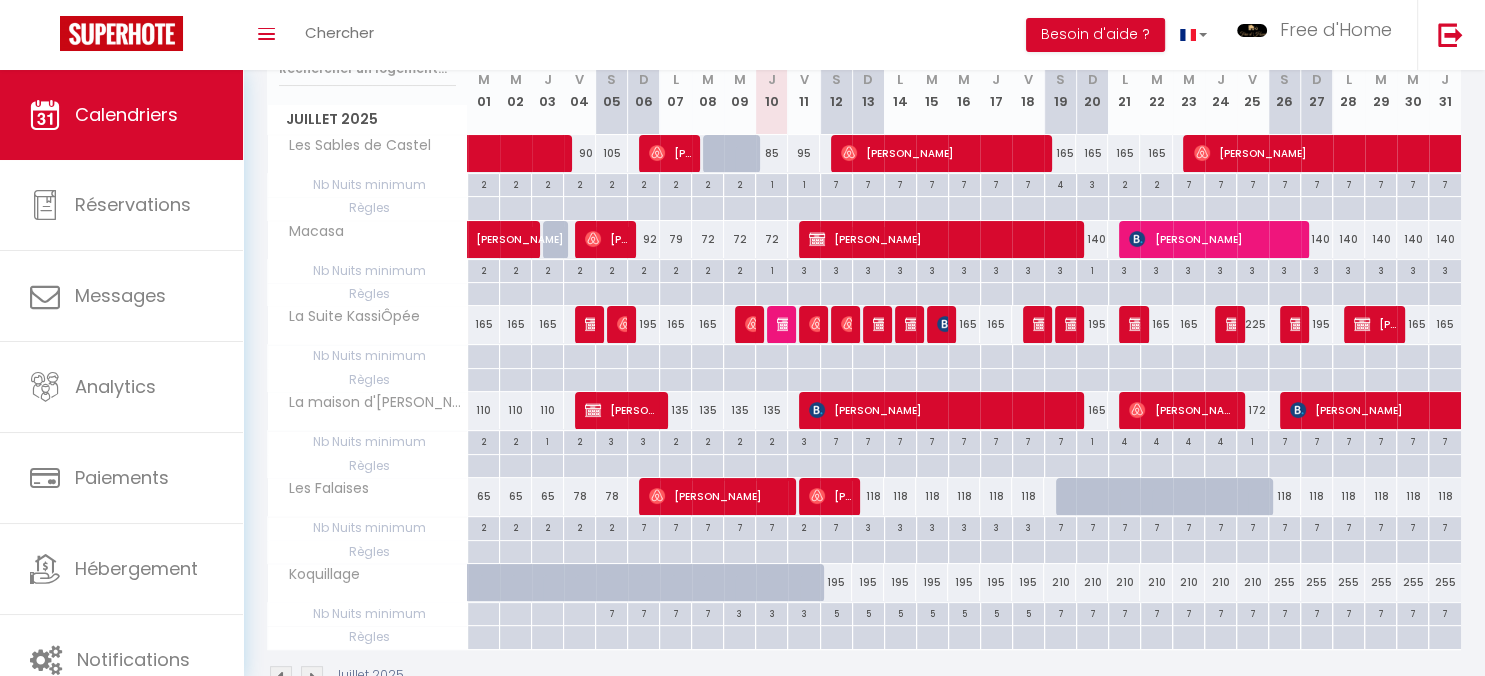 scroll, scrollTop: 0, scrollLeft: 0, axis: both 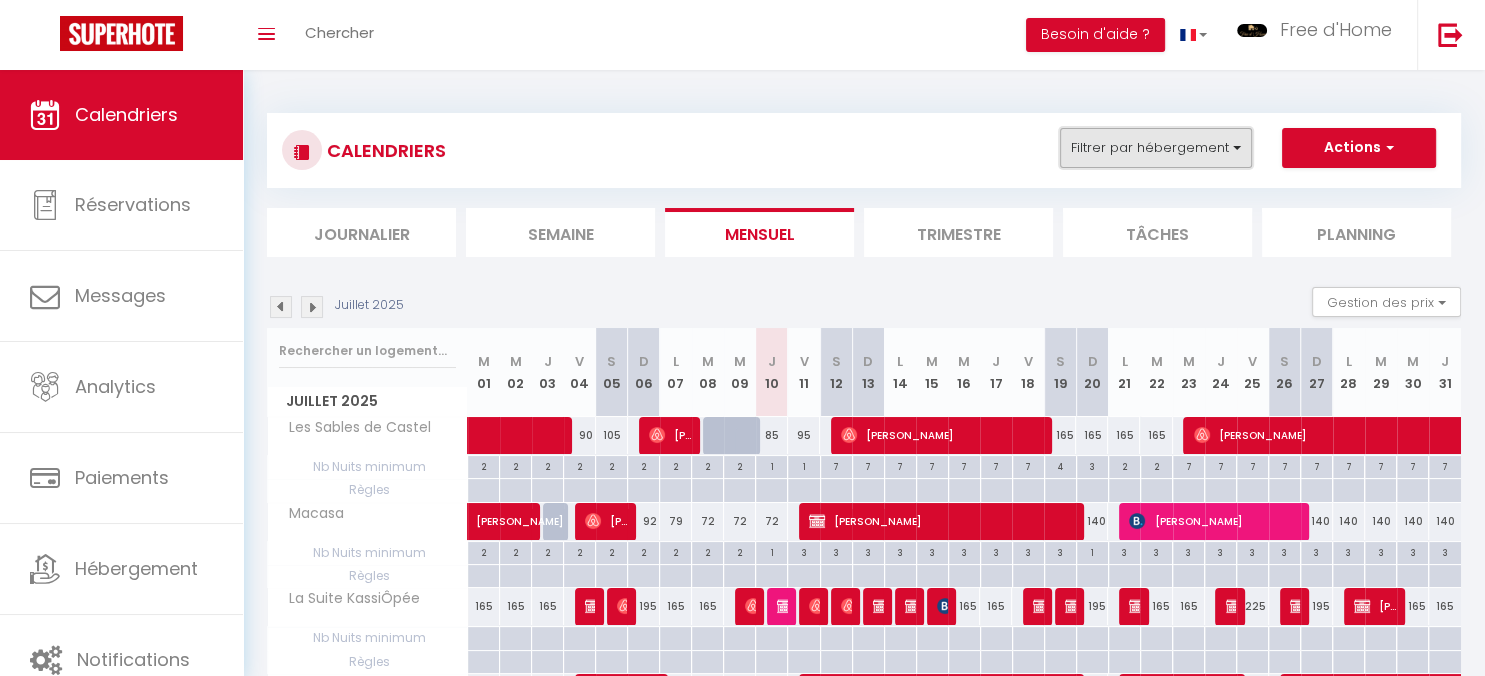 drag, startPoint x: 1207, startPoint y: 129, endPoint x: 1204, endPoint y: 147, distance: 18.248287 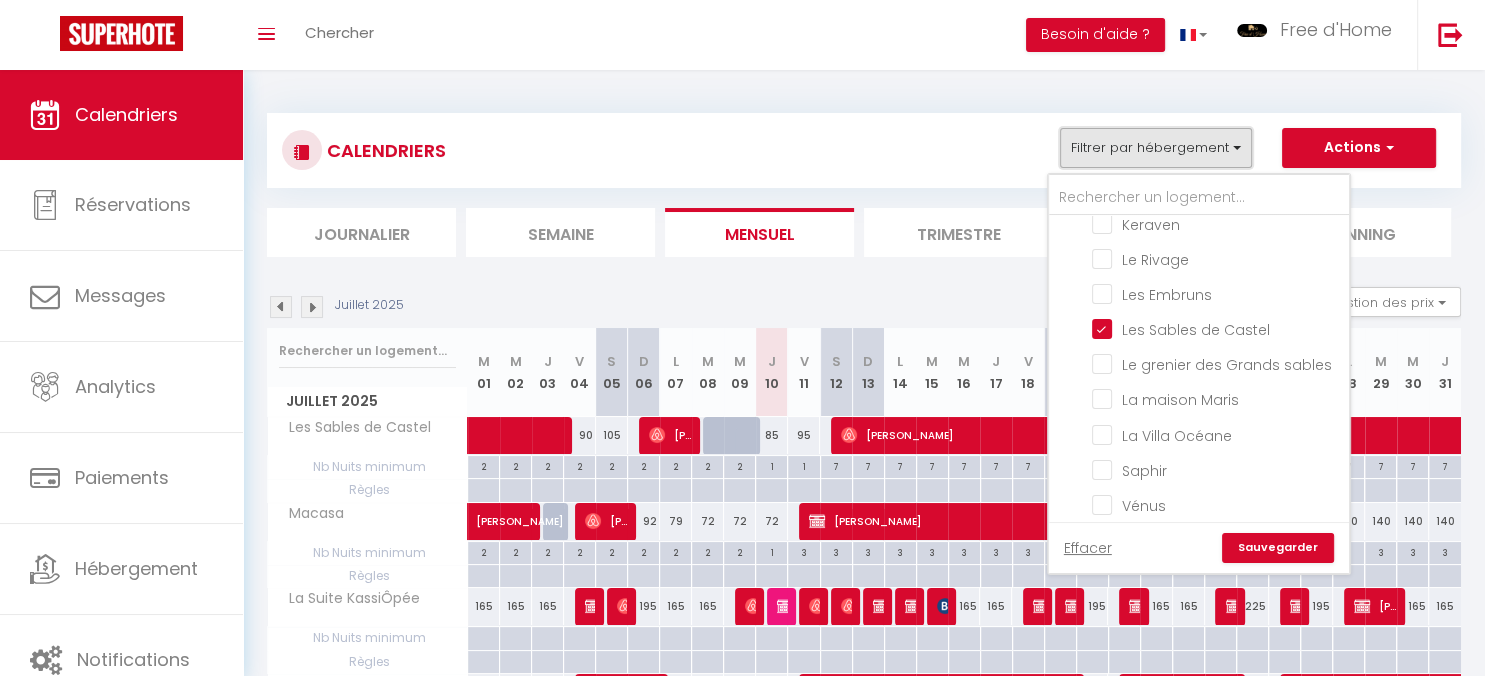 scroll, scrollTop: 1191, scrollLeft: 0, axis: vertical 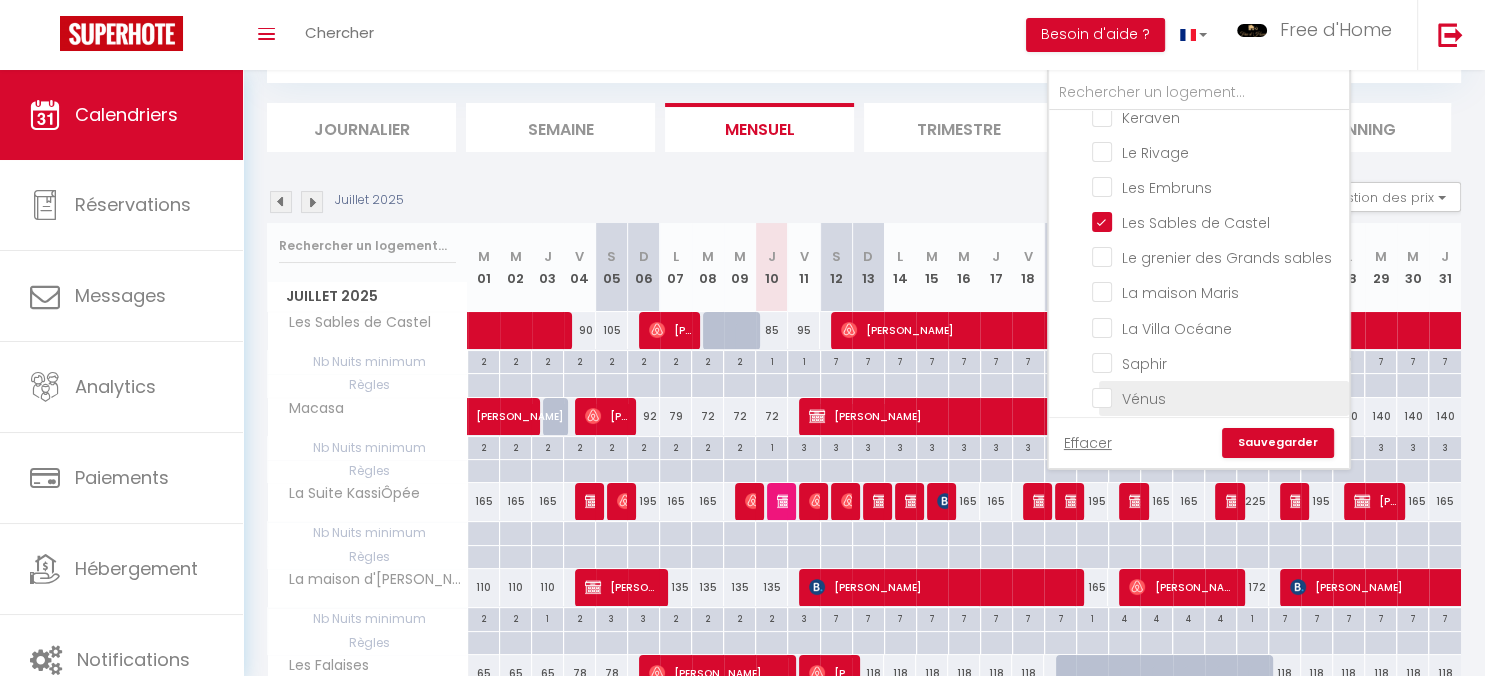 drag, startPoint x: 1213, startPoint y: 318, endPoint x: 1227, endPoint y: 400, distance: 83.18654 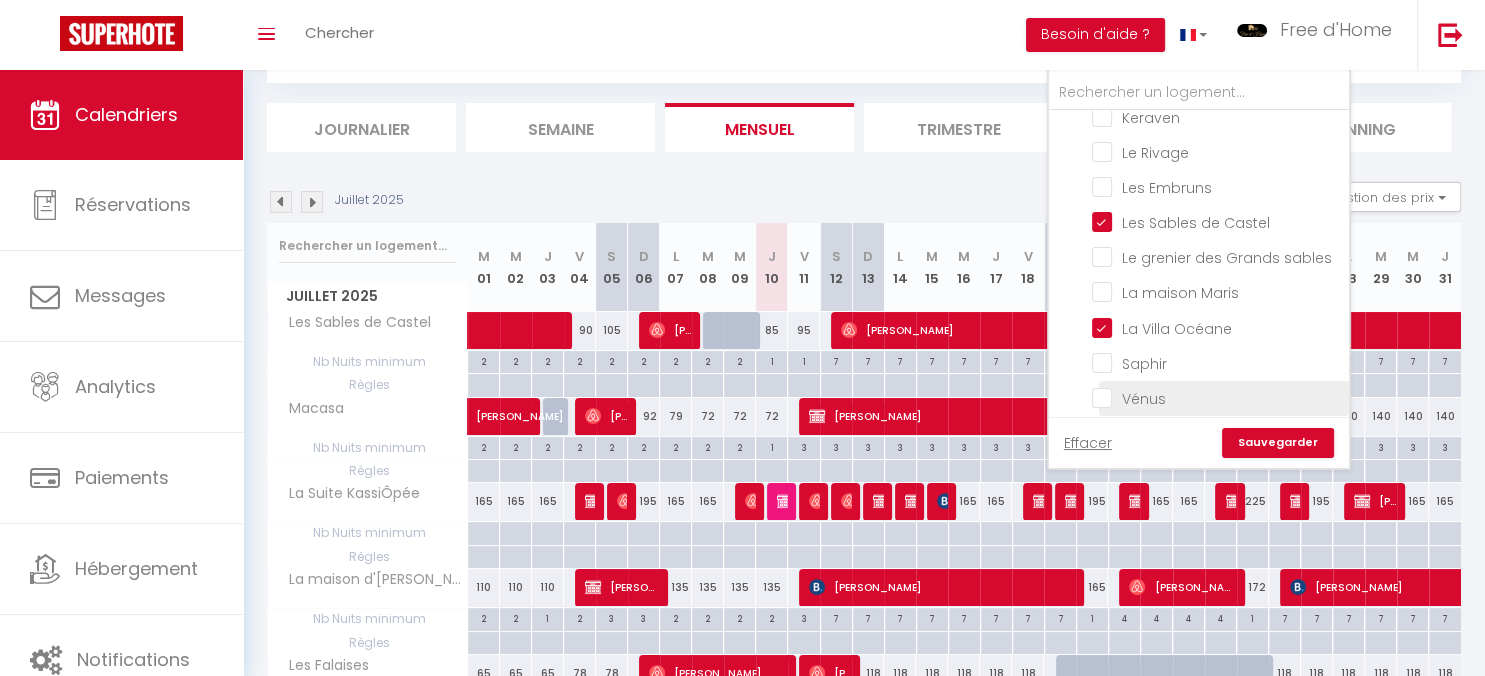 checkbox on "false" 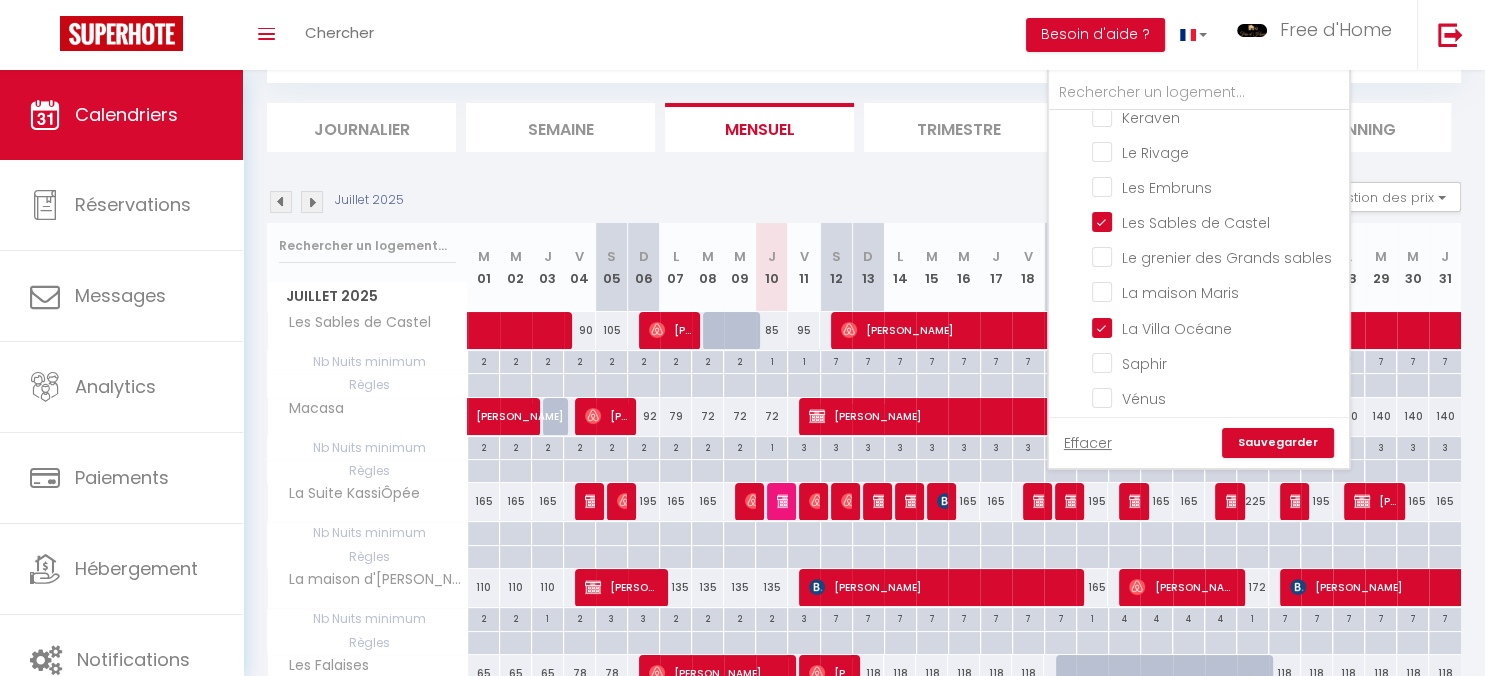 click on "Sauvegarder" at bounding box center [1278, 443] 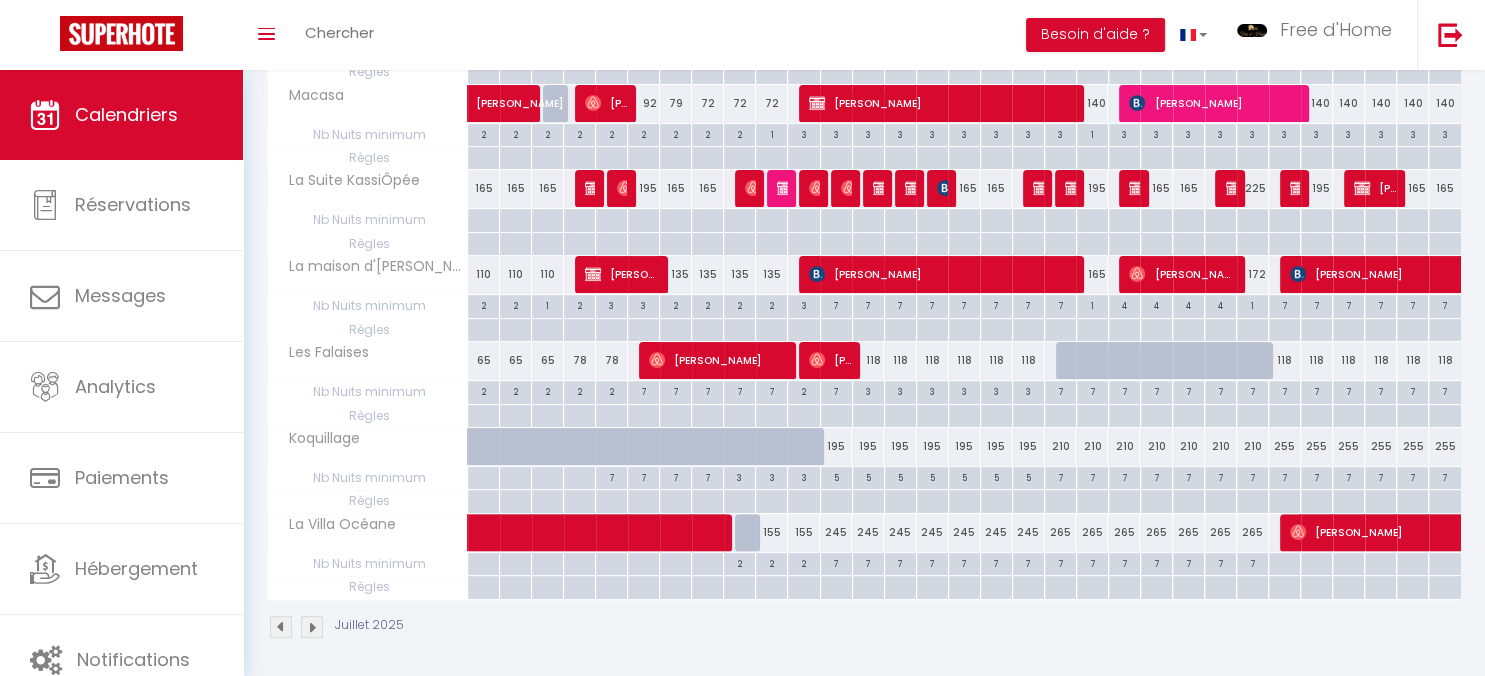 scroll, scrollTop: 312, scrollLeft: 0, axis: vertical 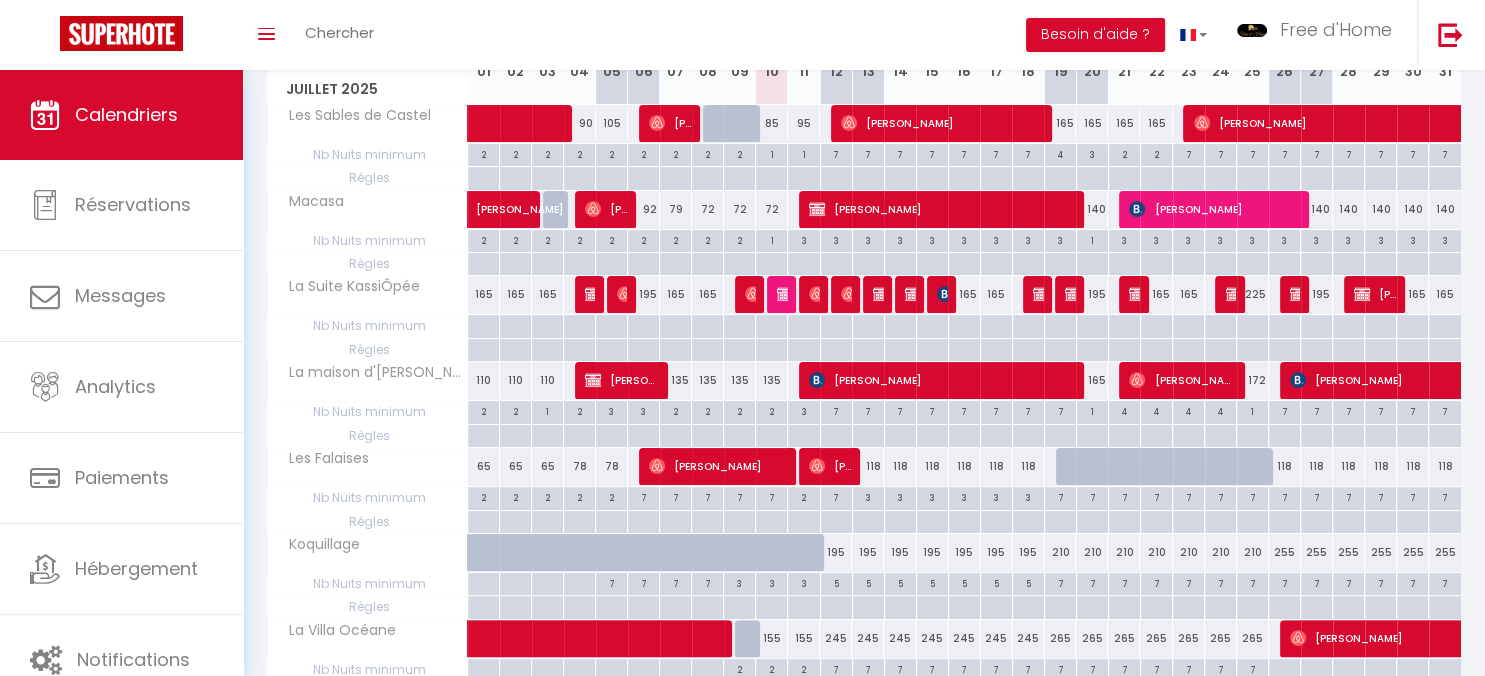click on "[PERSON_NAME]" at bounding box center [1451, 638] 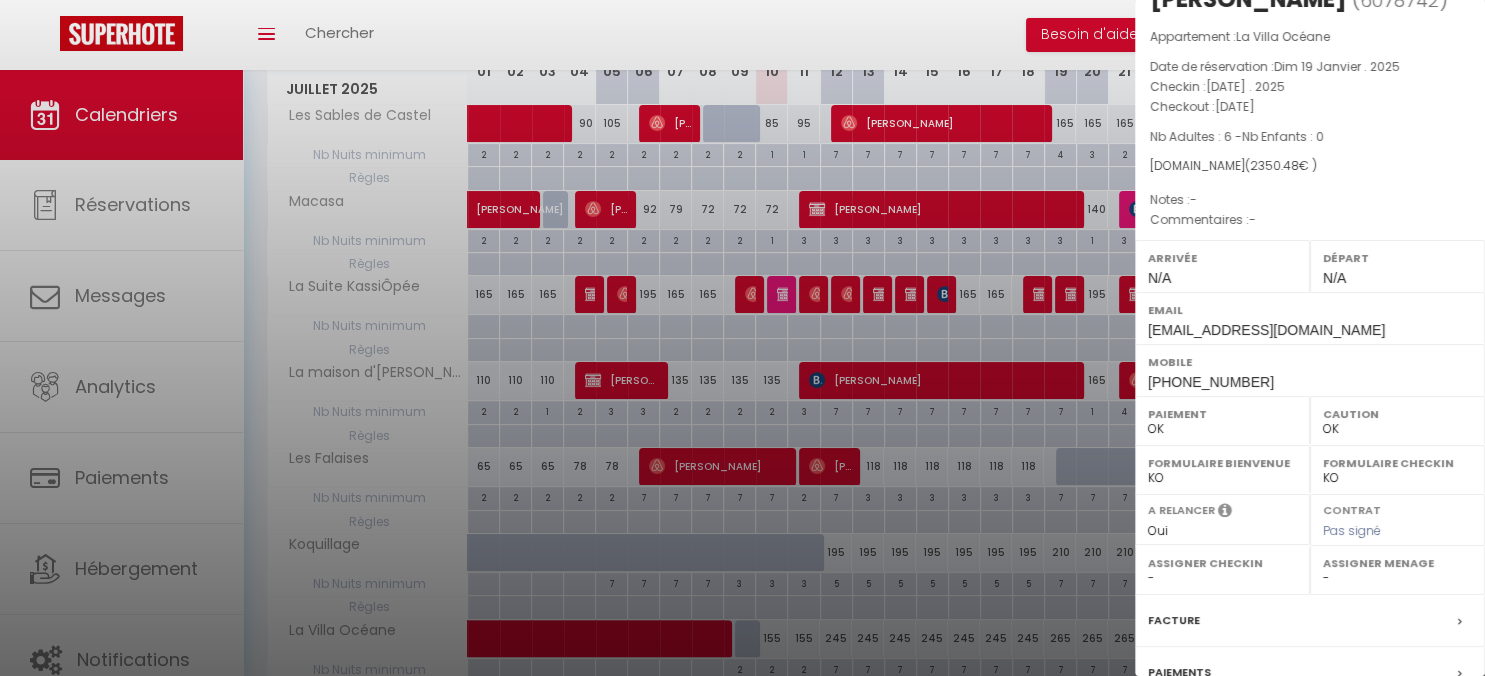 scroll, scrollTop: 0, scrollLeft: 0, axis: both 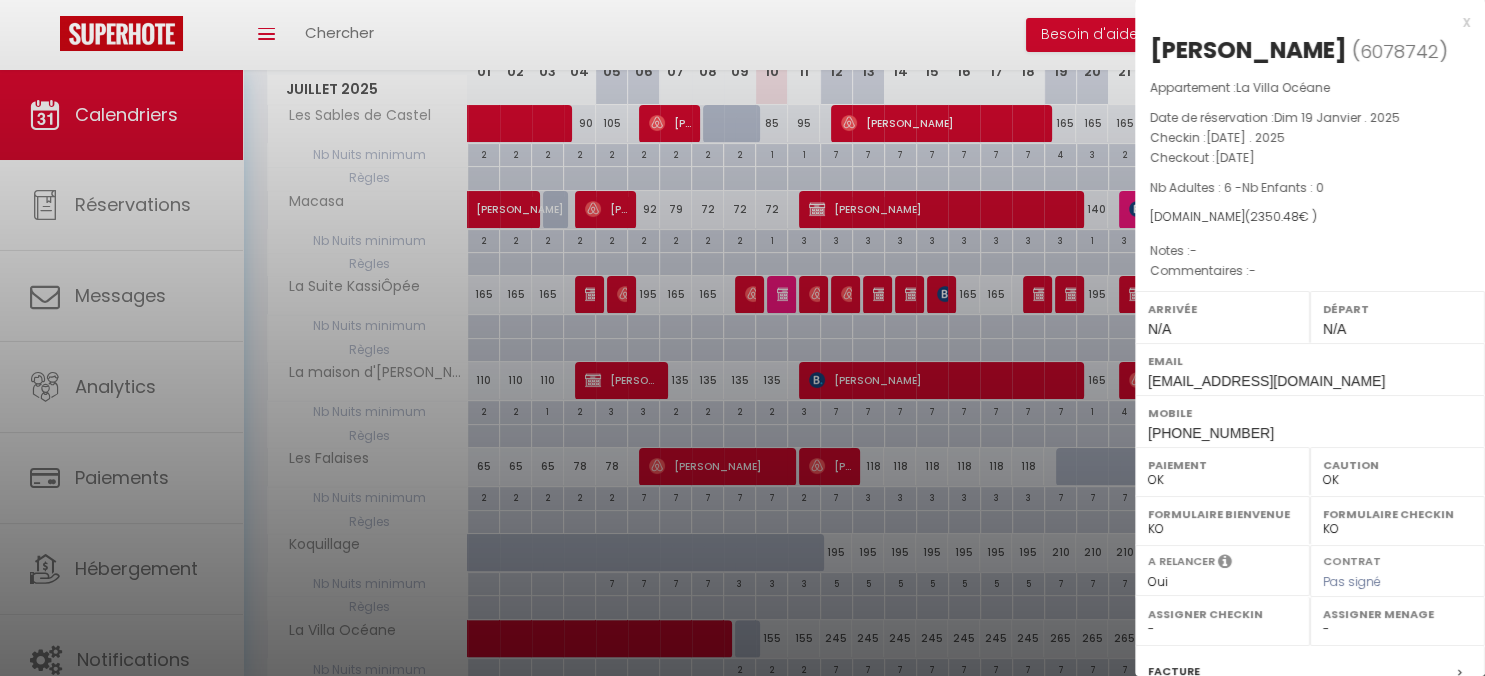 drag, startPoint x: 853, startPoint y: 40, endPoint x: 1470, endPoint y: 17, distance: 617.4285 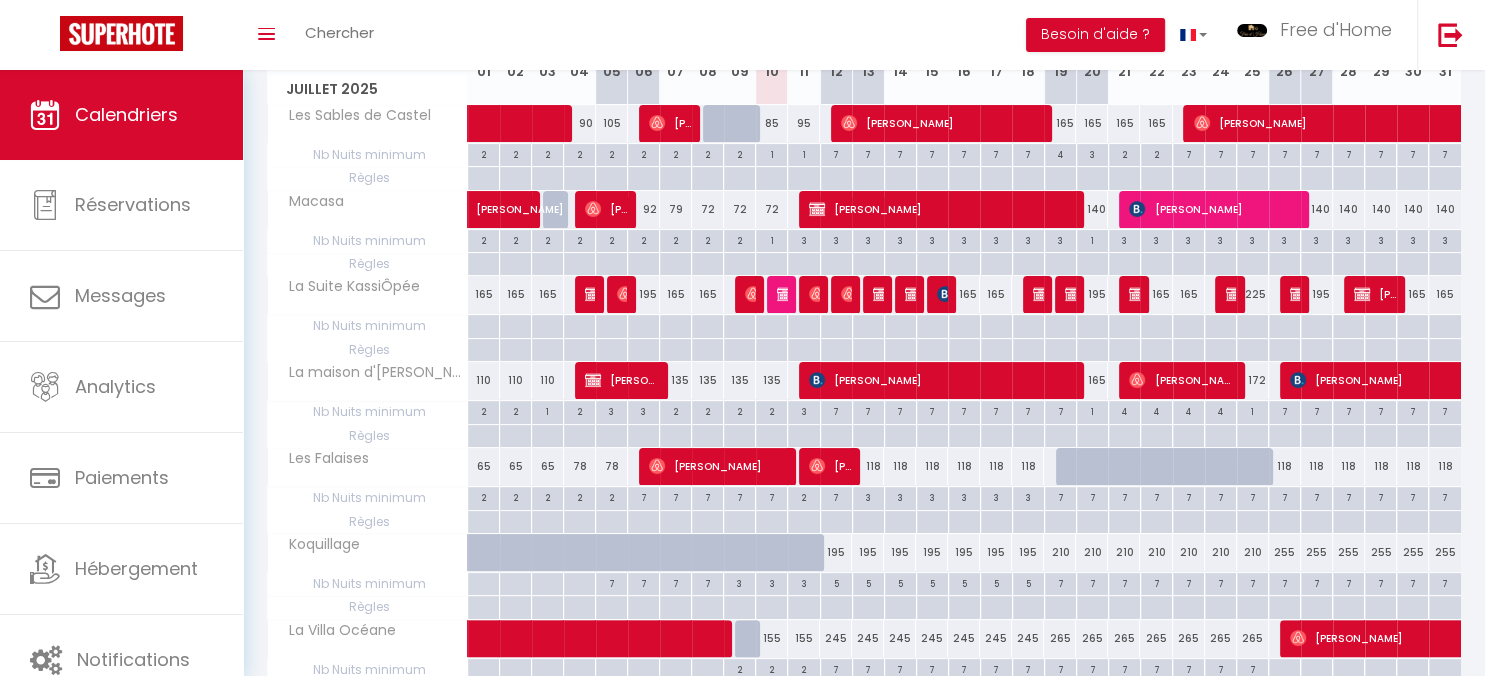 click on "[PERSON_NAME]" at bounding box center (1451, 638) 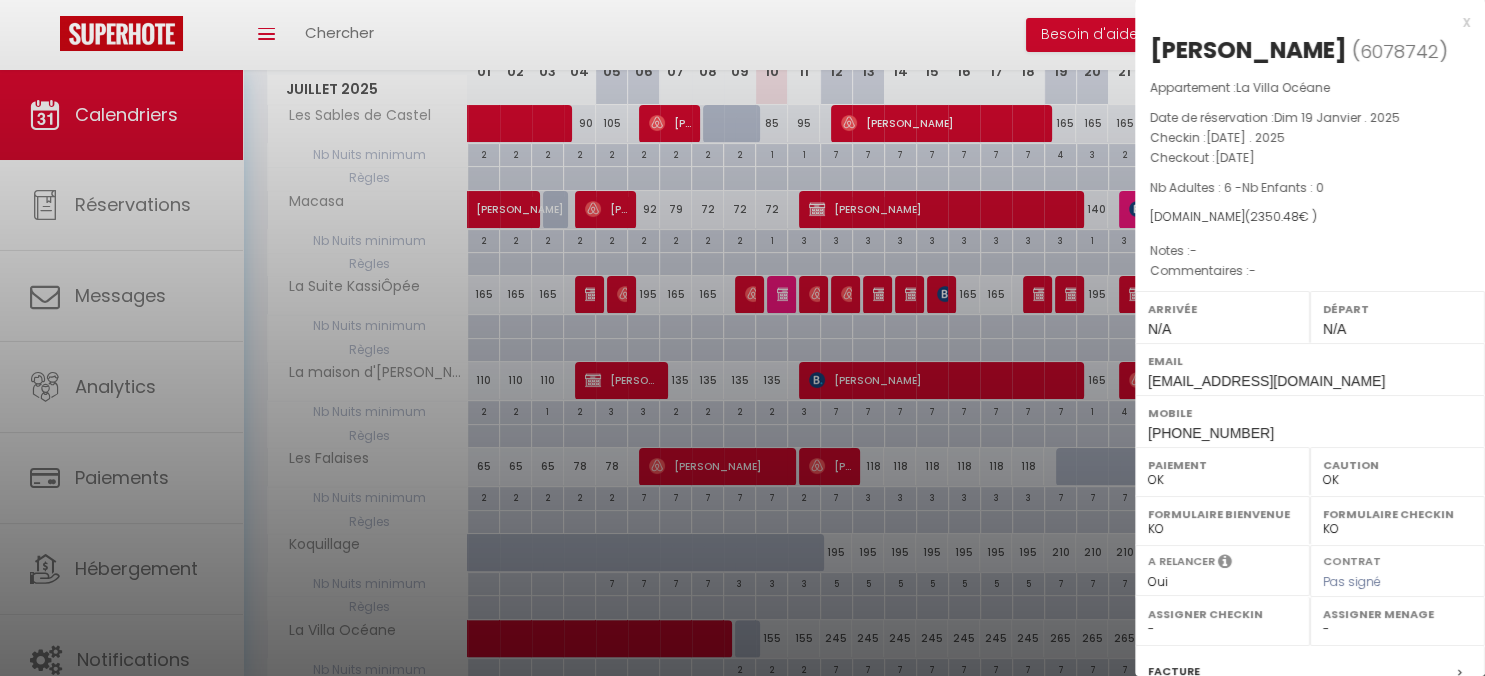 scroll, scrollTop: 207, scrollLeft: 0, axis: vertical 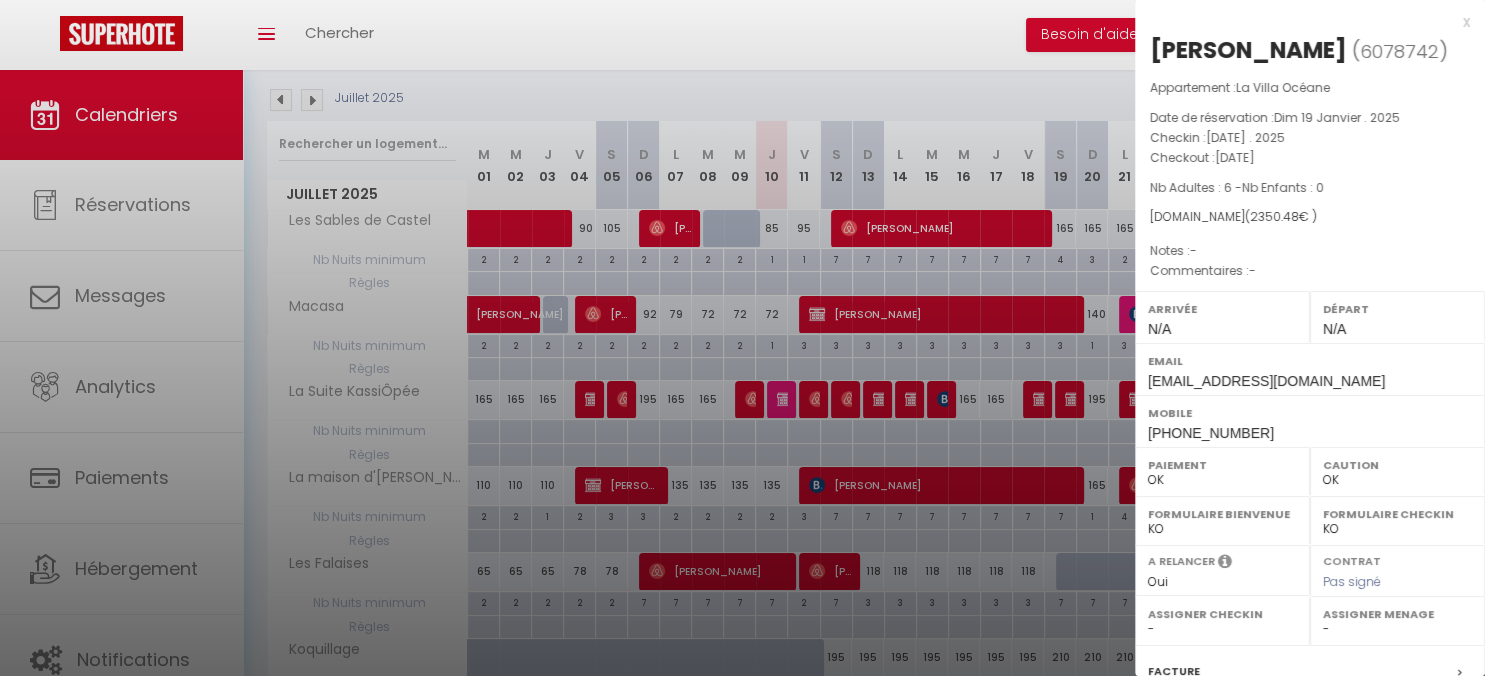 click at bounding box center [742, 338] 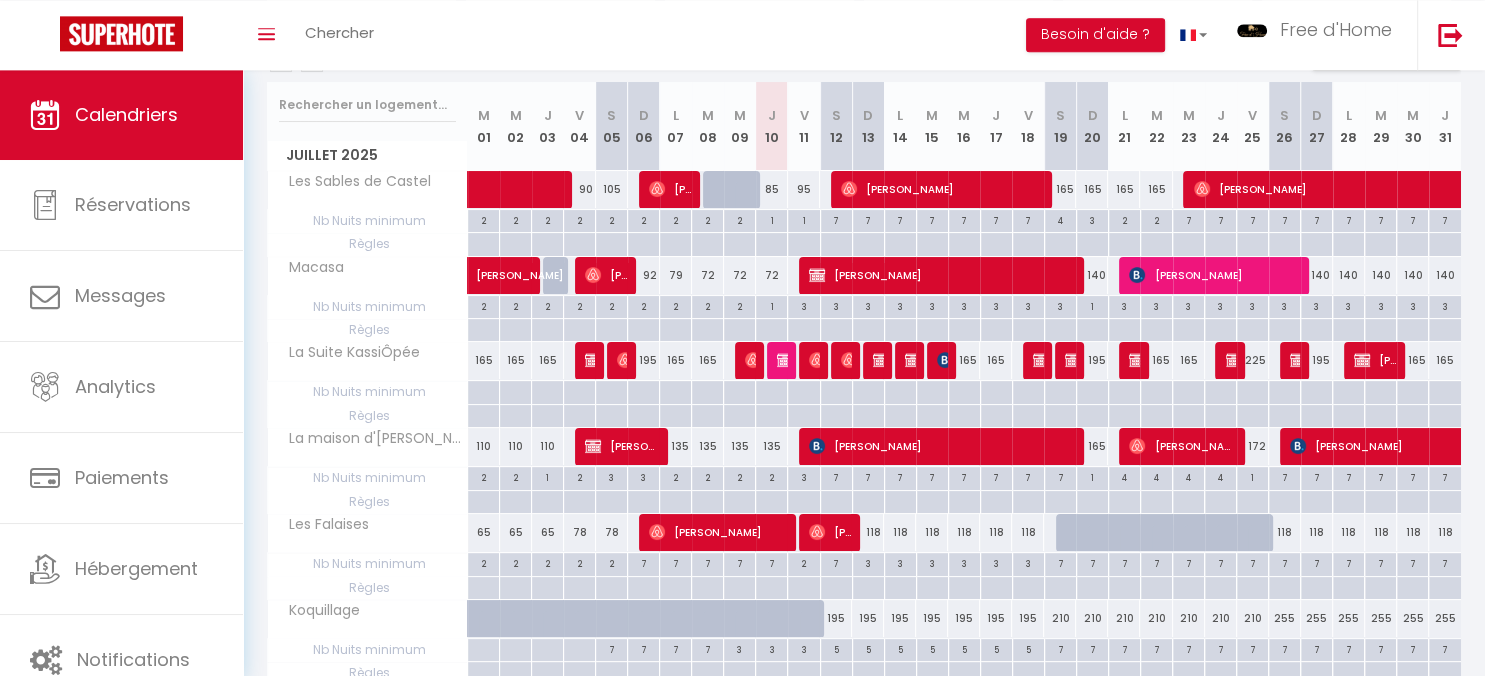 scroll, scrollTop: 418, scrollLeft: 0, axis: vertical 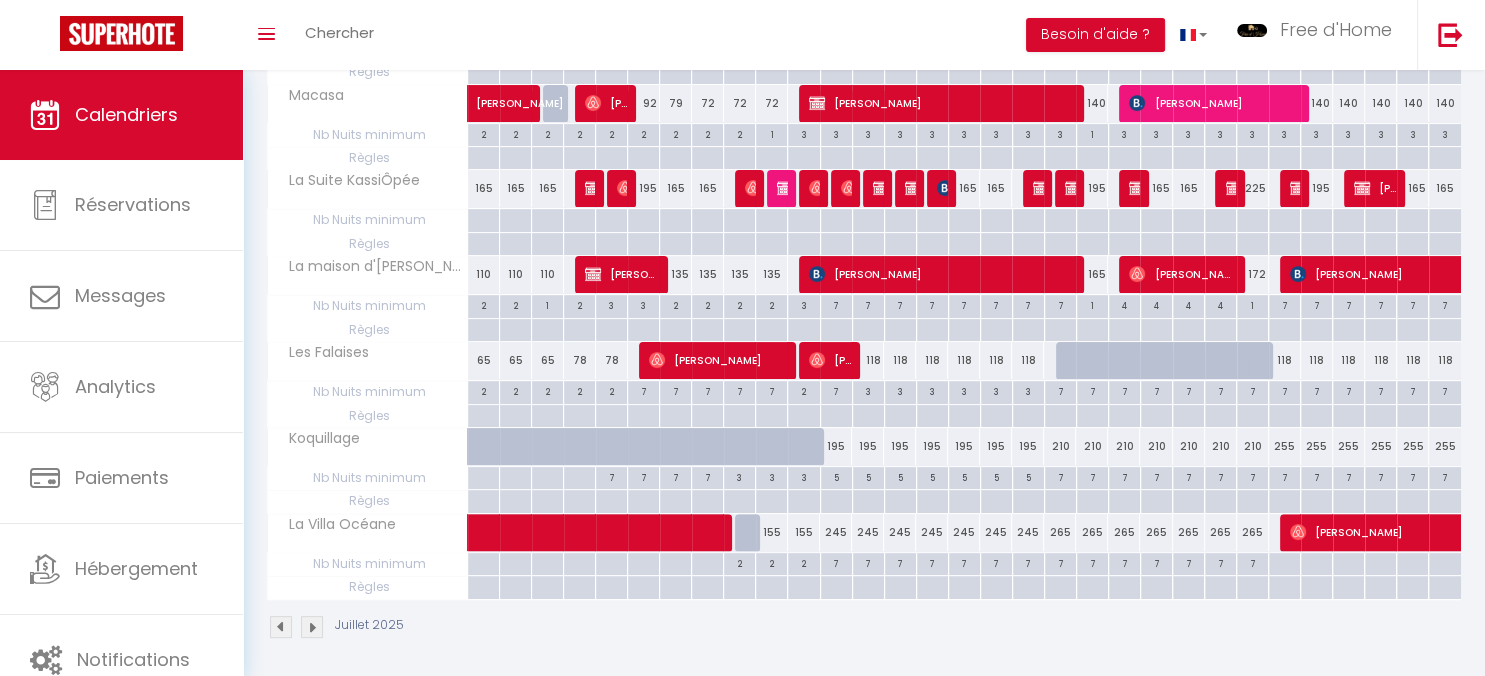 click at bounding box center [312, 627] 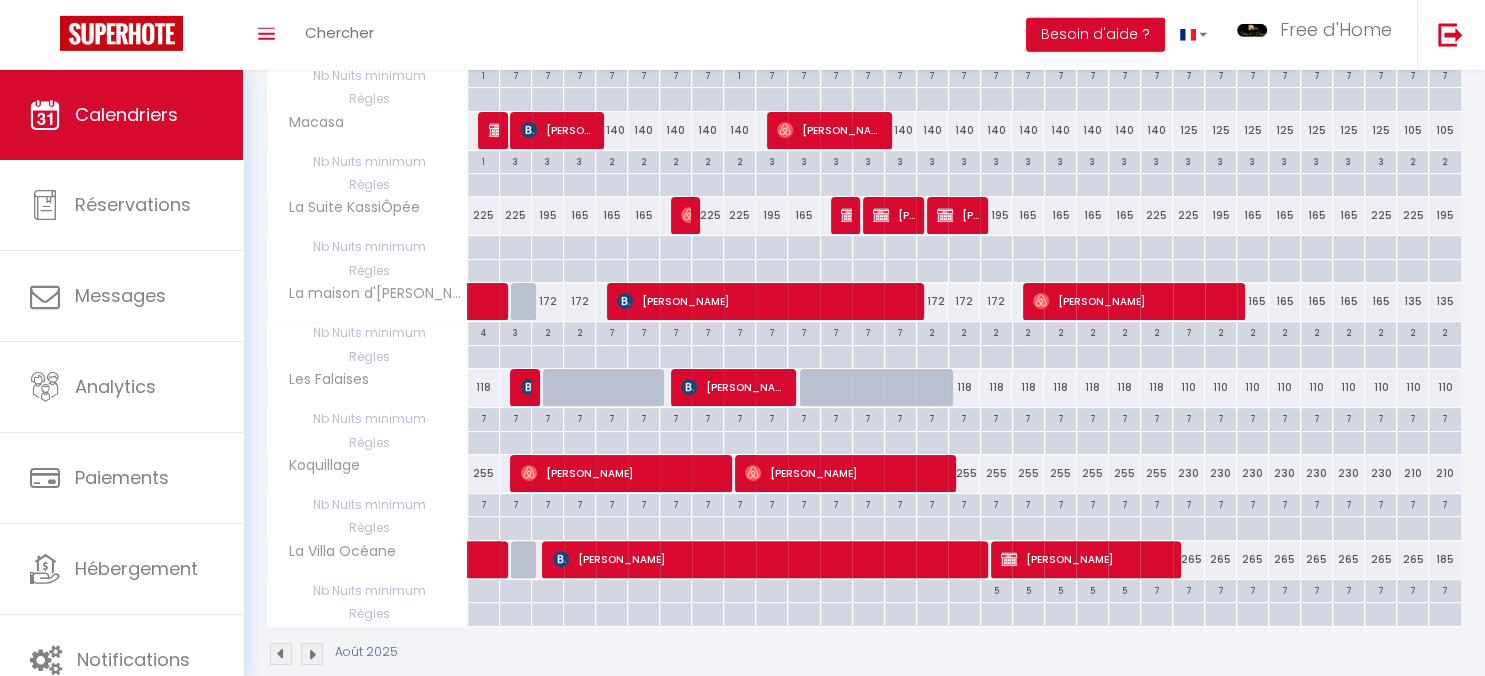 scroll, scrollTop: 418, scrollLeft: 0, axis: vertical 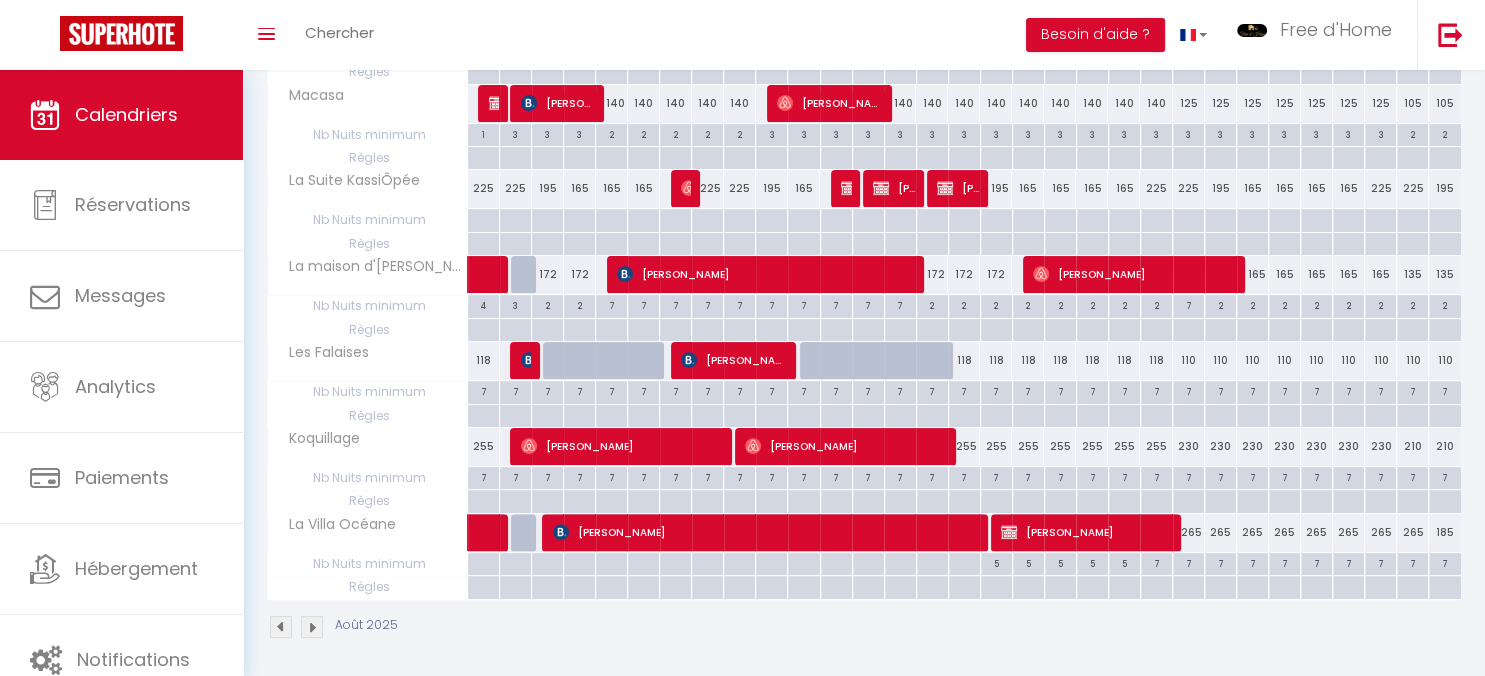 click at bounding box center [281, 627] 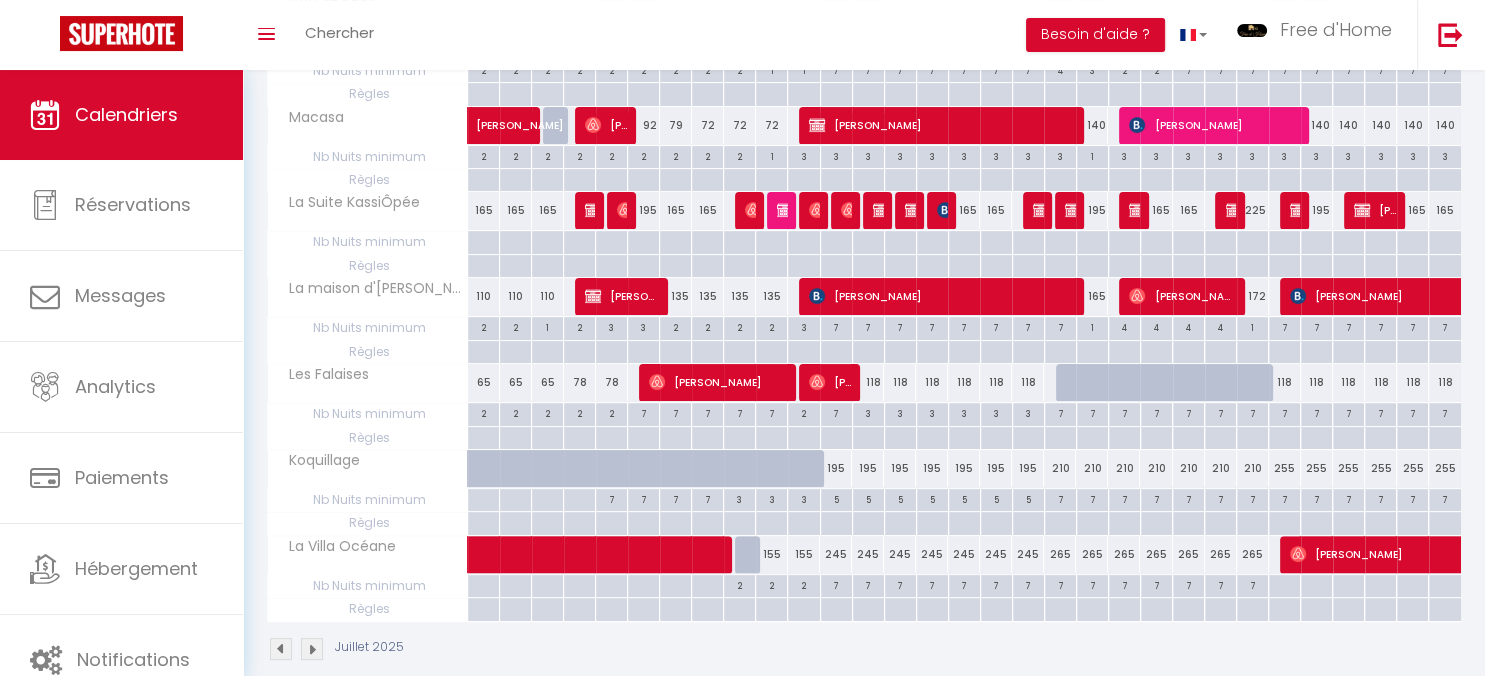 scroll, scrollTop: 418, scrollLeft: 0, axis: vertical 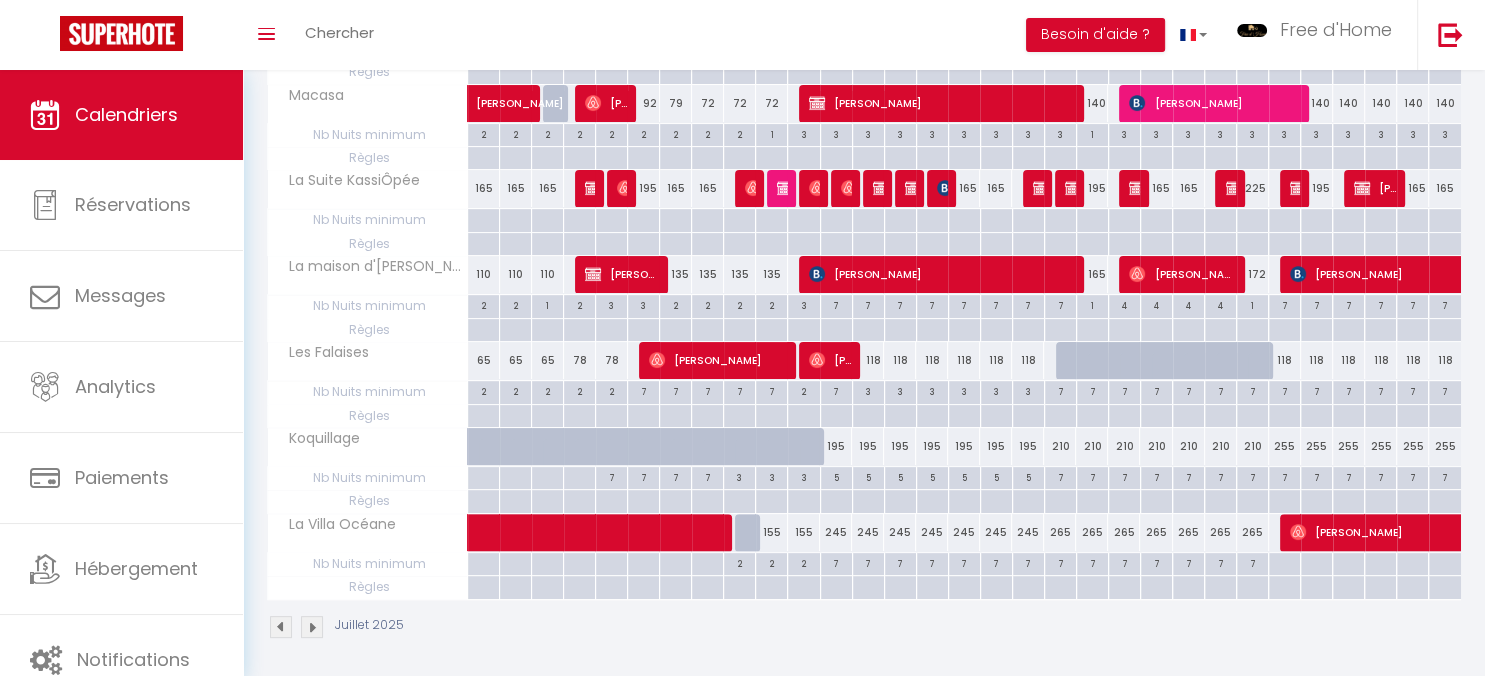 click at bounding box center (312, 627) 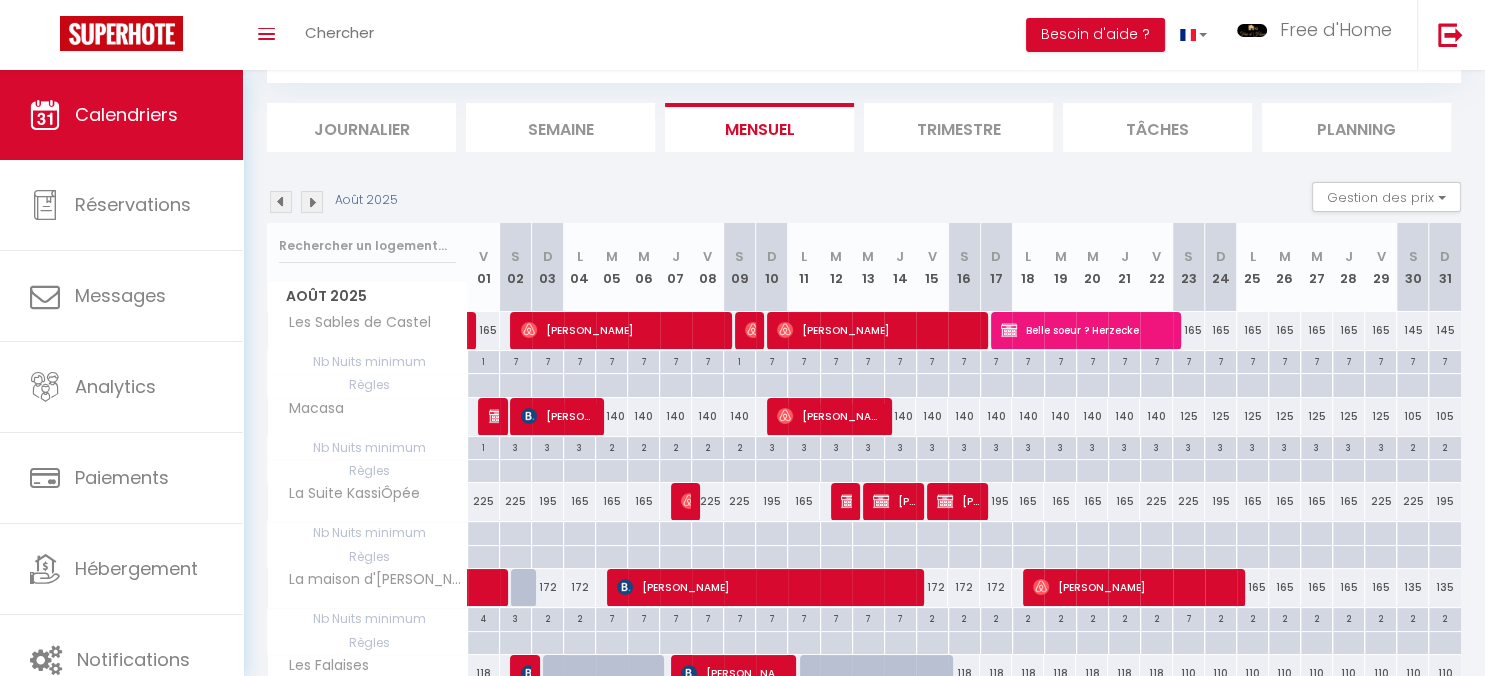 scroll, scrollTop: 418, scrollLeft: 0, axis: vertical 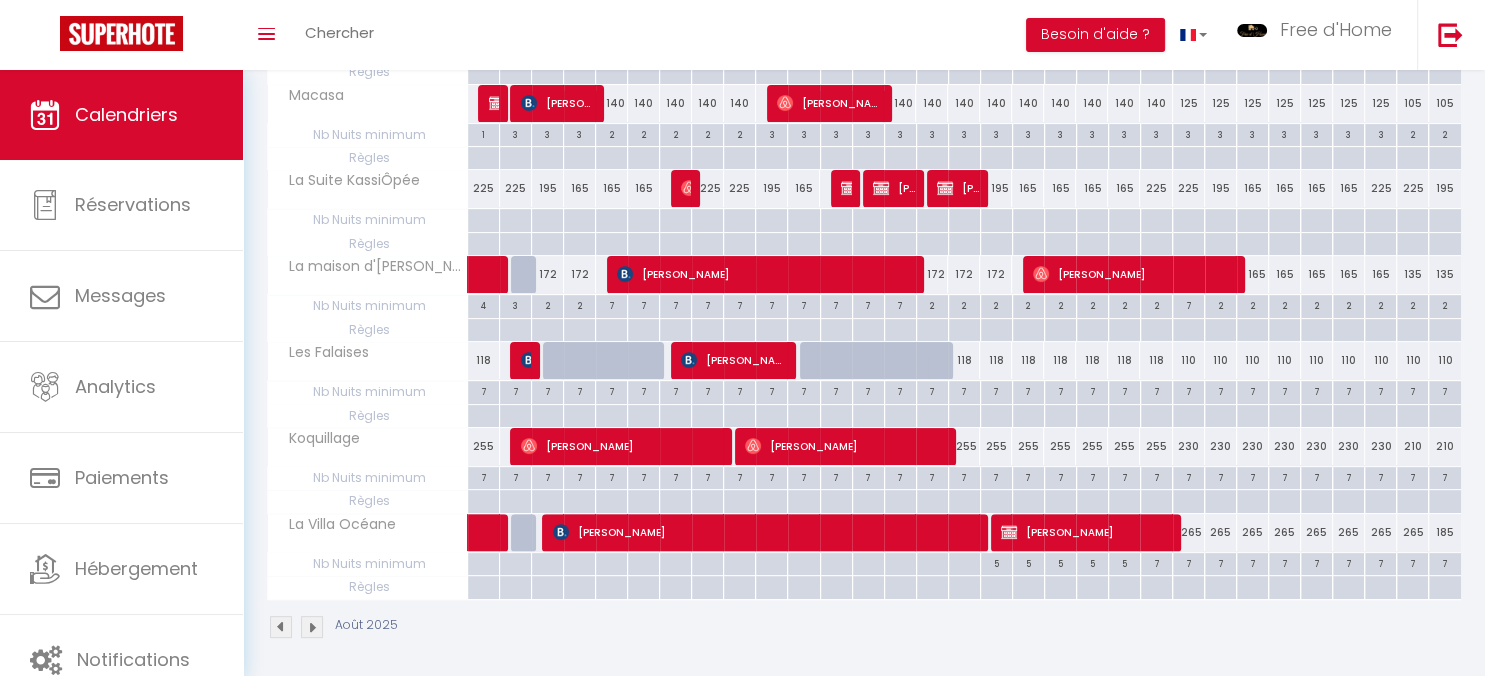 click at bounding box center [281, 627] 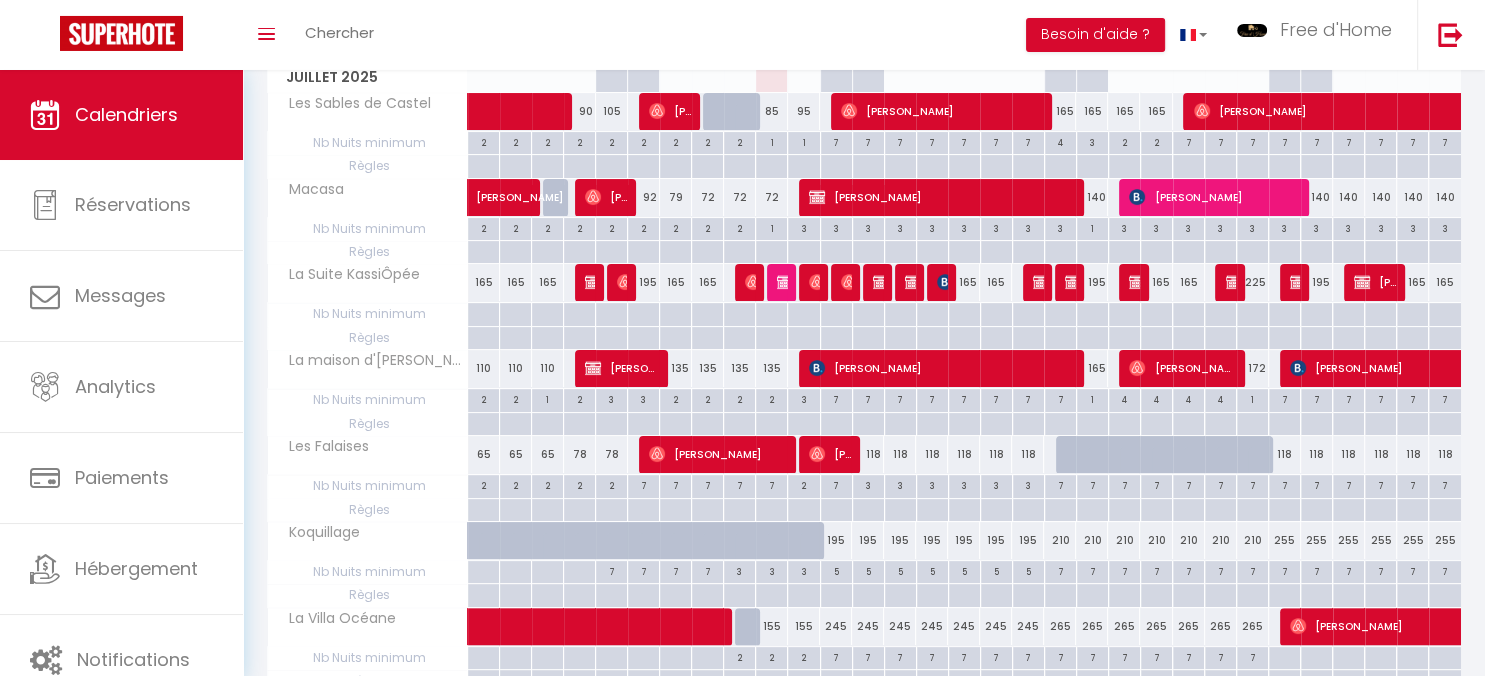 scroll, scrollTop: 418, scrollLeft: 0, axis: vertical 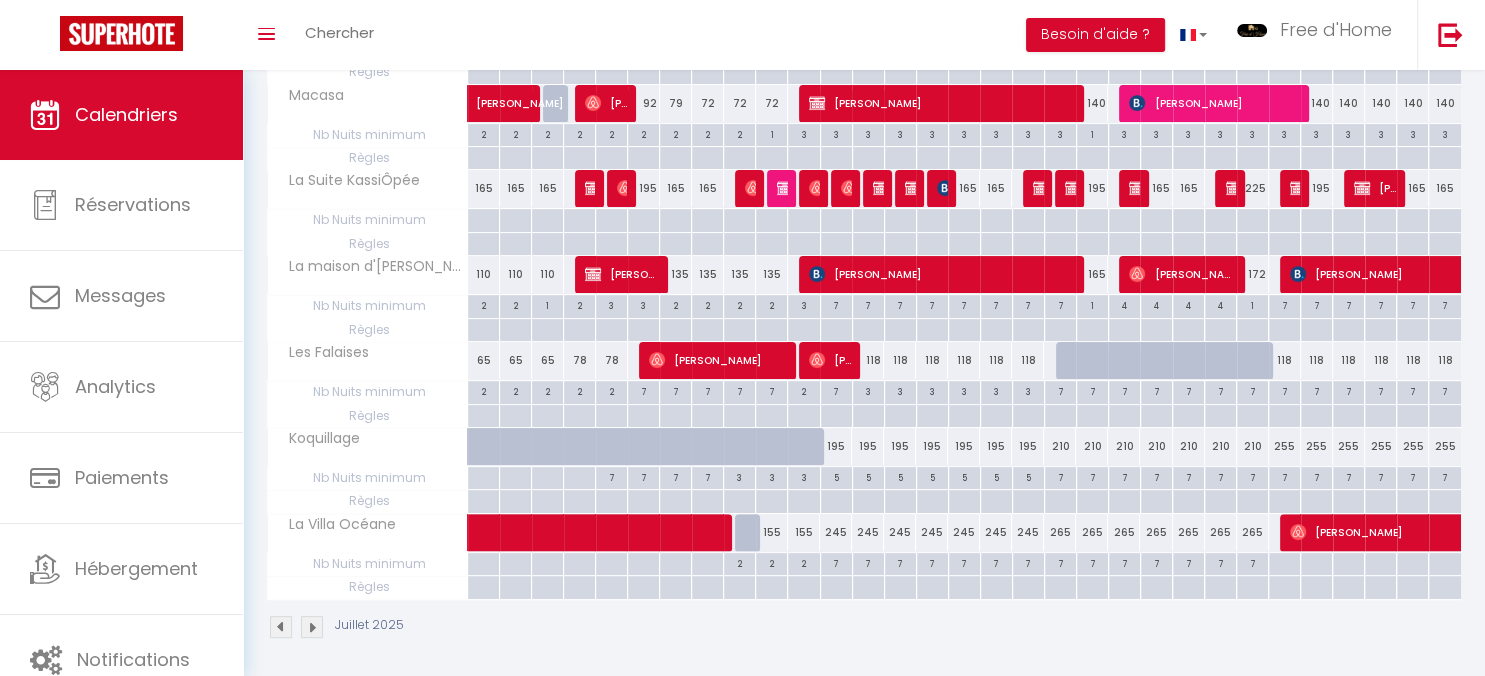 click at bounding box center (312, 627) 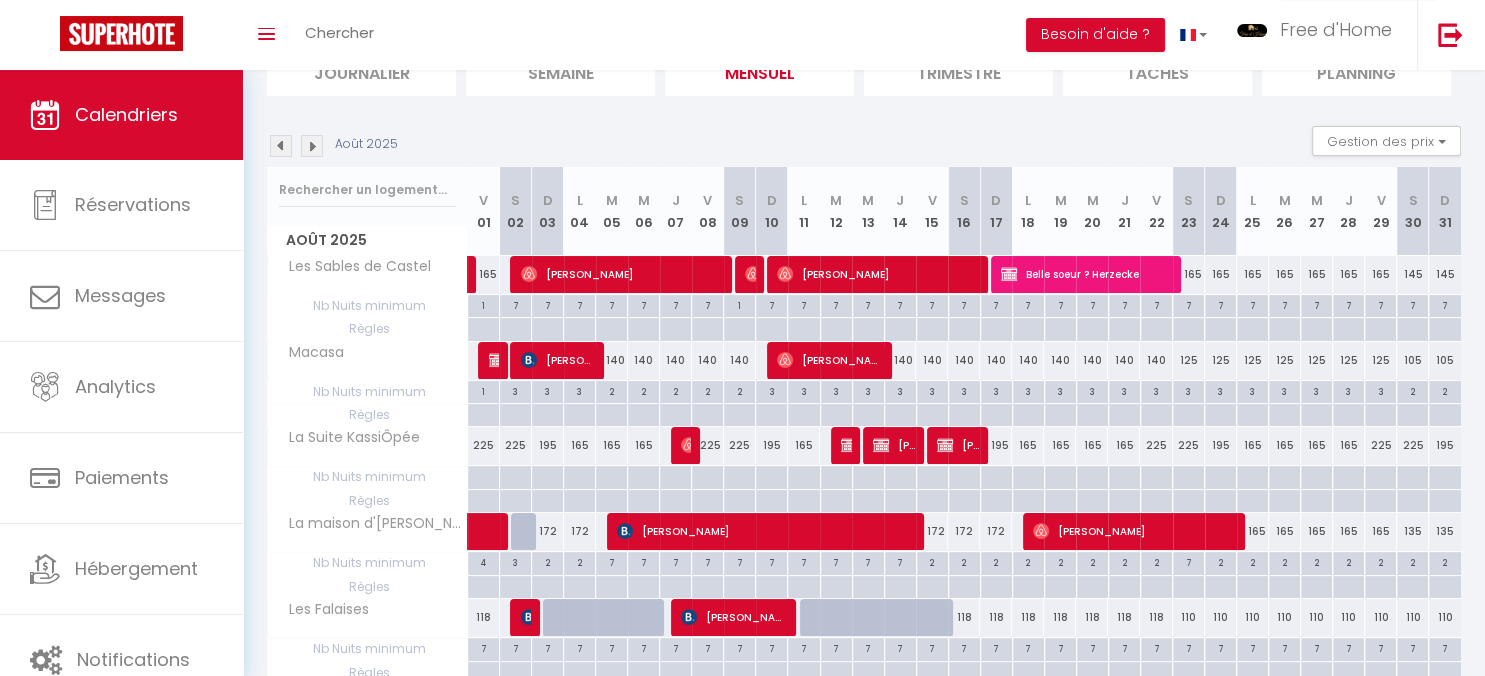 scroll, scrollTop: 418, scrollLeft: 0, axis: vertical 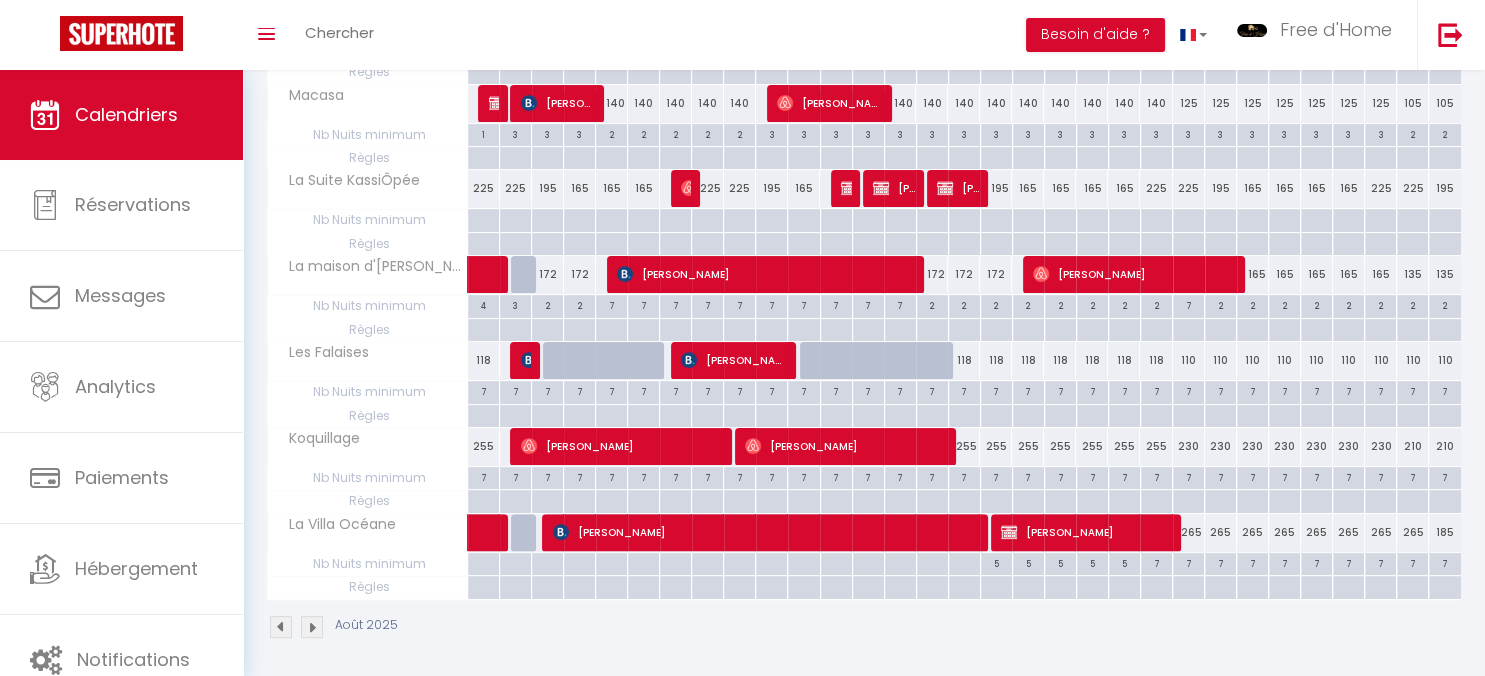 click at bounding box center [281, 627] 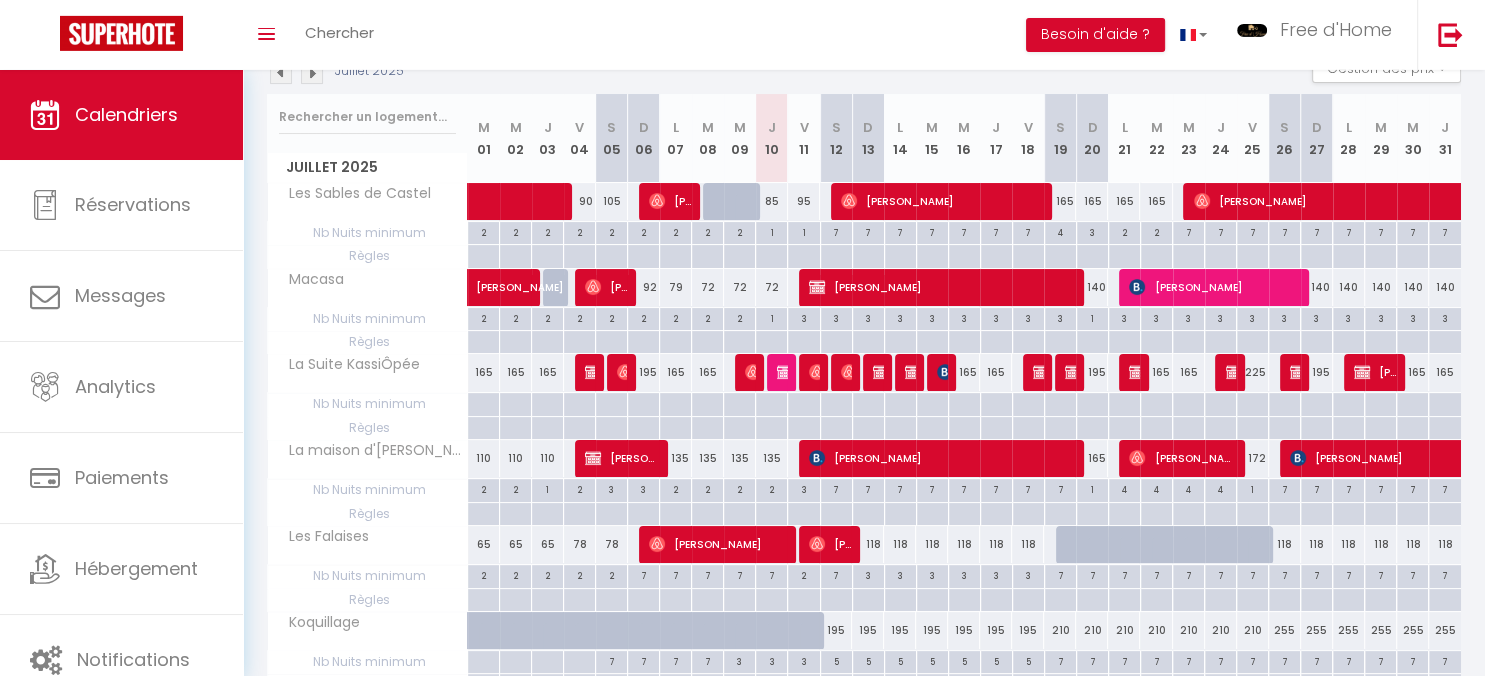 scroll, scrollTop: 387, scrollLeft: 0, axis: vertical 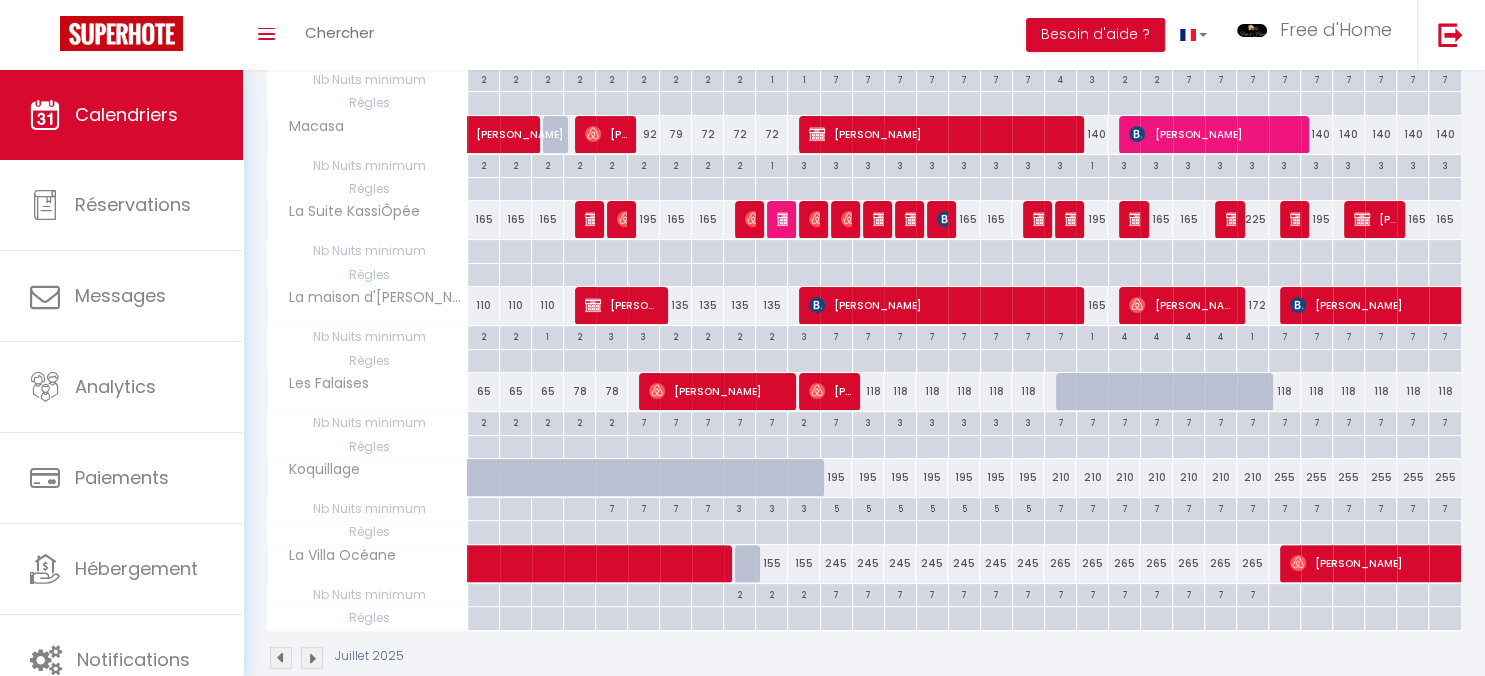 click on "[PERSON_NAME]" at bounding box center (1451, 563) 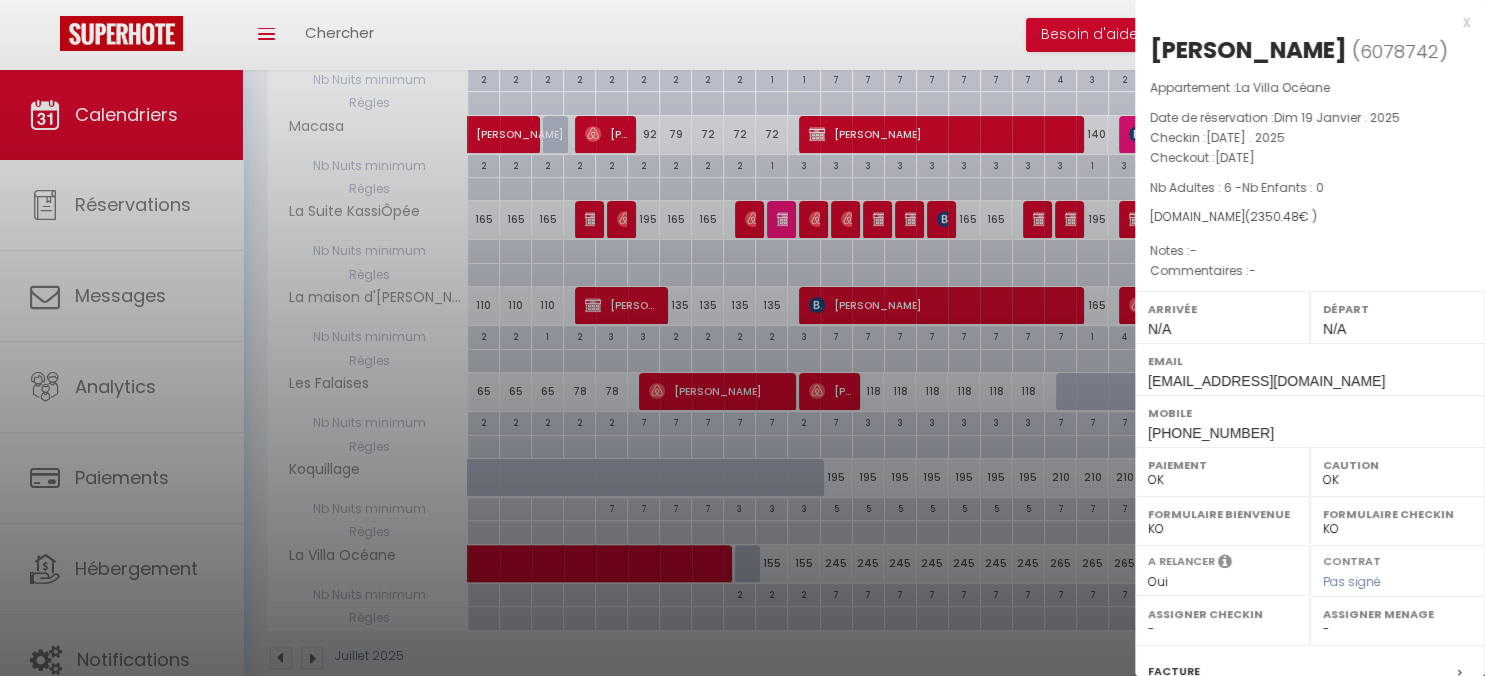 scroll, scrollTop: 253, scrollLeft: 0, axis: vertical 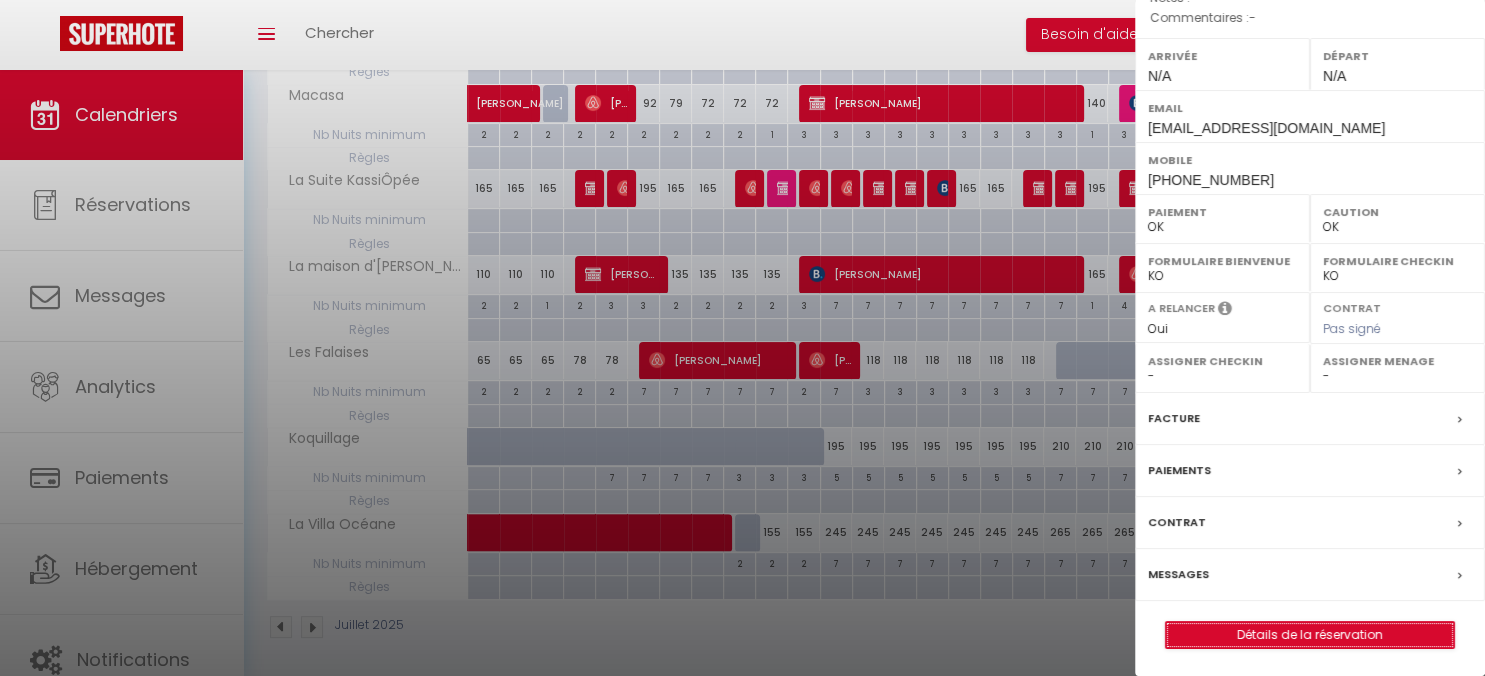 click on "Détails de la réservation" at bounding box center (1310, 635) 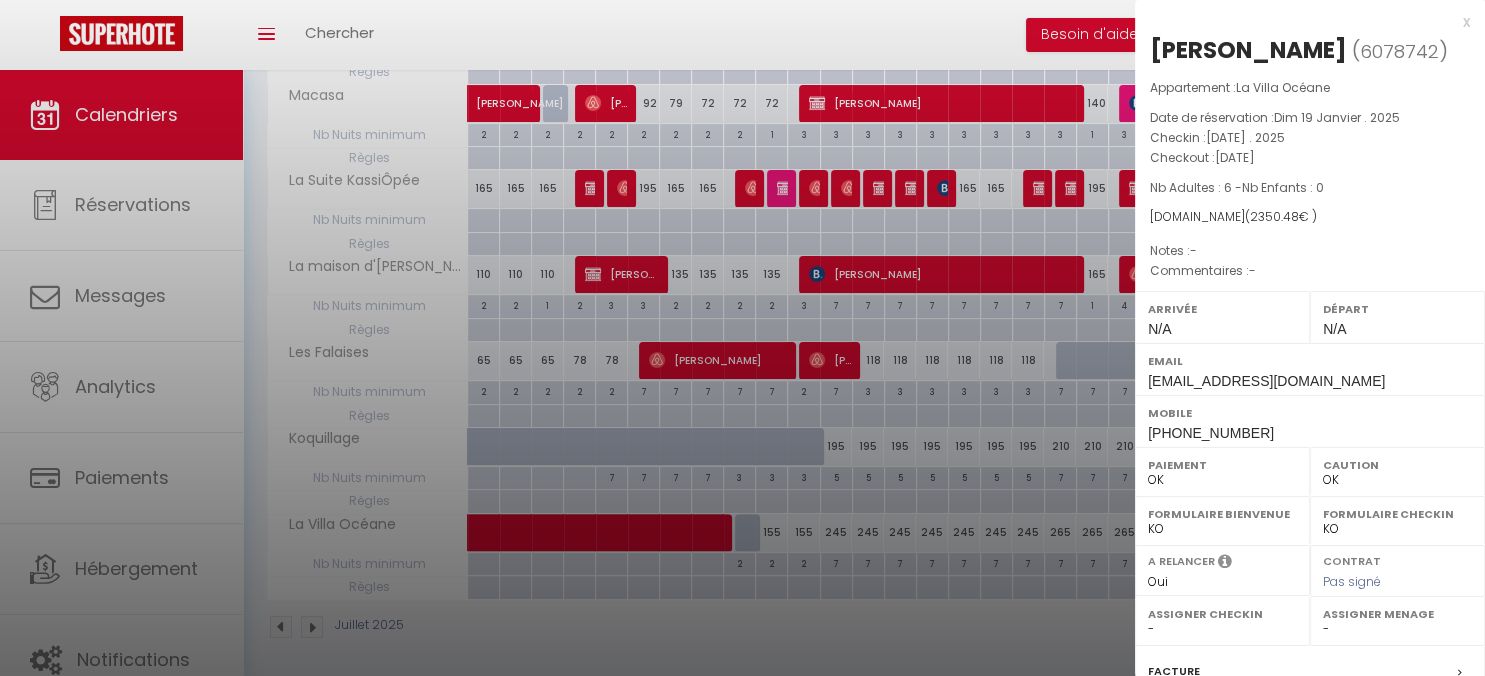 scroll, scrollTop: 0, scrollLeft: 0, axis: both 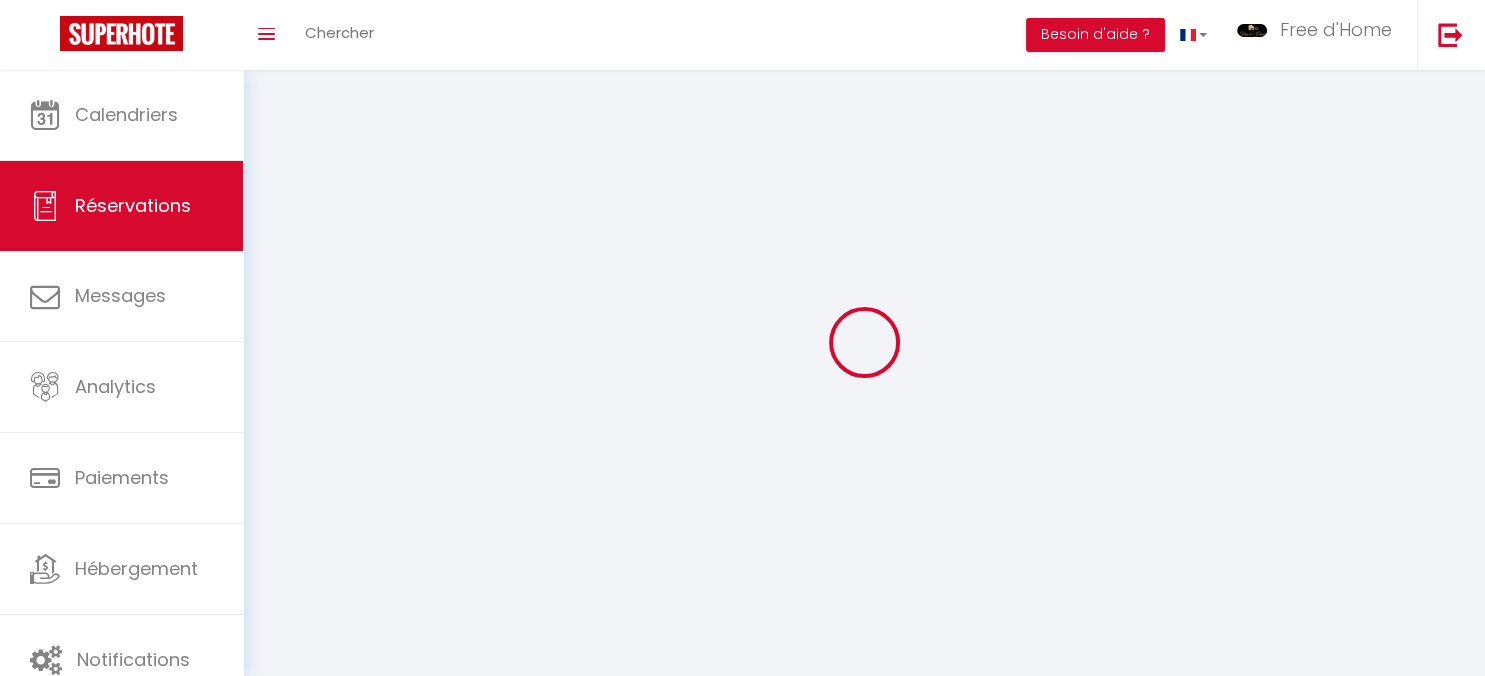 type on "[PERSON_NAME]" 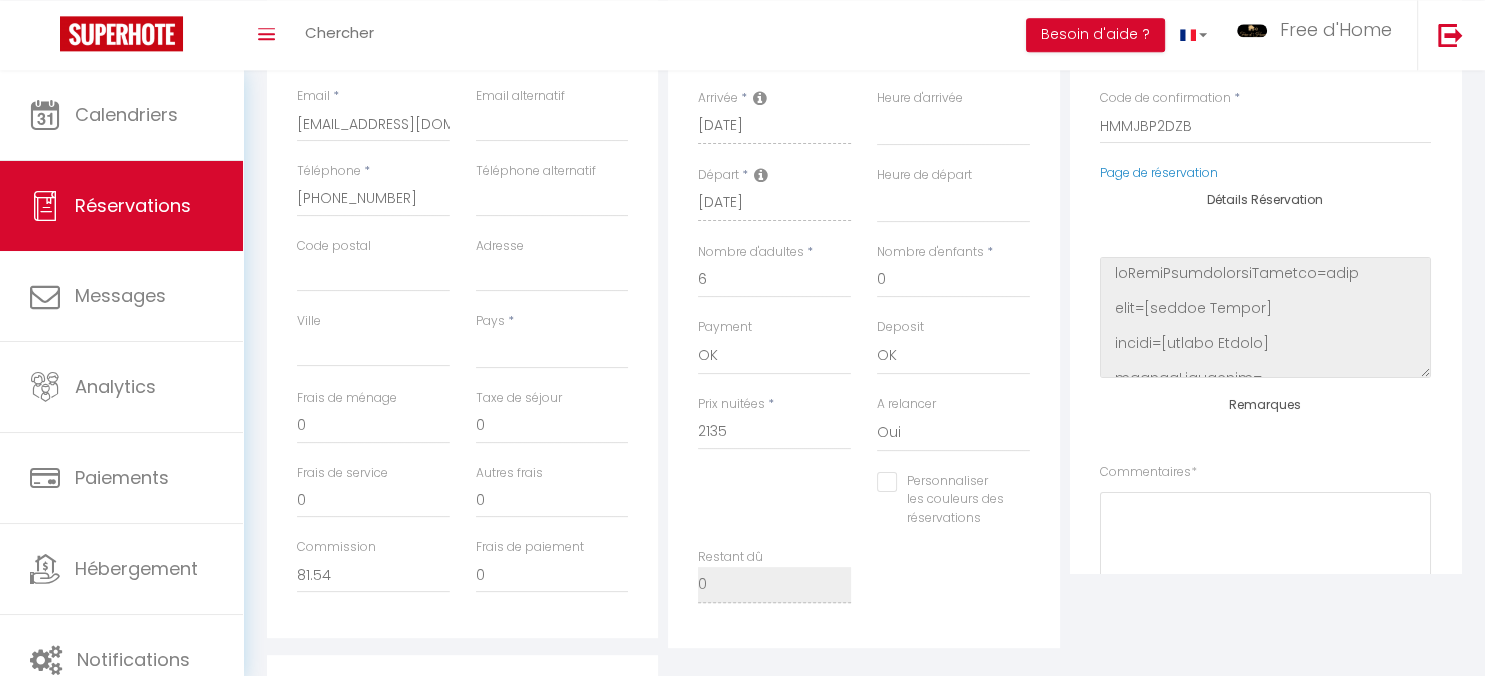 scroll, scrollTop: 422, scrollLeft: 0, axis: vertical 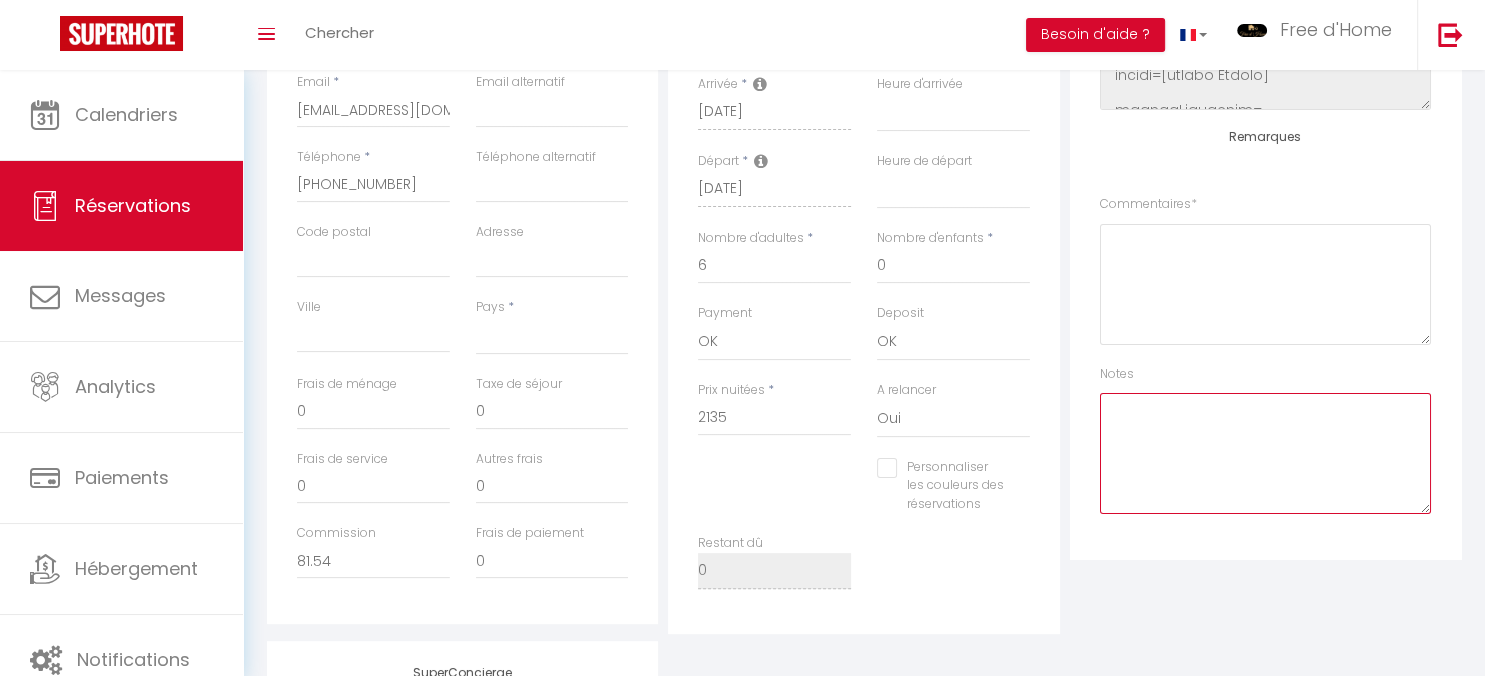 click at bounding box center (1265, 453) 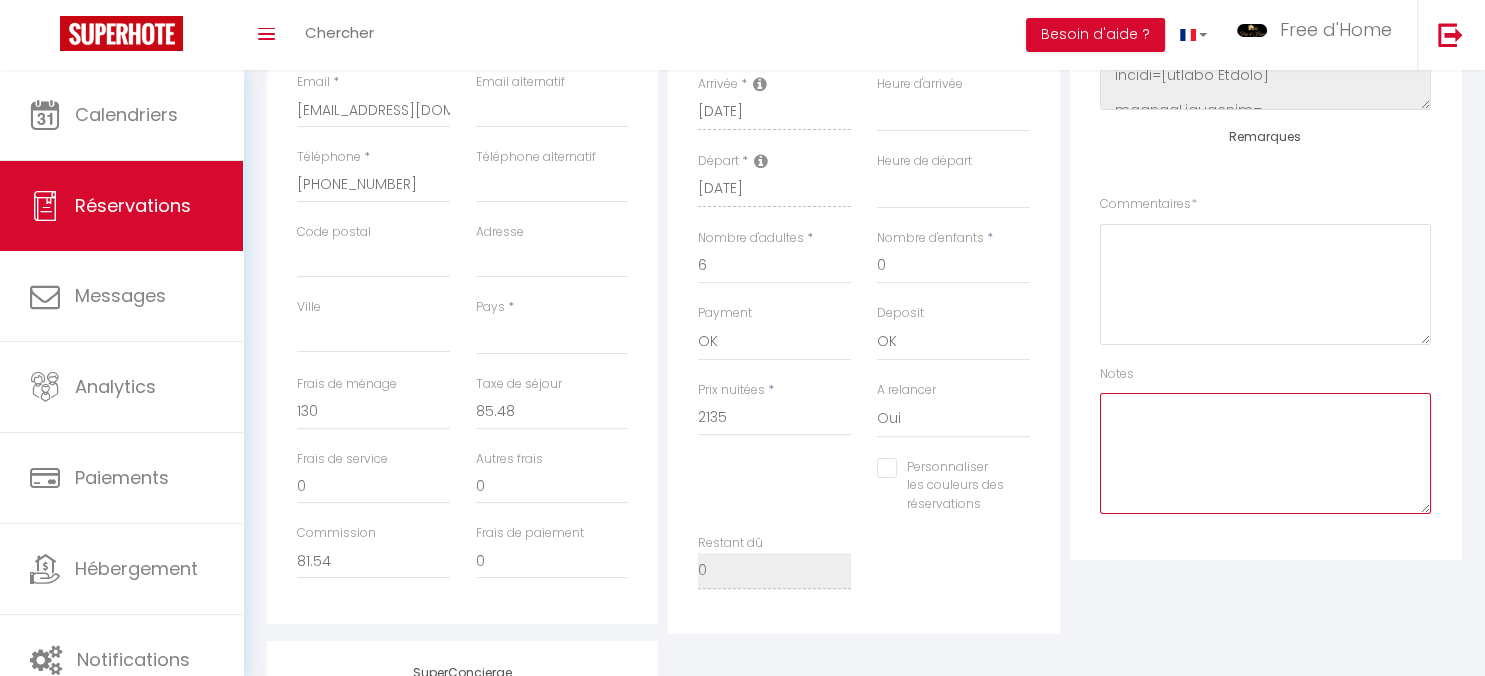 select 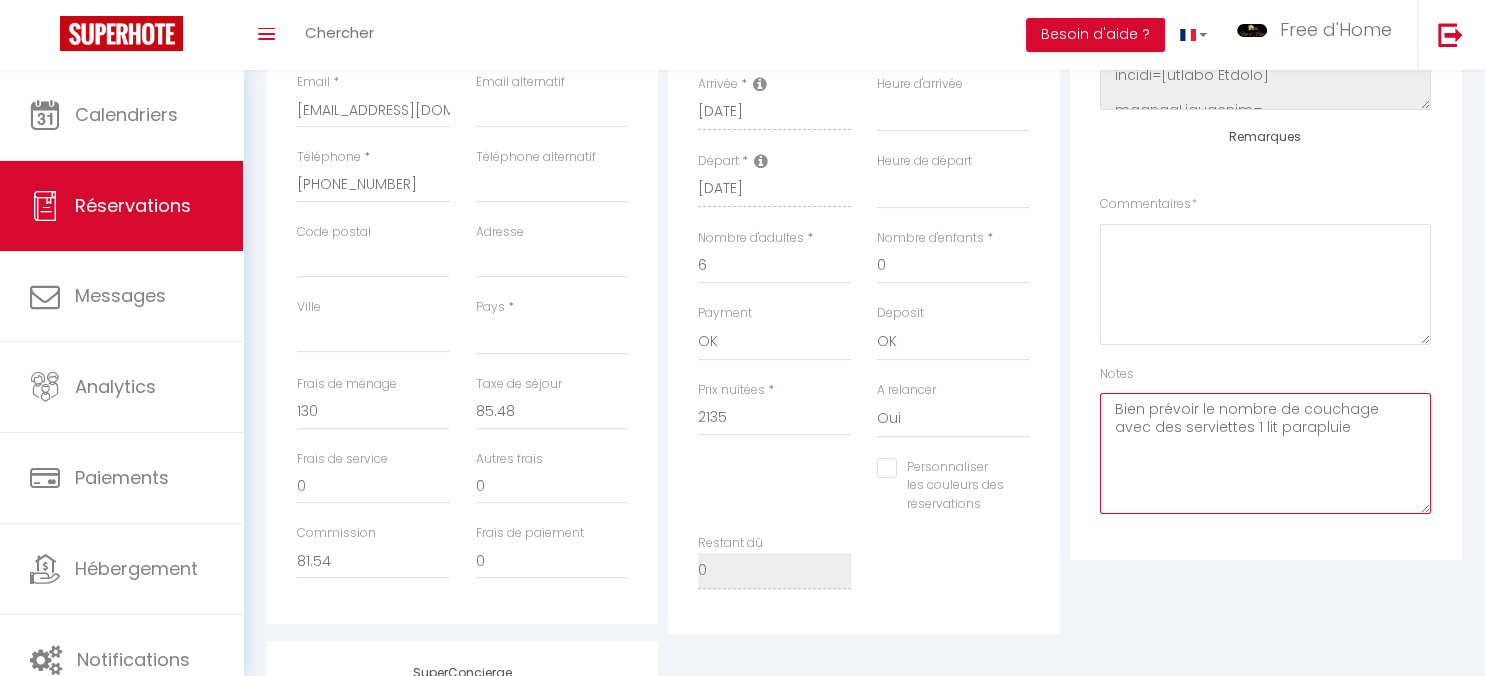 click on "Bien prévoir le nombre de couchage avec des serviettes 1 lit parapluie" at bounding box center [1265, 453] 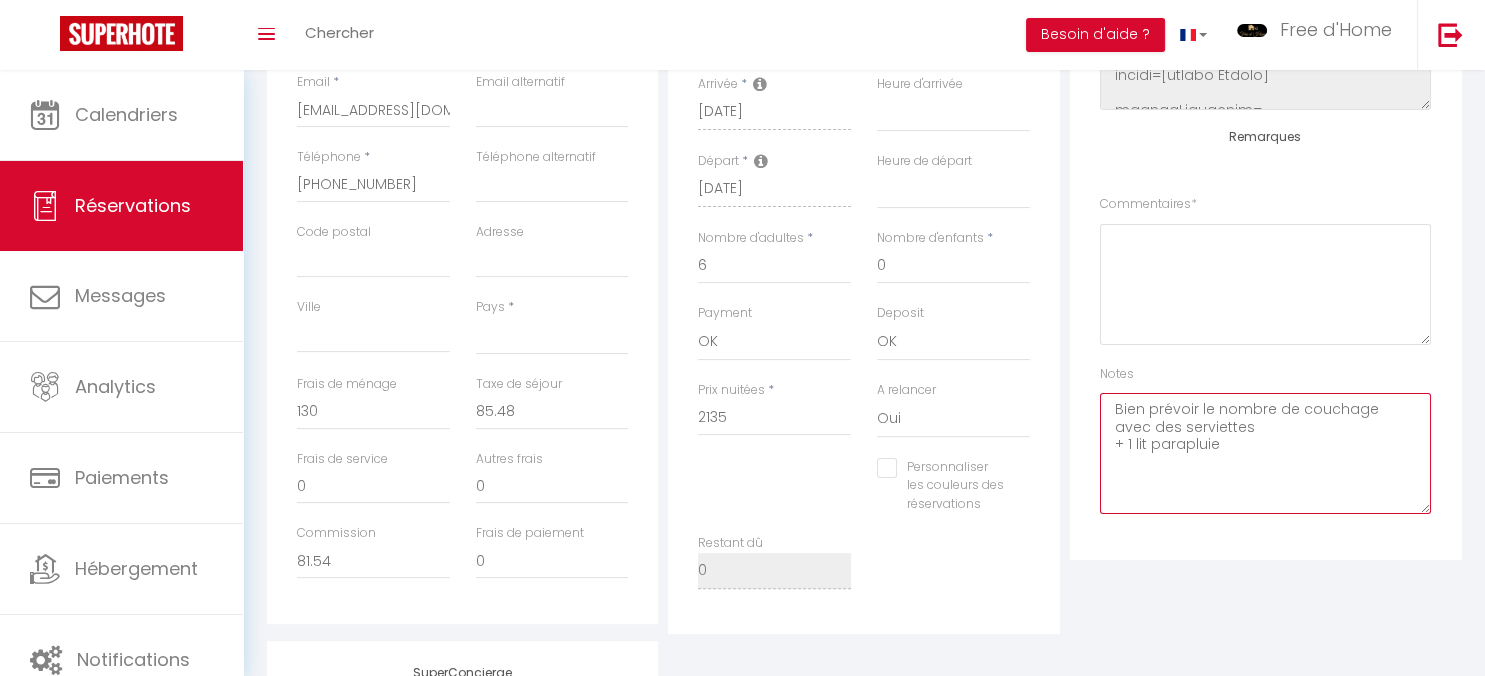 click on "Bien prévoir le nombre de couchage avec des serviettes
+ 1 lit parapluie" at bounding box center [1265, 453] 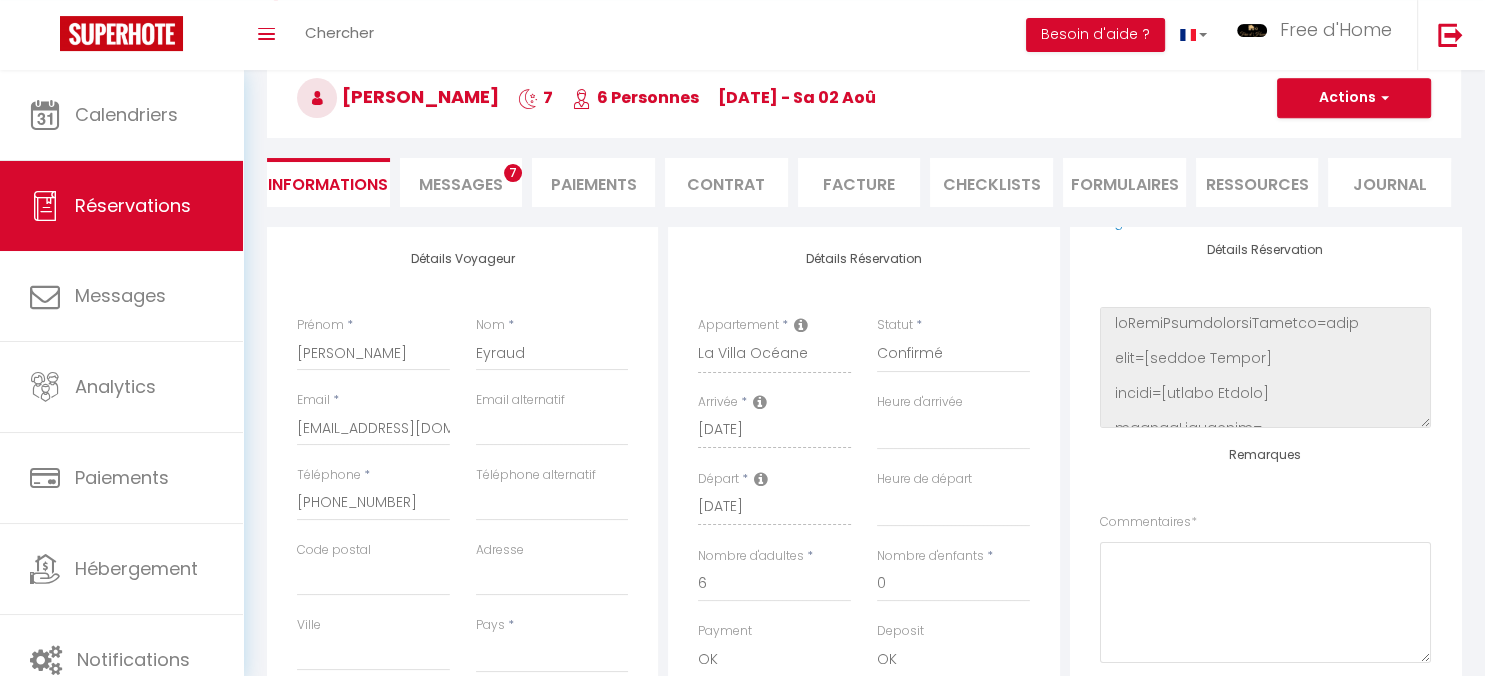 scroll, scrollTop: 0, scrollLeft: 0, axis: both 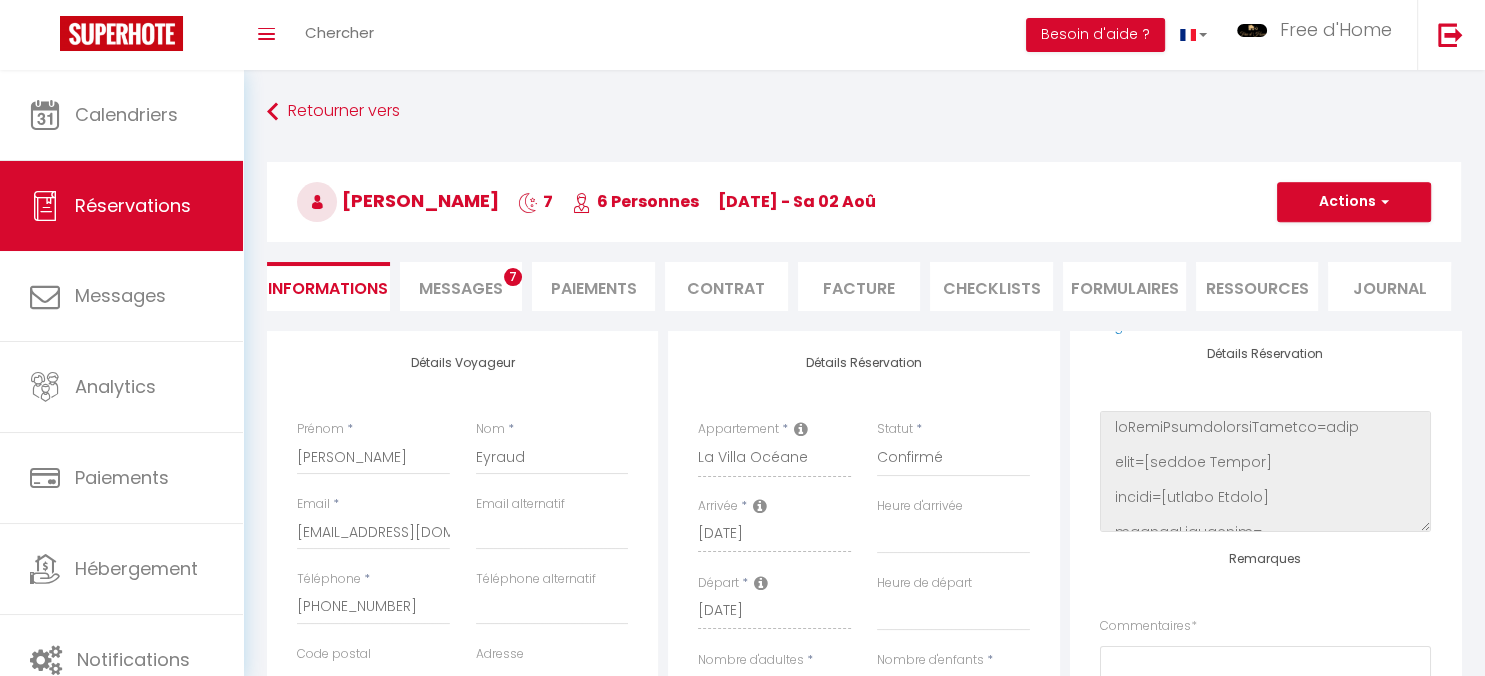 type on "Bien prévoir le nombre de couchage avec des serviettes
+ 1 lit parapluie mettre a disposition
merci" 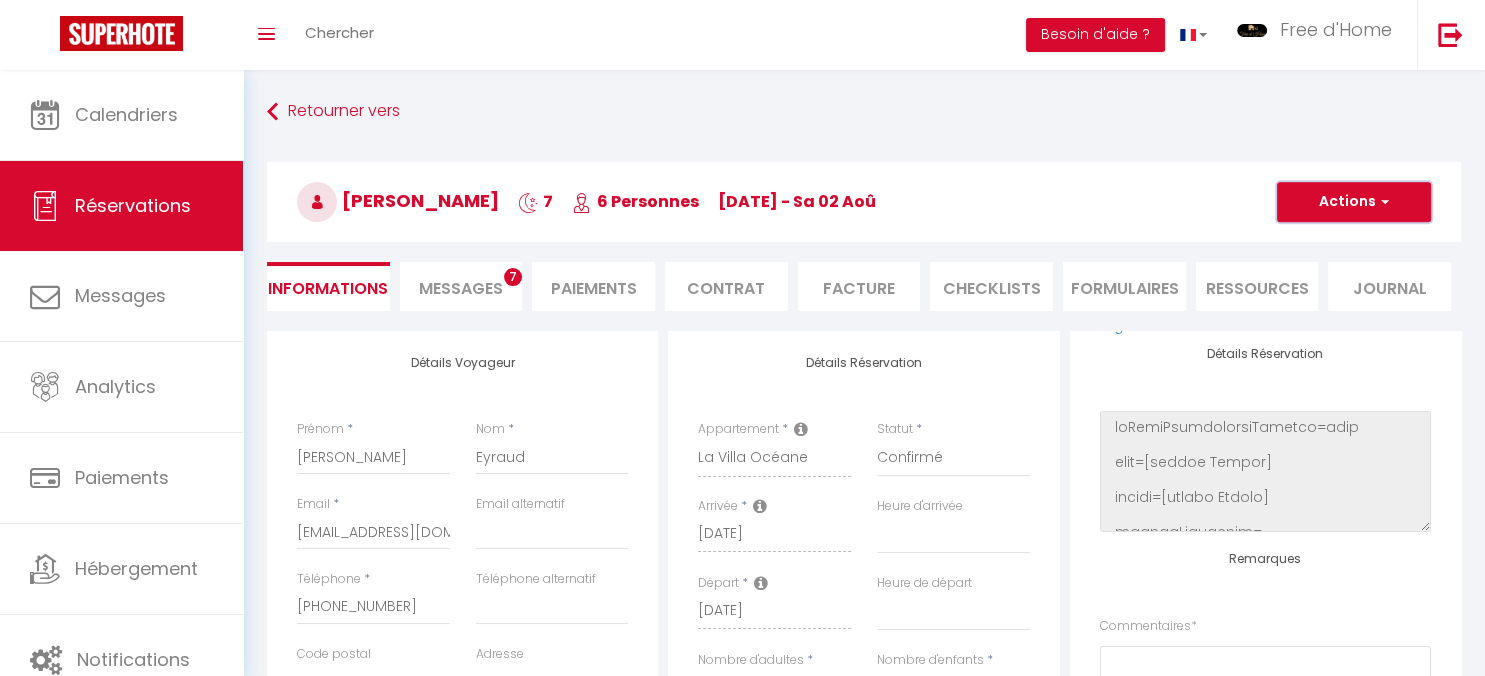 click on "Actions" at bounding box center (1354, 202) 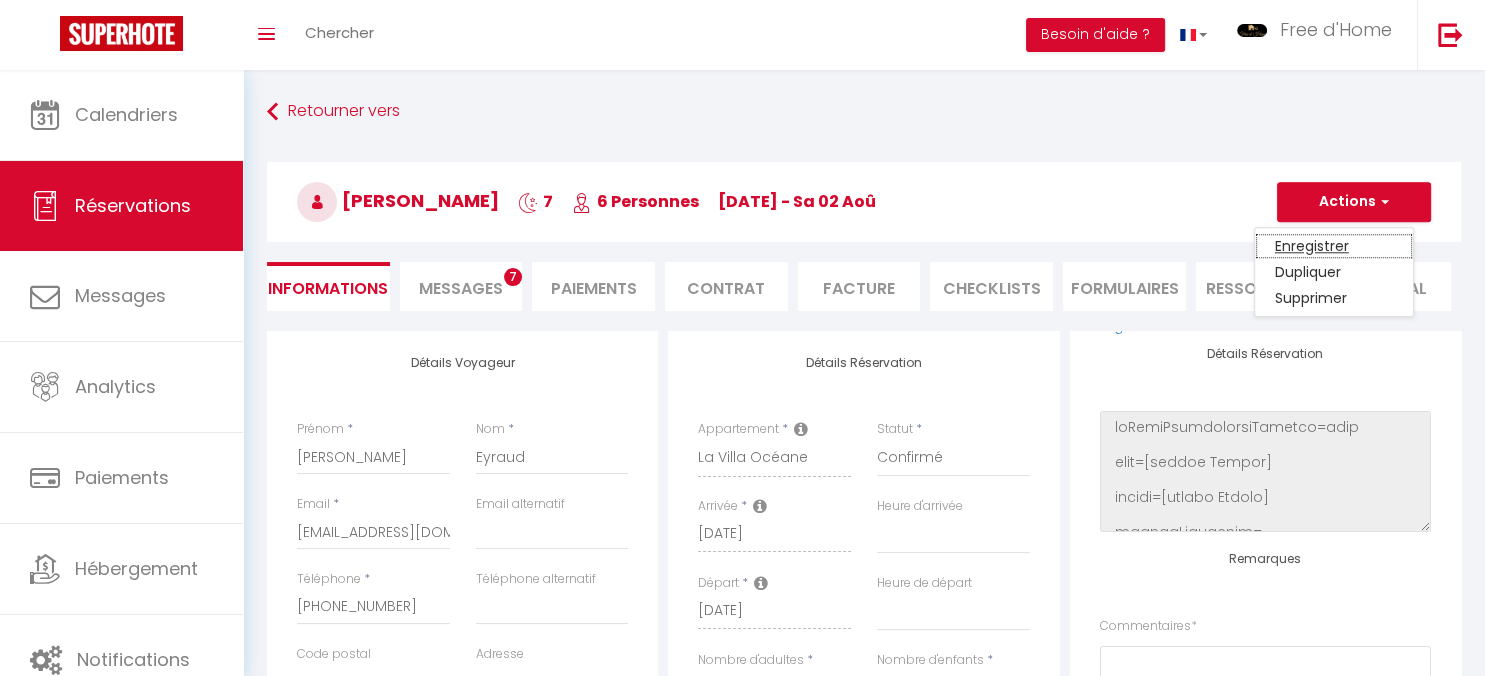click on "Enregistrer" at bounding box center (1334, 246) 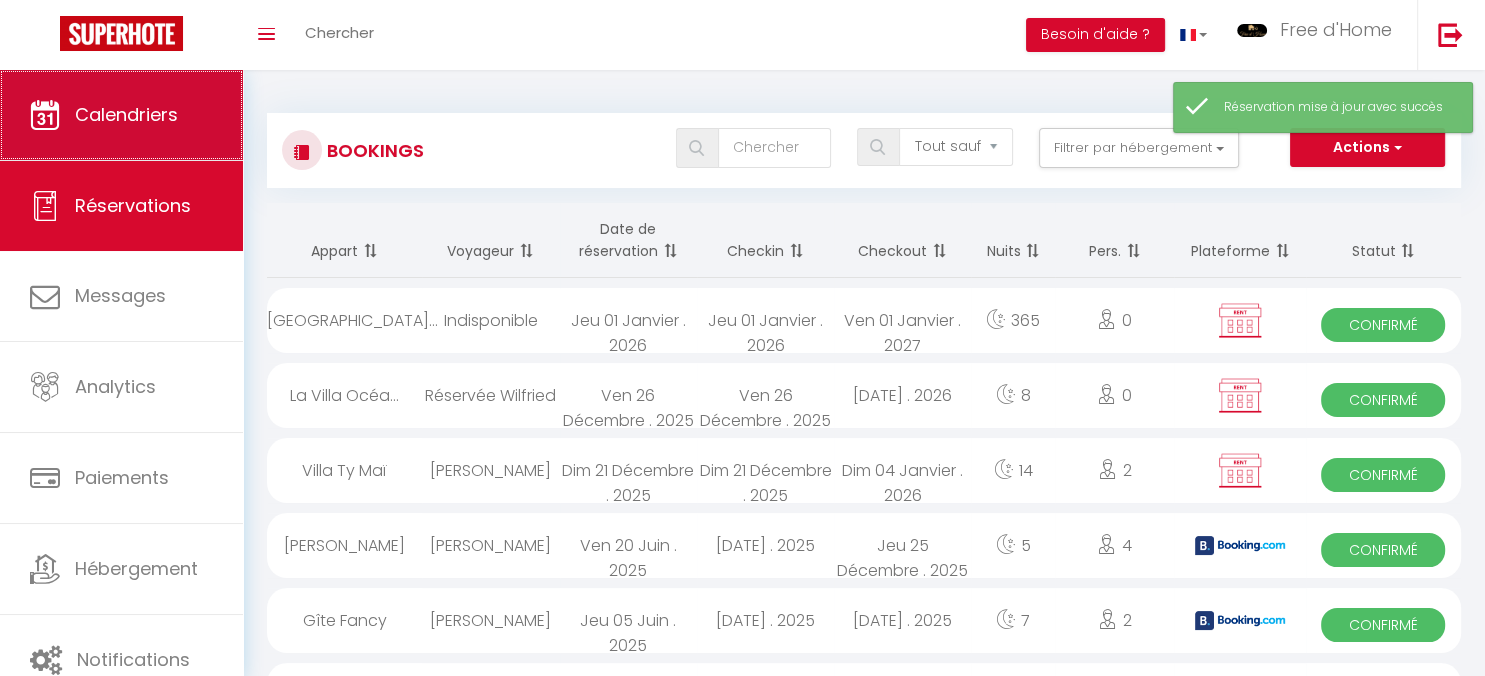 click on "Calendriers" at bounding box center [121, 115] 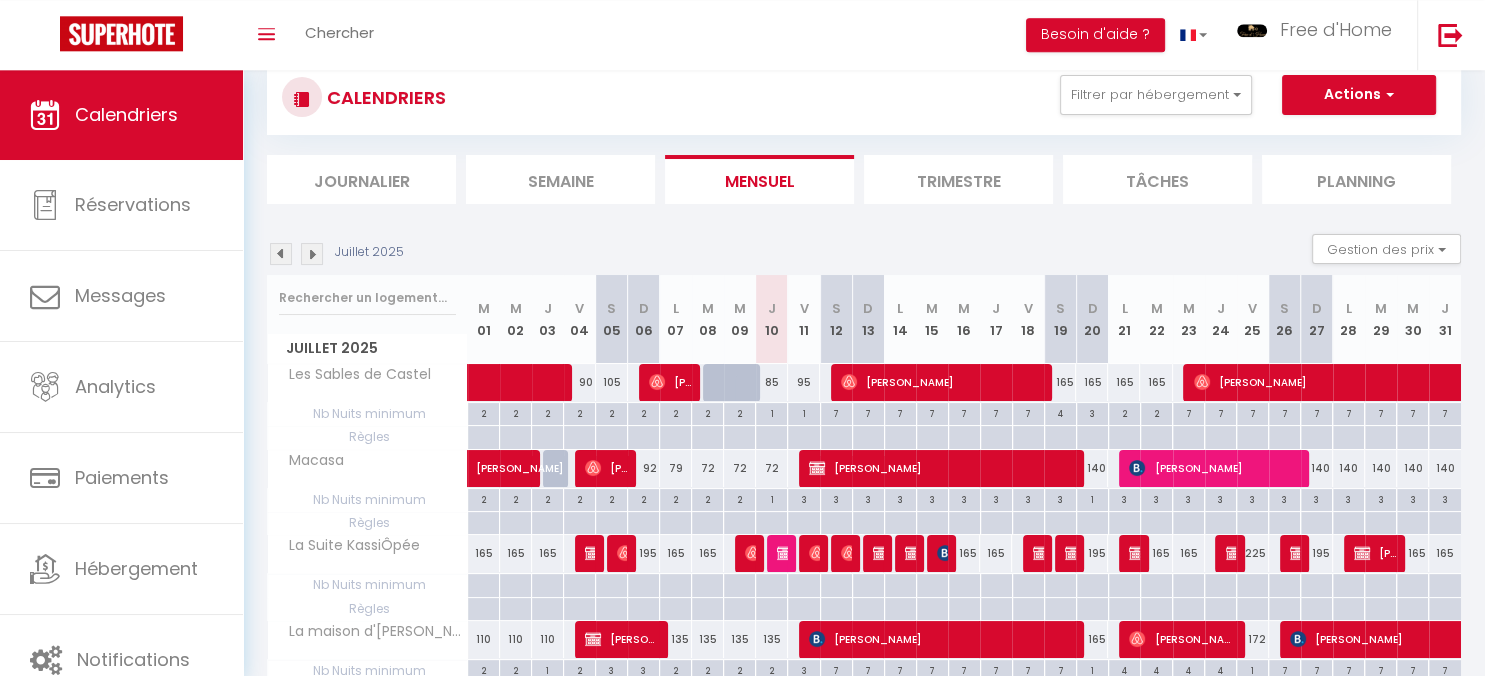 scroll, scrollTop: 0, scrollLeft: 0, axis: both 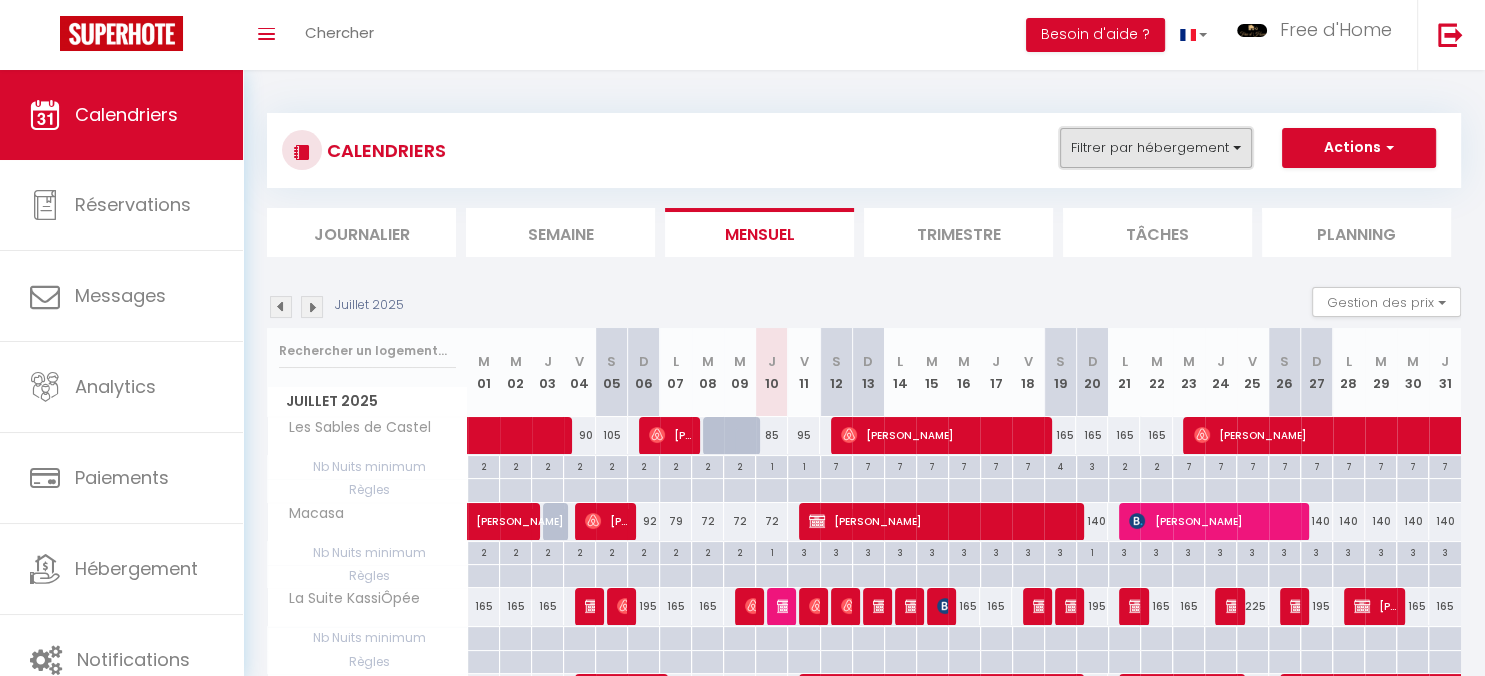 click on "Filtrer par hébergement" at bounding box center (1156, 148) 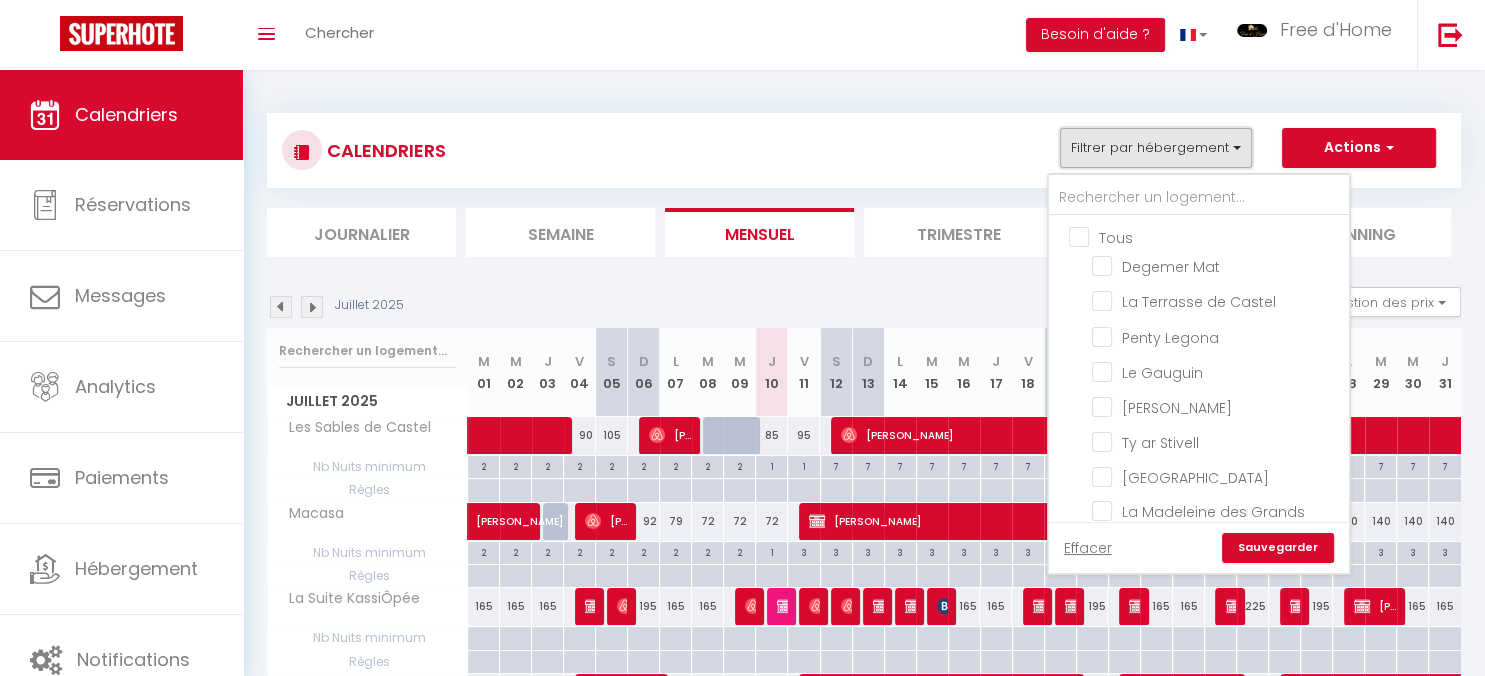 scroll, scrollTop: 1191, scrollLeft: 0, axis: vertical 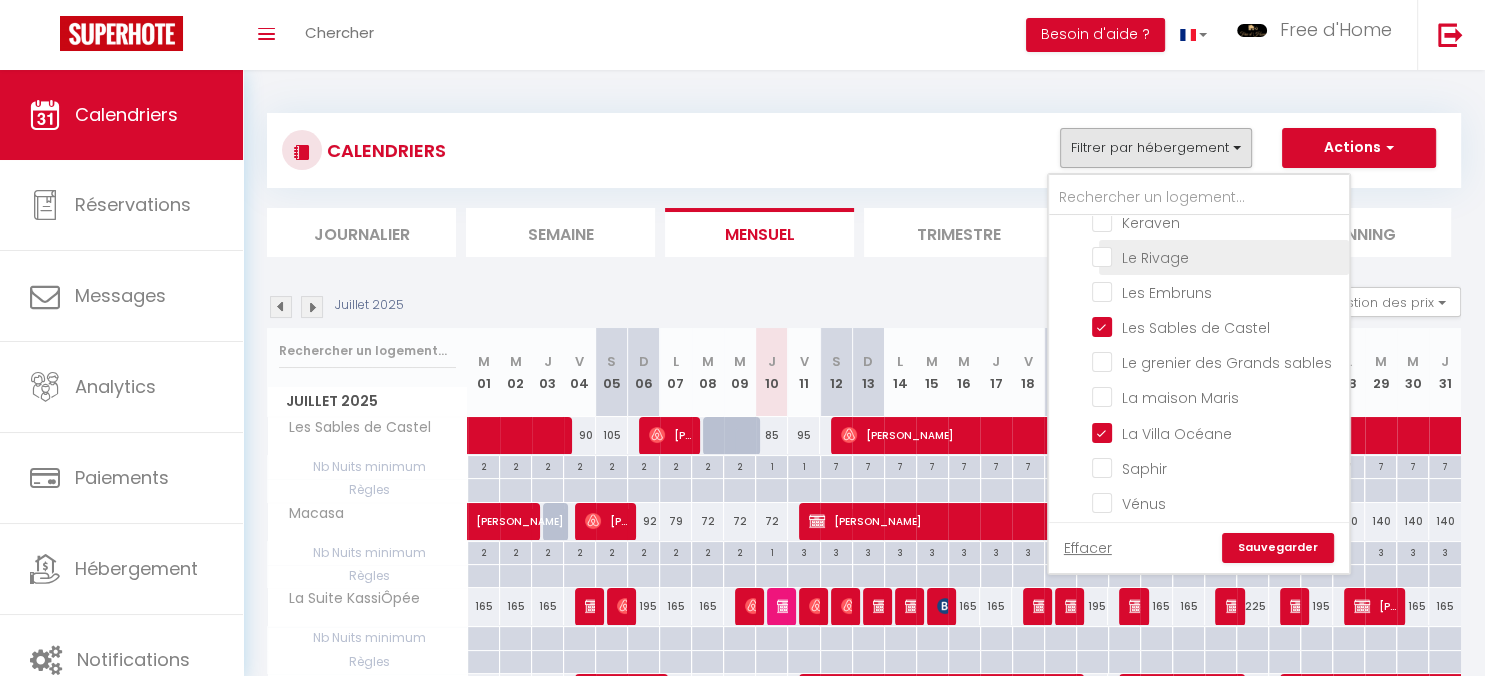 click on "Le Rivage" at bounding box center [1217, 256] 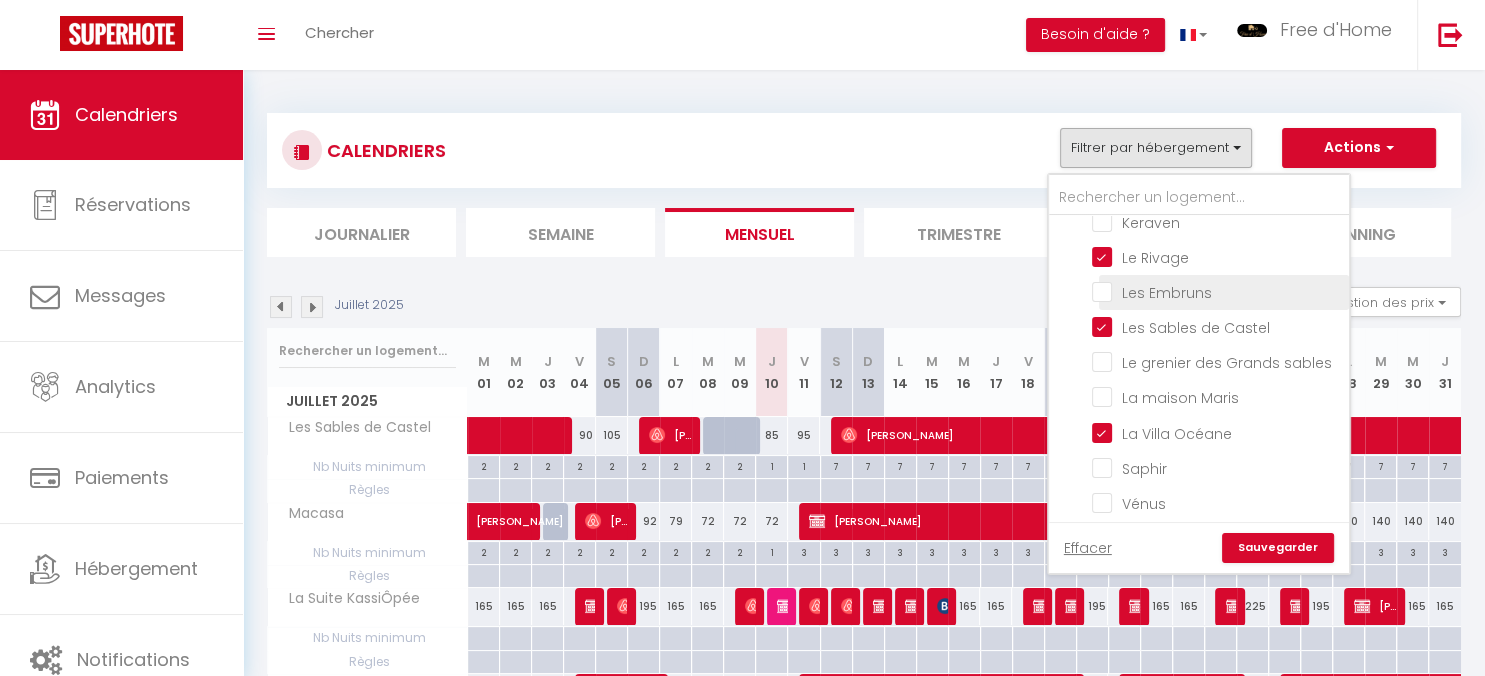 checkbox on "false" 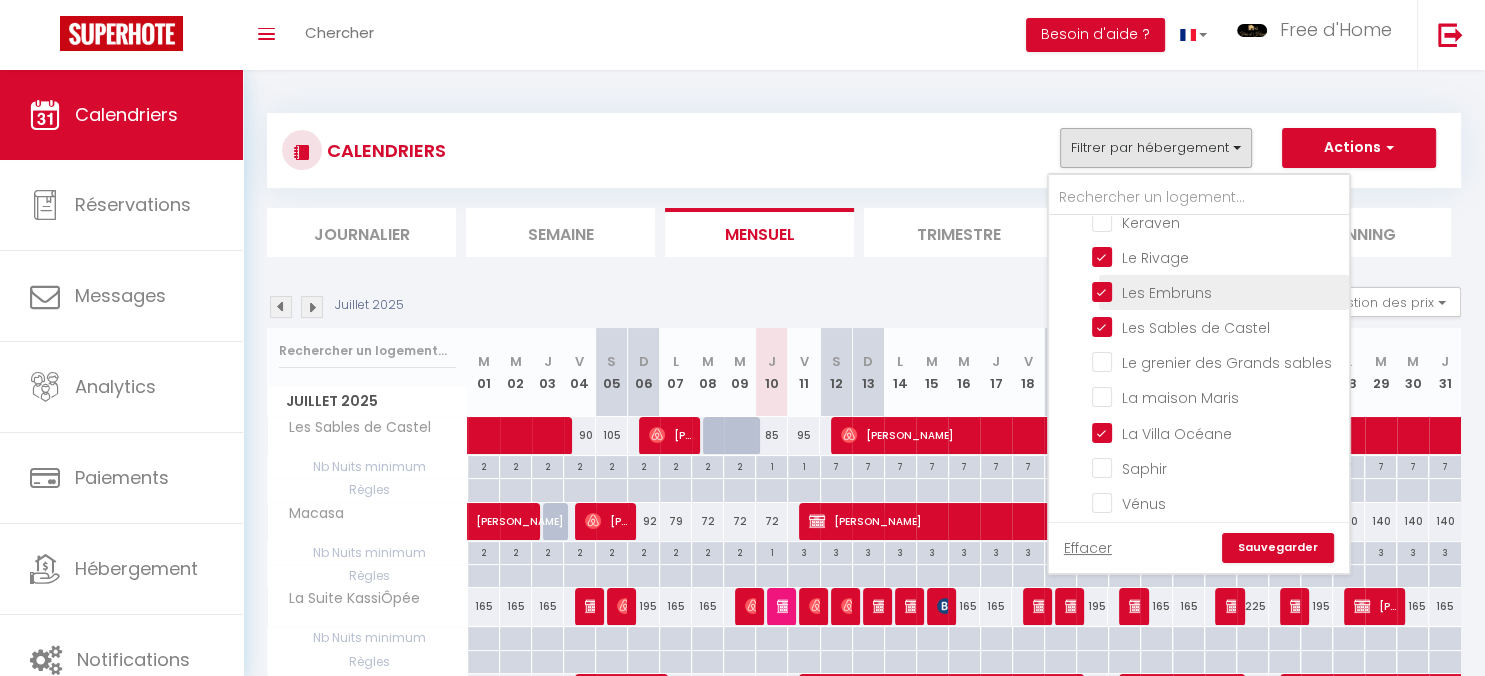 checkbox on "false" 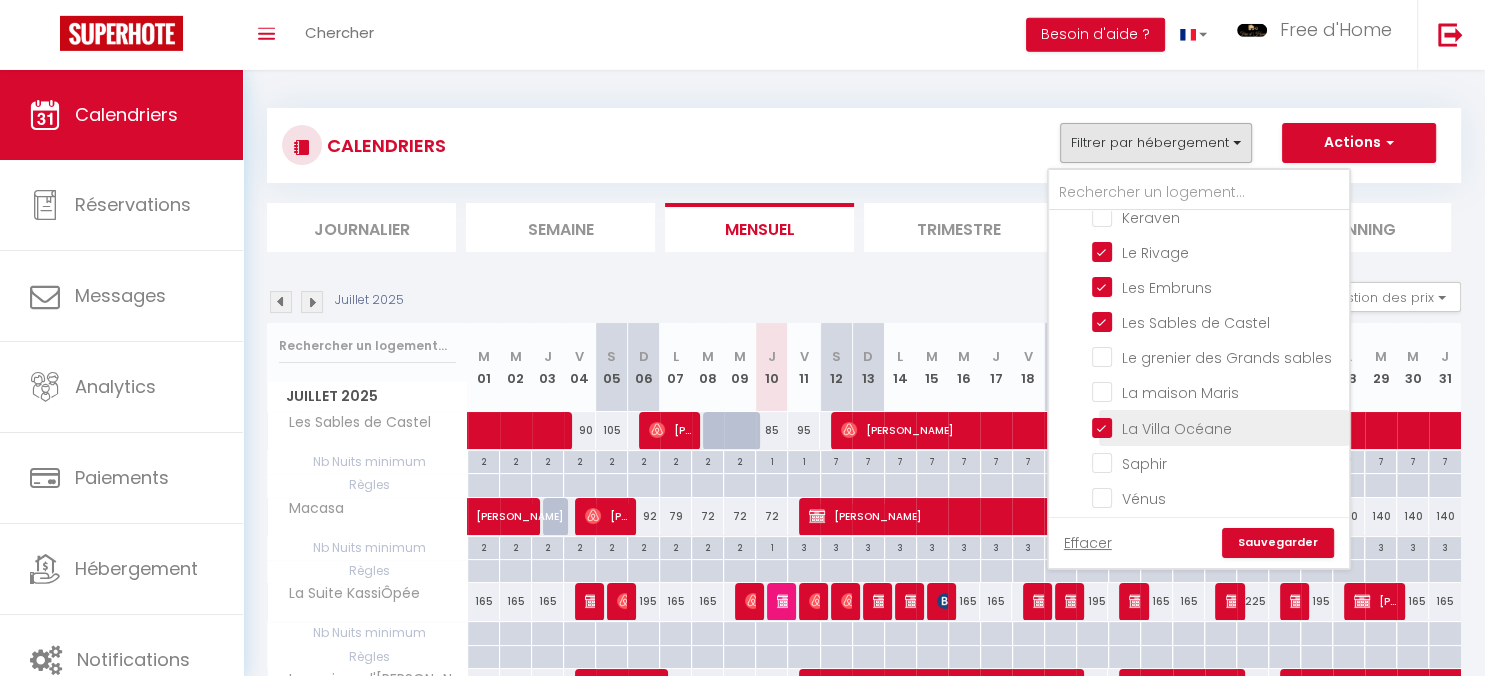 scroll, scrollTop: 0, scrollLeft: 0, axis: both 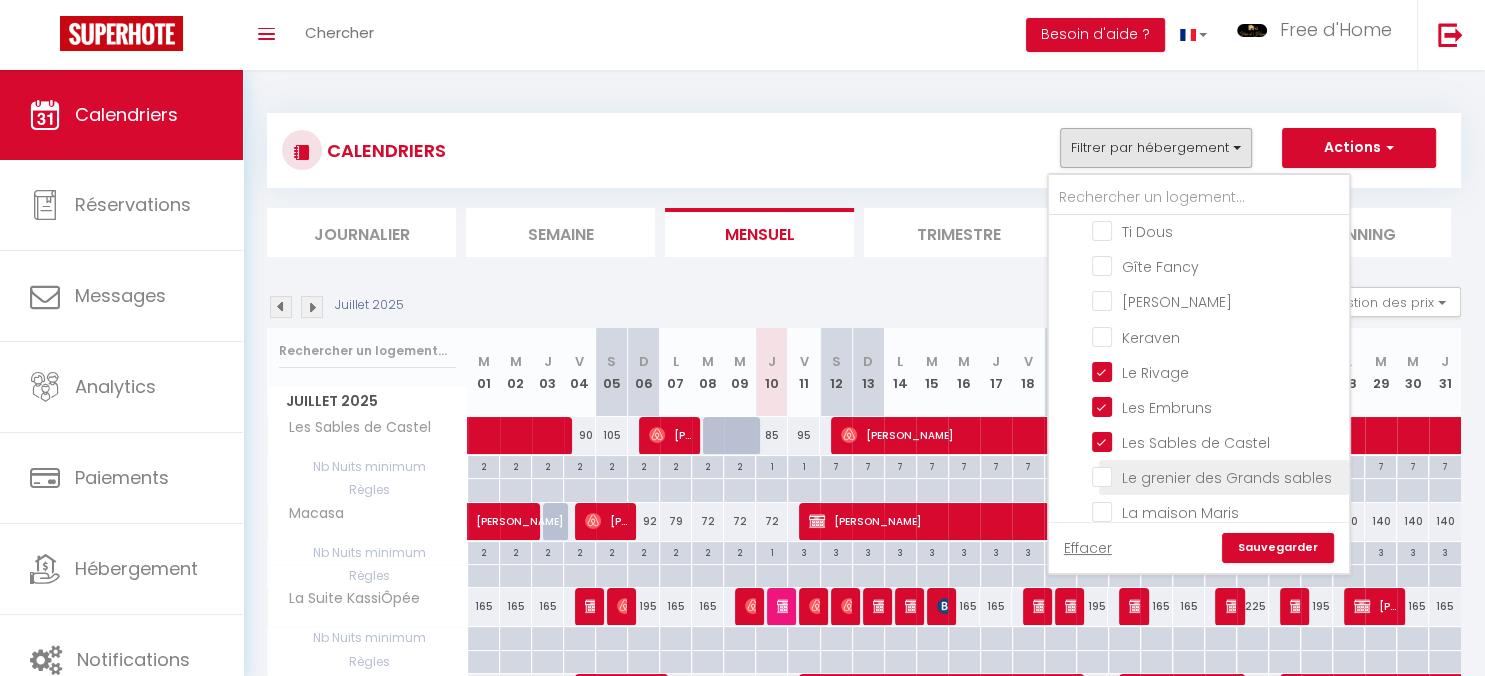 drag, startPoint x: 1147, startPoint y: 463, endPoint x: 1140, endPoint y: 454, distance: 11.401754 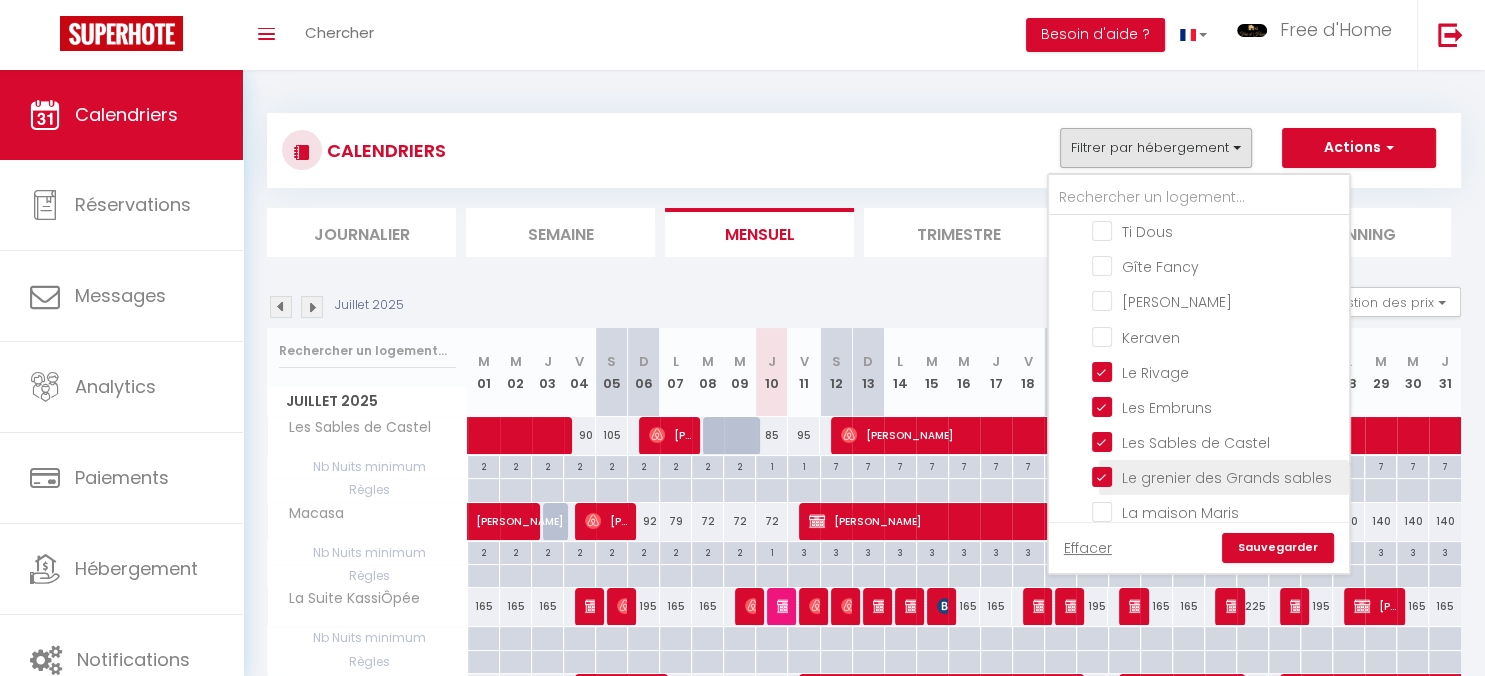 checkbox on "false" 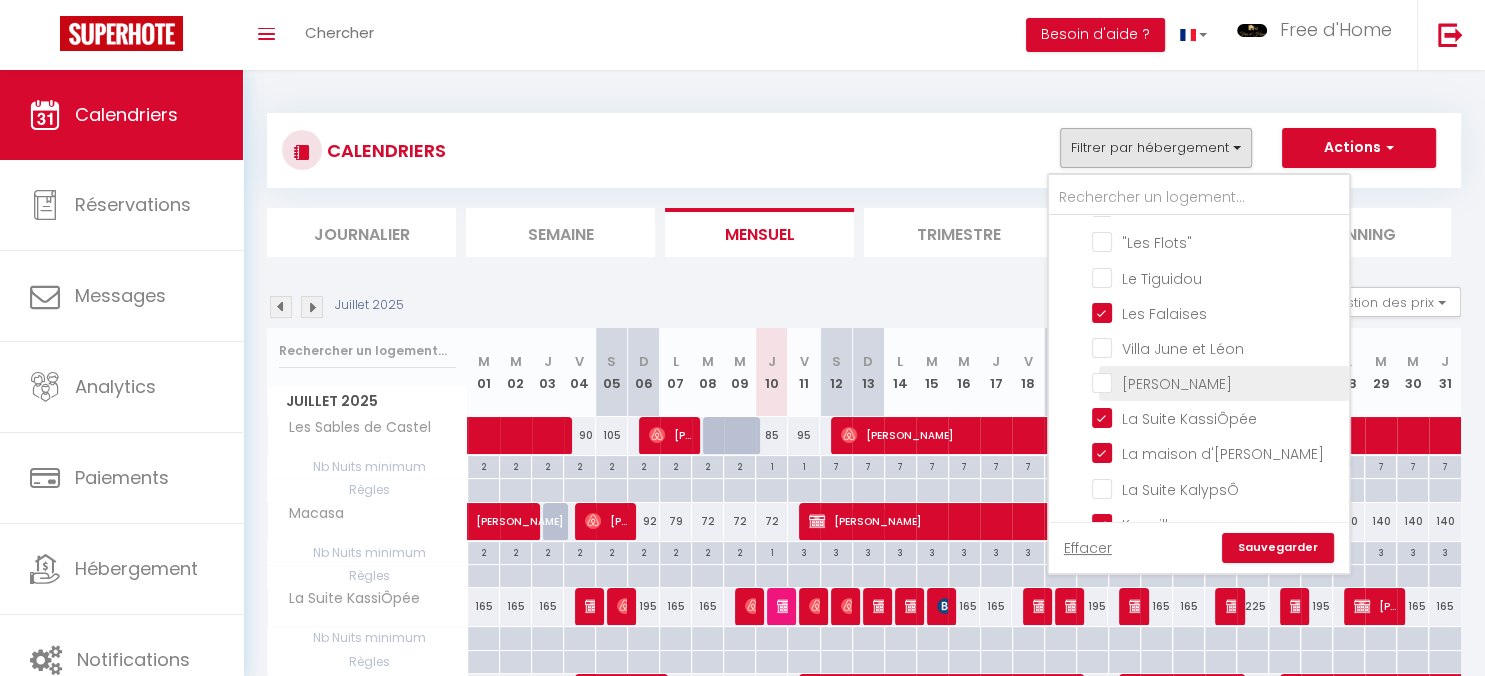 scroll, scrollTop: 500, scrollLeft: 0, axis: vertical 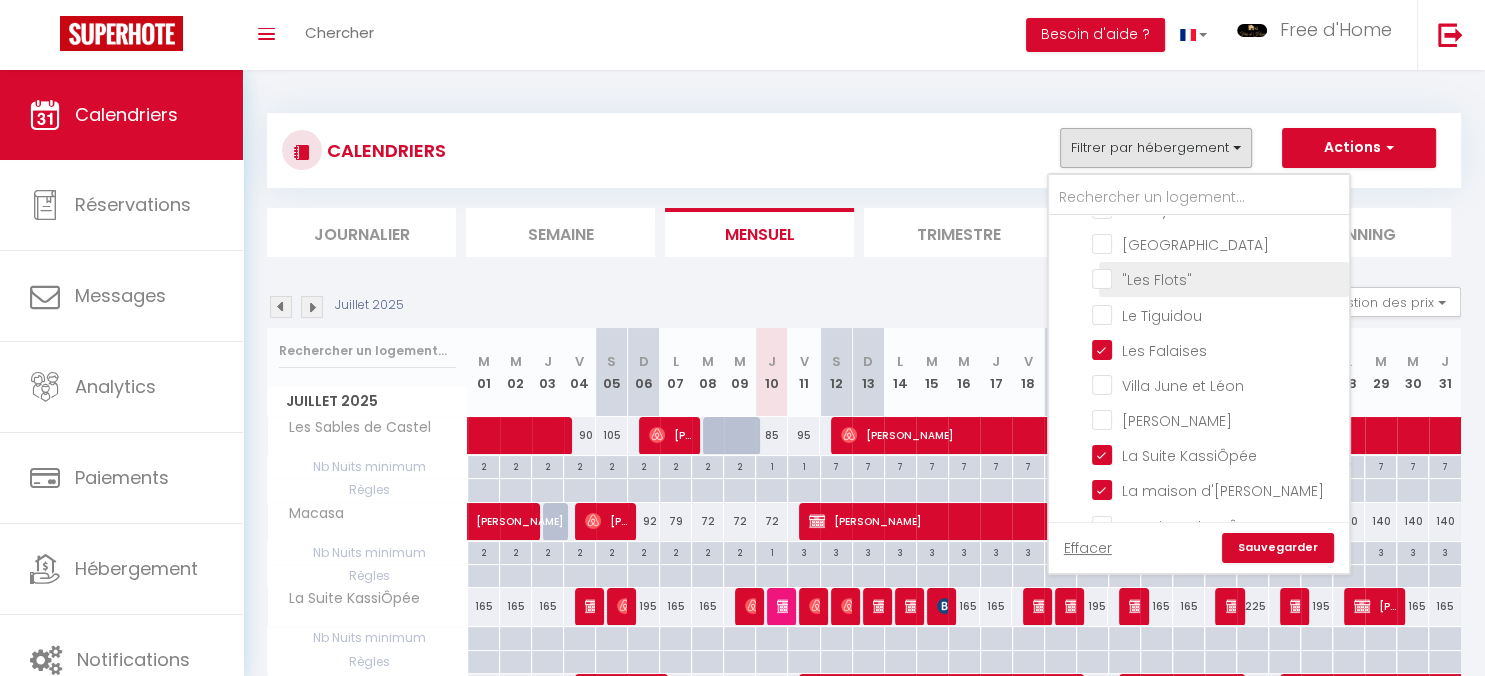click on ""Les Flots"" at bounding box center (1217, 278) 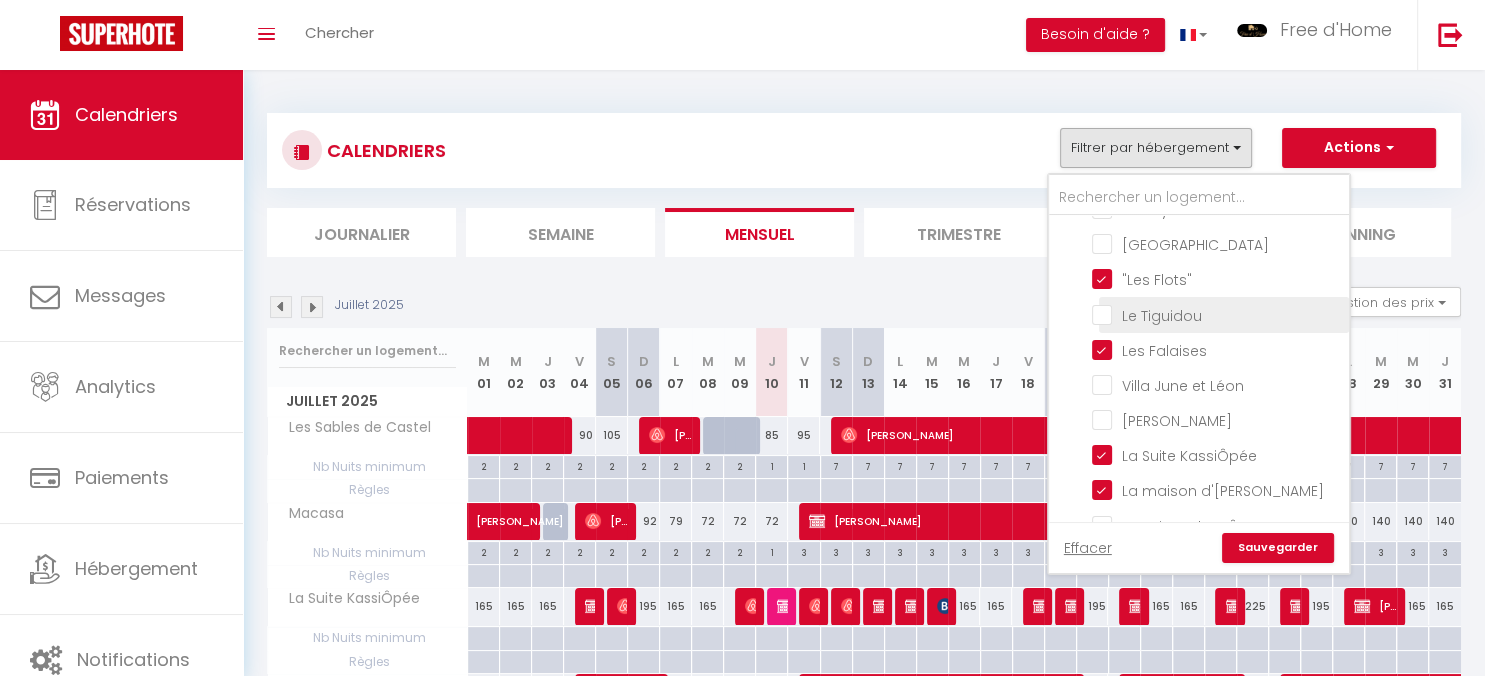 checkbox on "false" 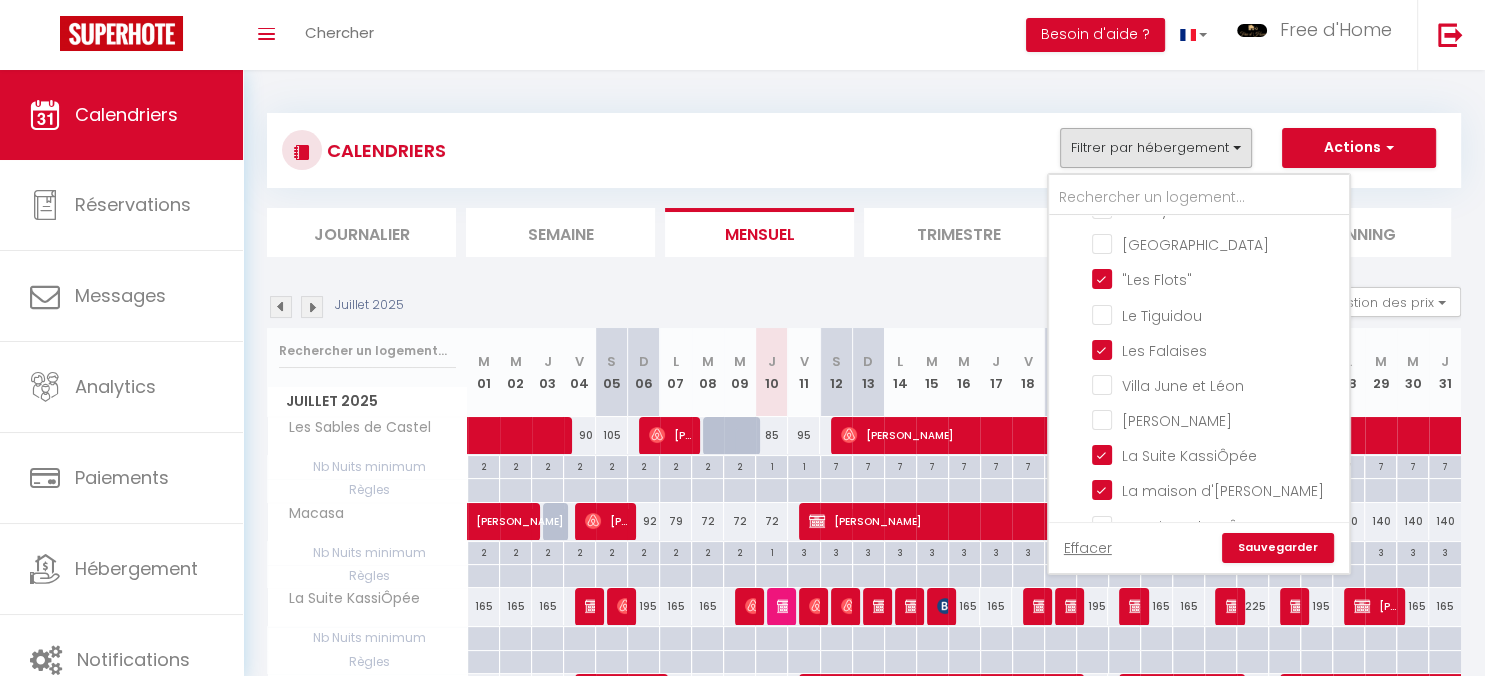 click on "Sauvegarder" at bounding box center (1278, 548) 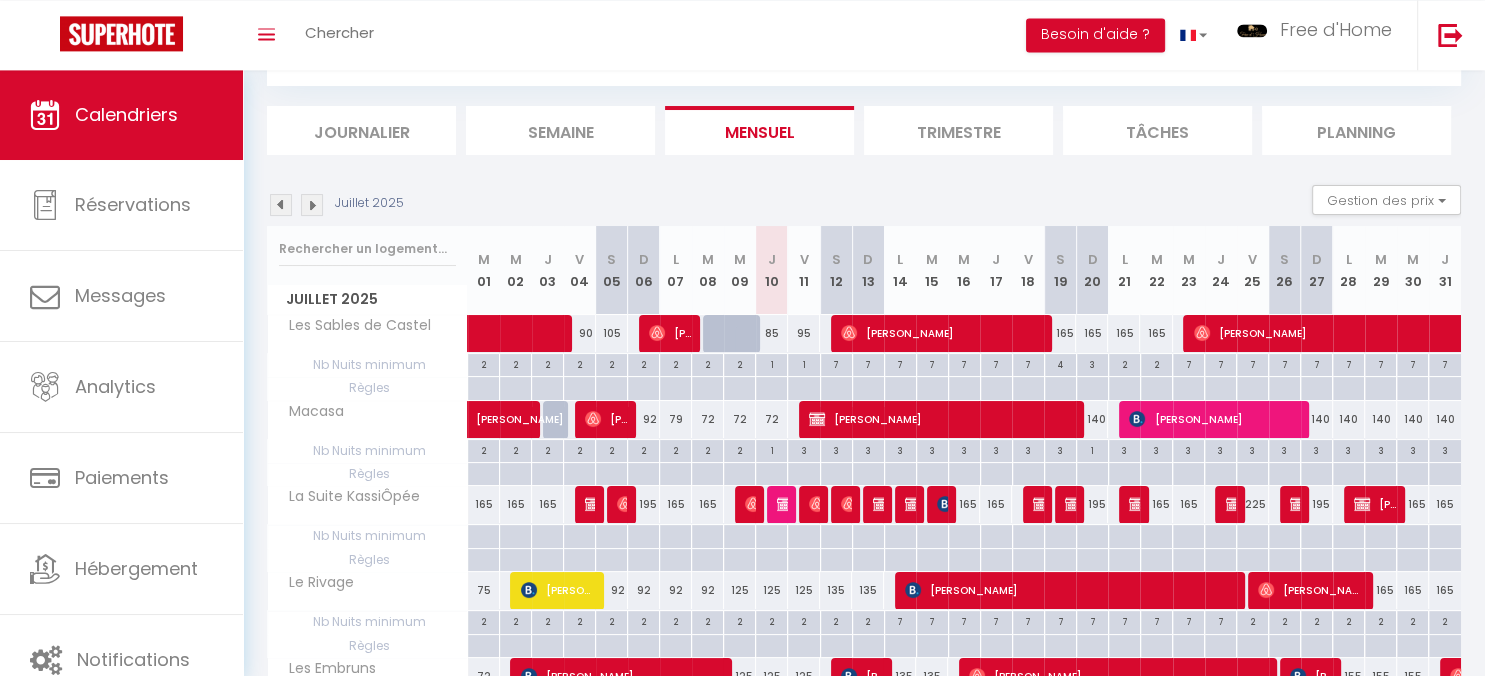 scroll, scrollTop: 211, scrollLeft: 0, axis: vertical 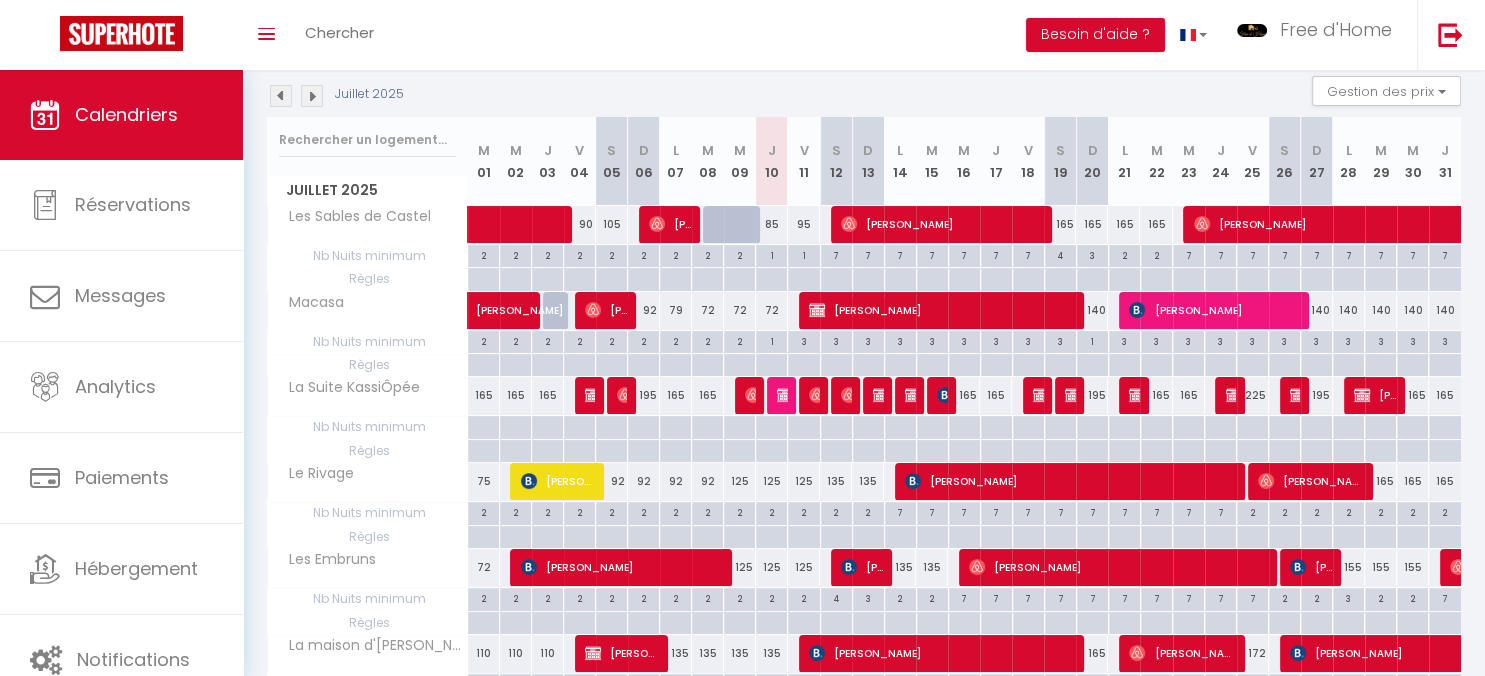 click at bounding box center [785, 395] 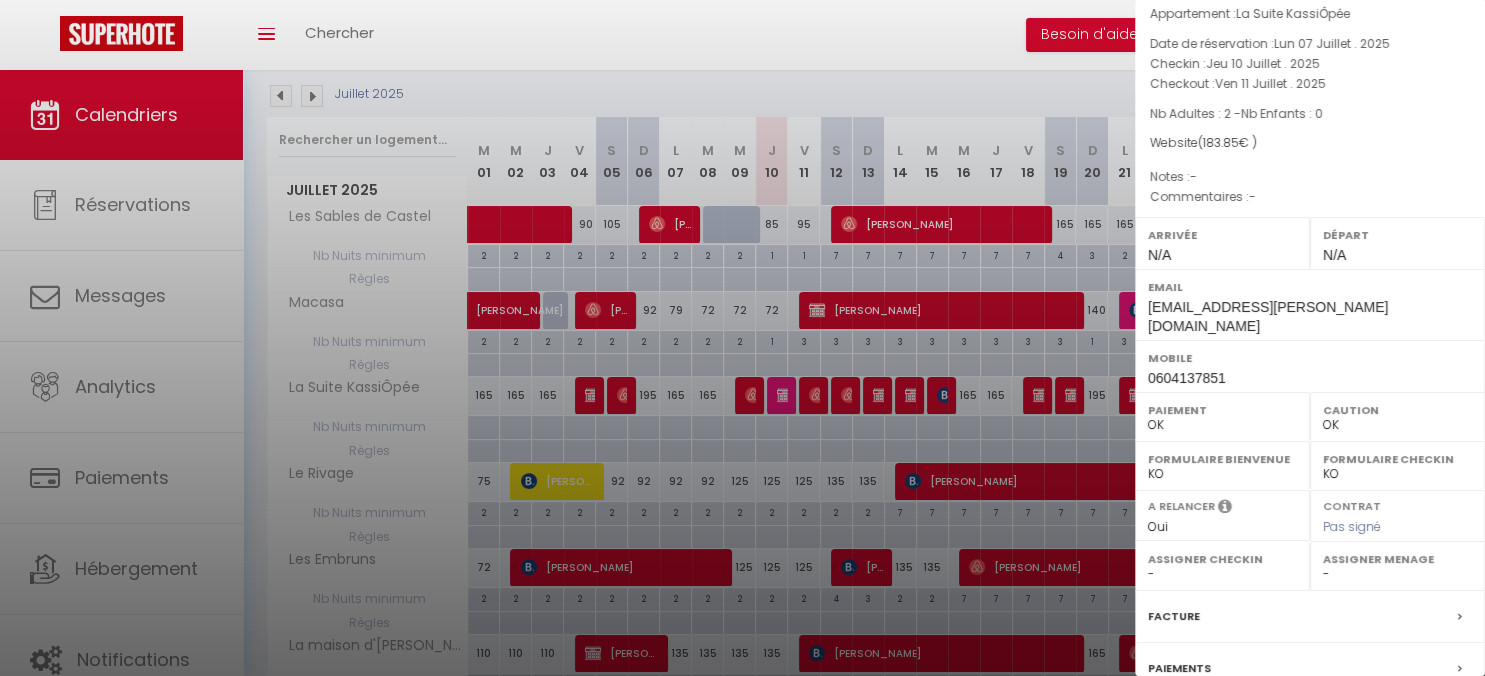 scroll, scrollTop: 51, scrollLeft: 0, axis: vertical 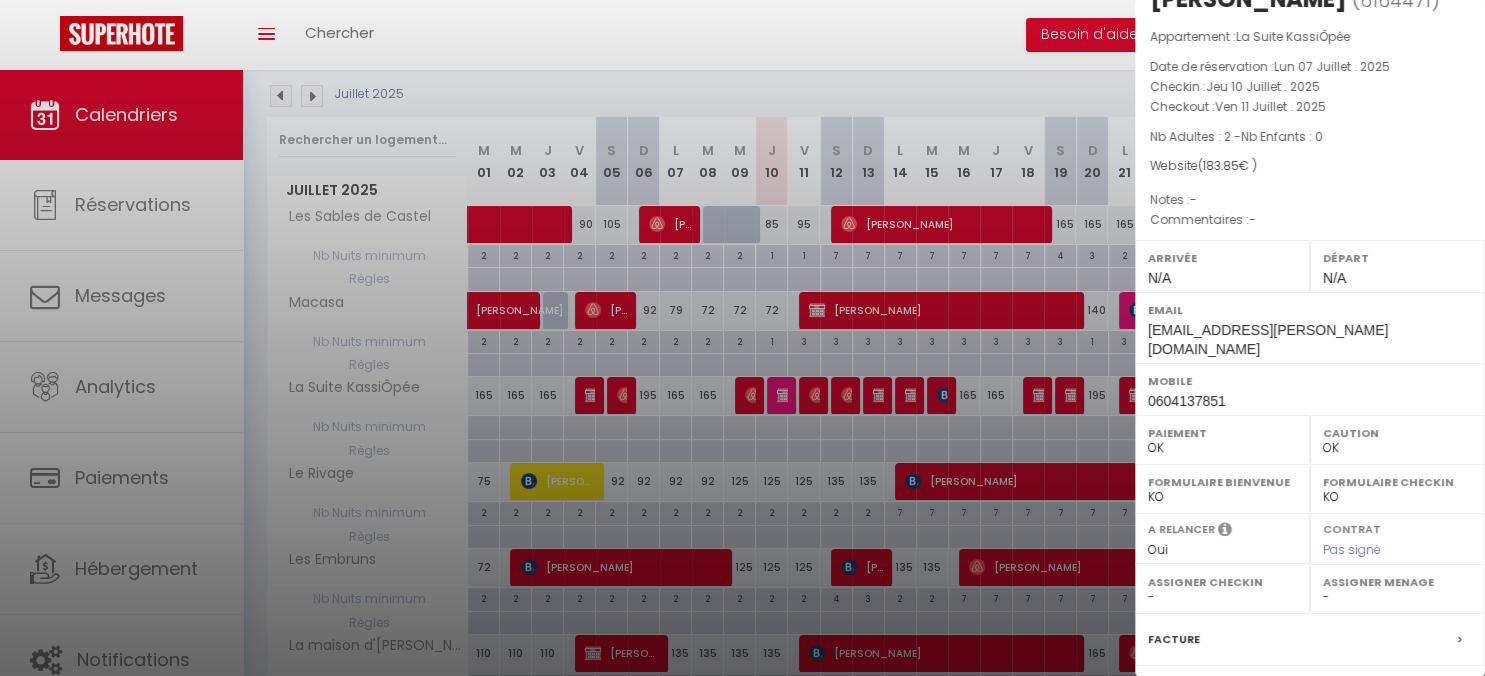 click at bounding box center [742, 338] 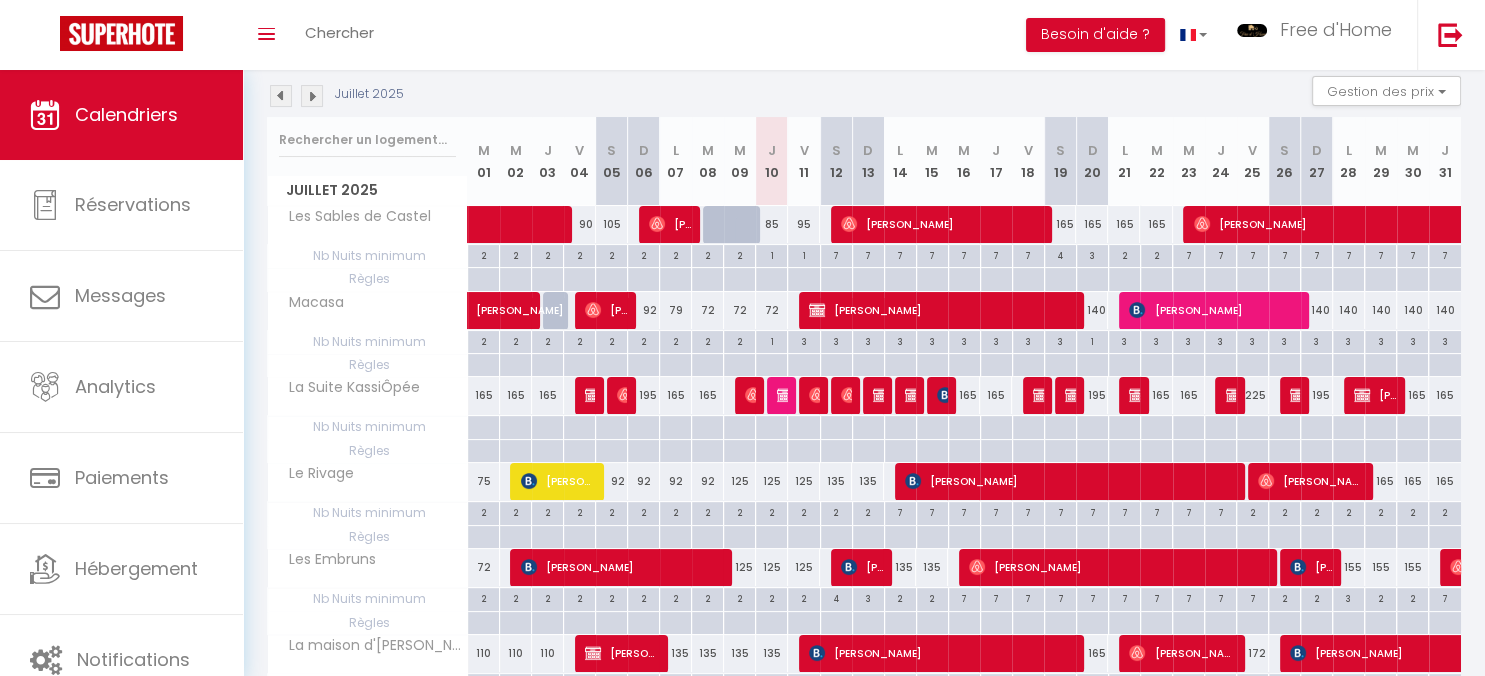 click on "125" at bounding box center [772, 481] 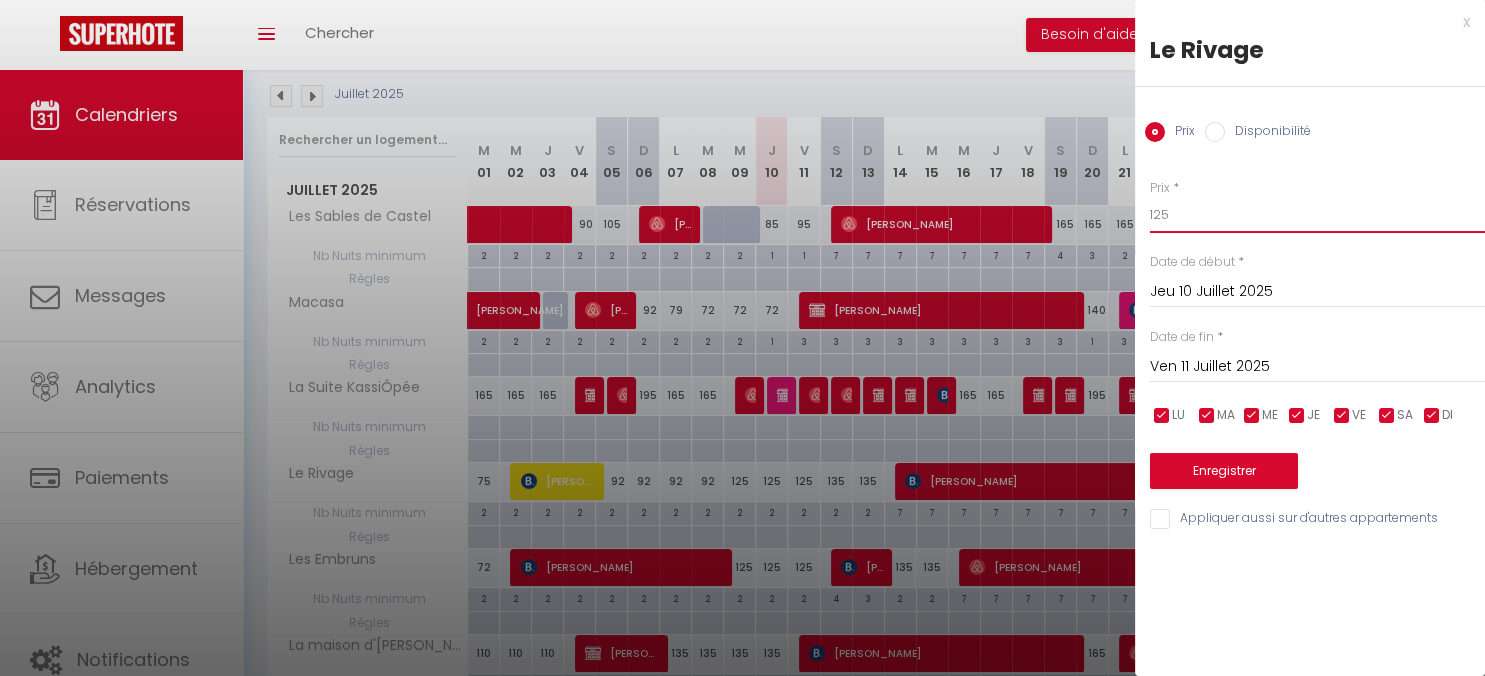 drag, startPoint x: 1190, startPoint y: 218, endPoint x: 1130, endPoint y: 218, distance: 60 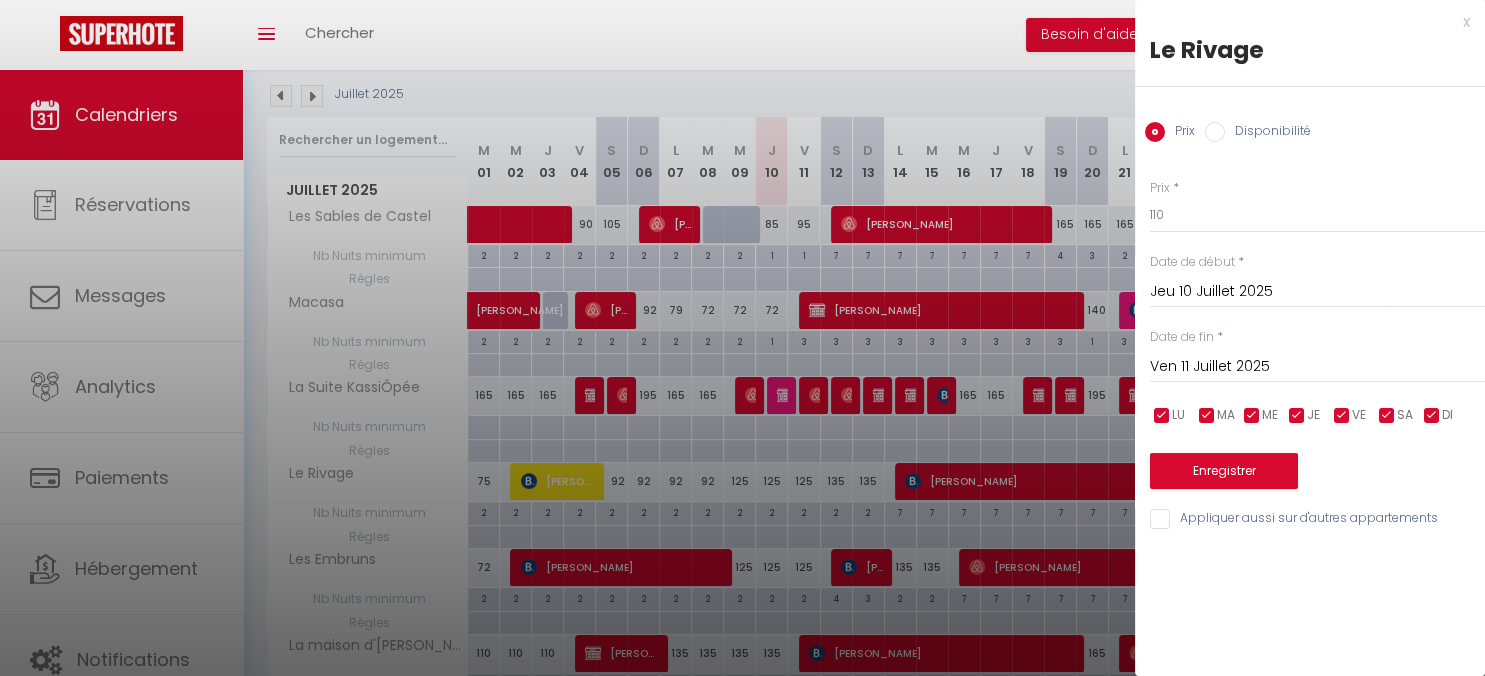 click on "Ven 11 Juillet 2025" at bounding box center (1317, 367) 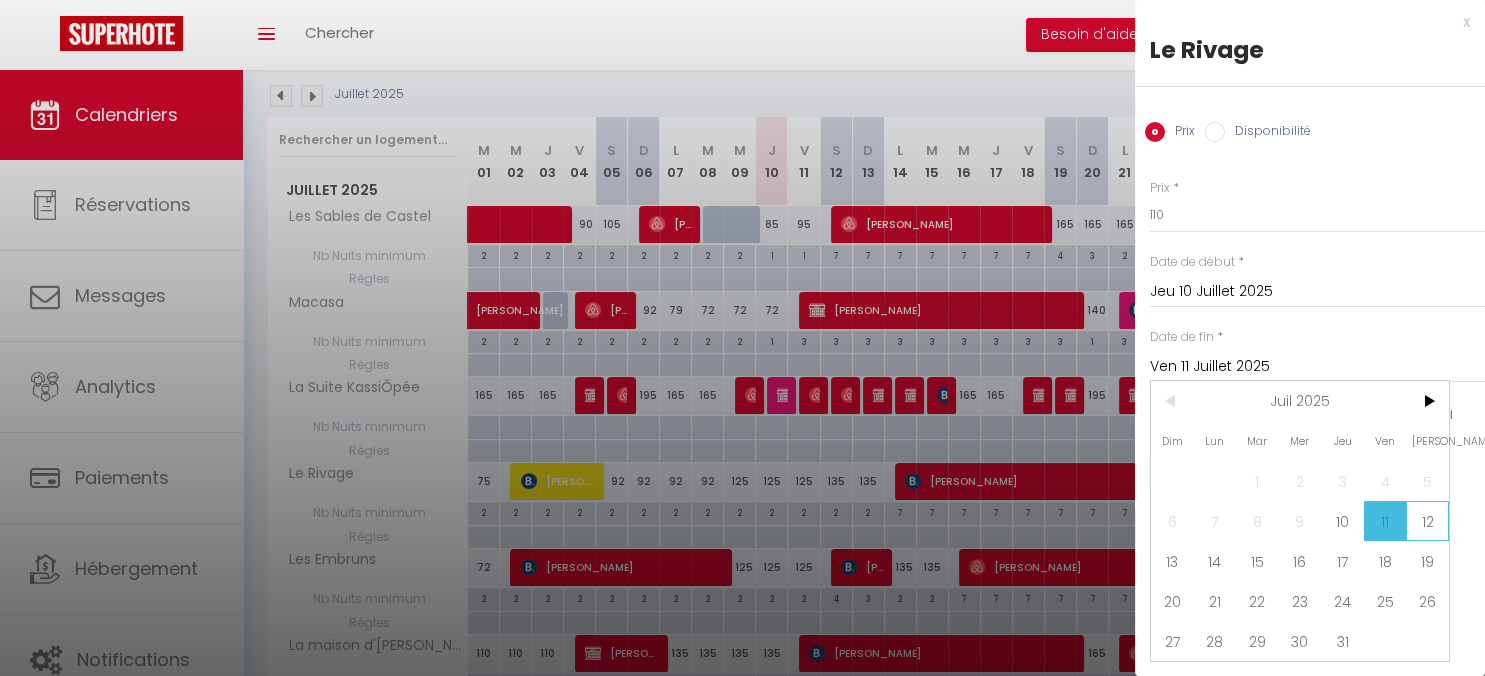 click on "12" at bounding box center [1427, 521] 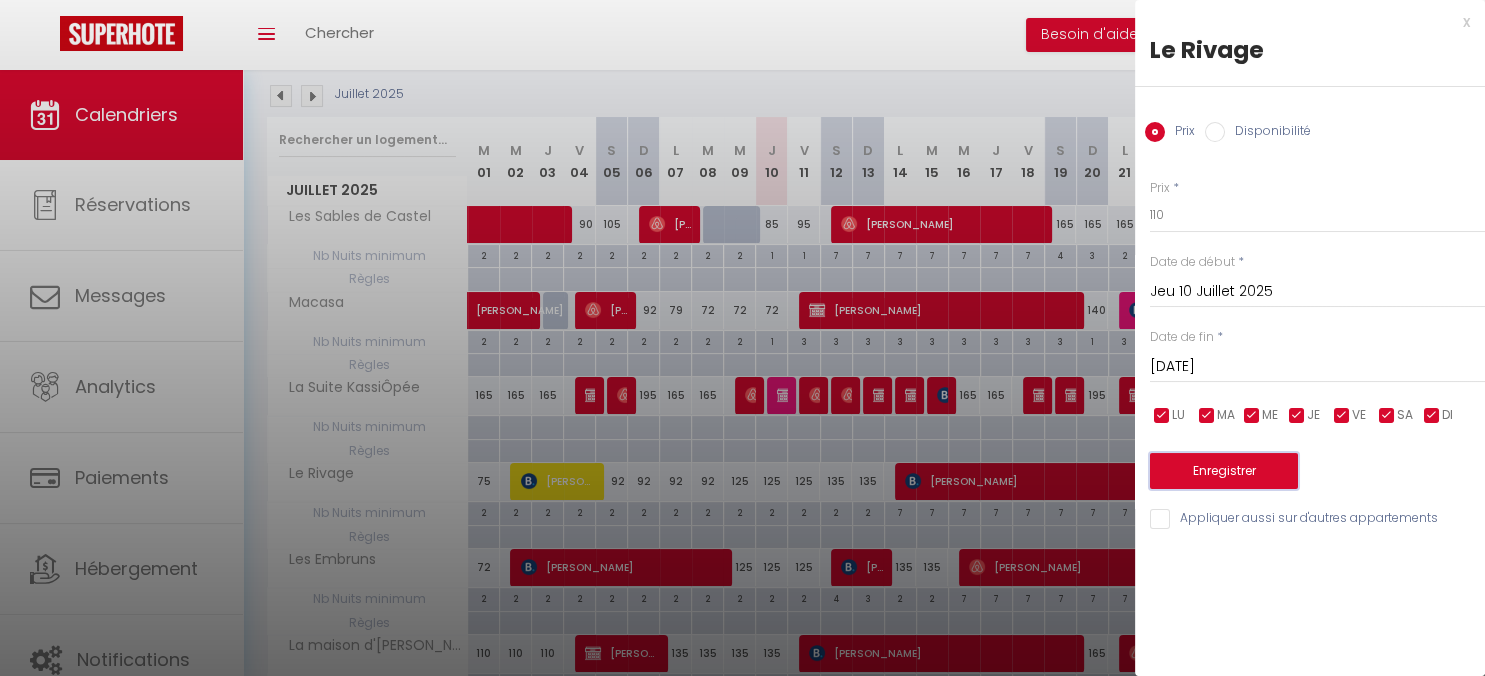 click on "Enregistrer" at bounding box center (1224, 471) 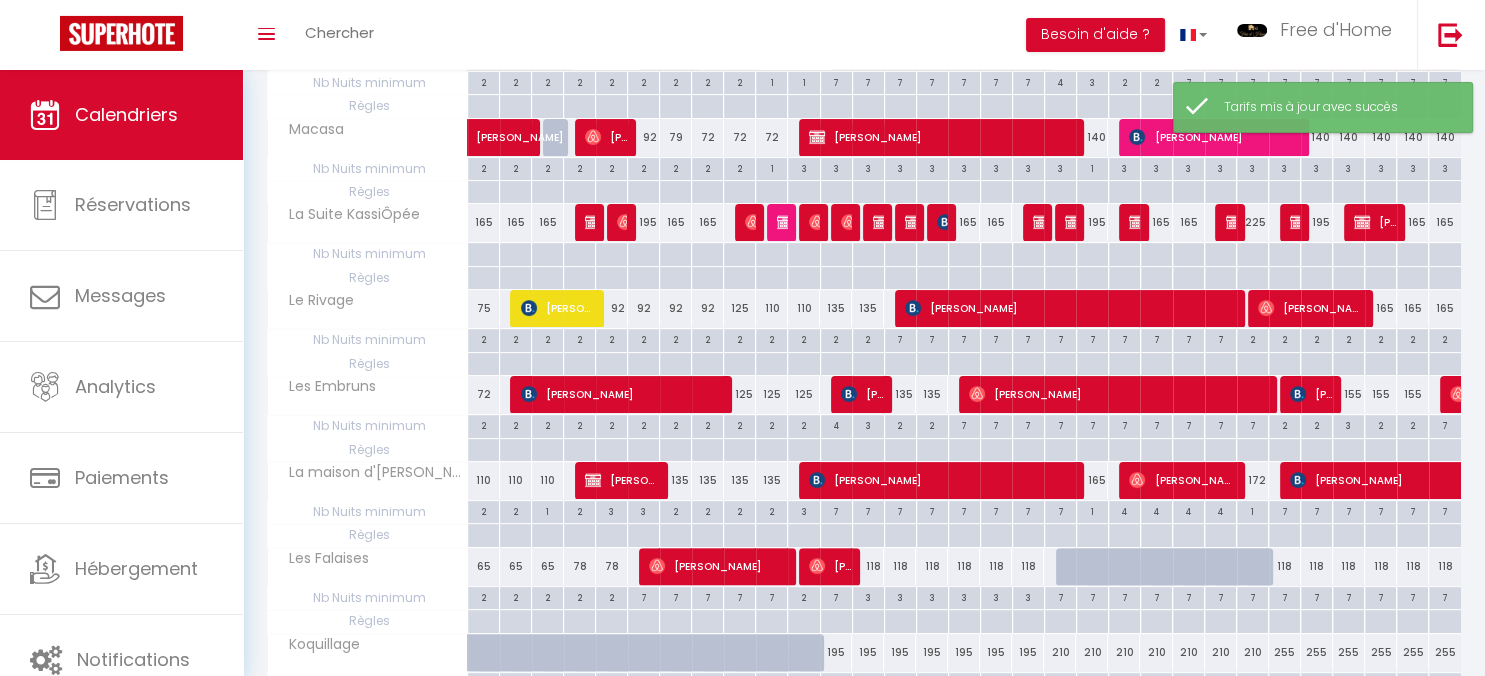 scroll, scrollTop: 387, scrollLeft: 0, axis: vertical 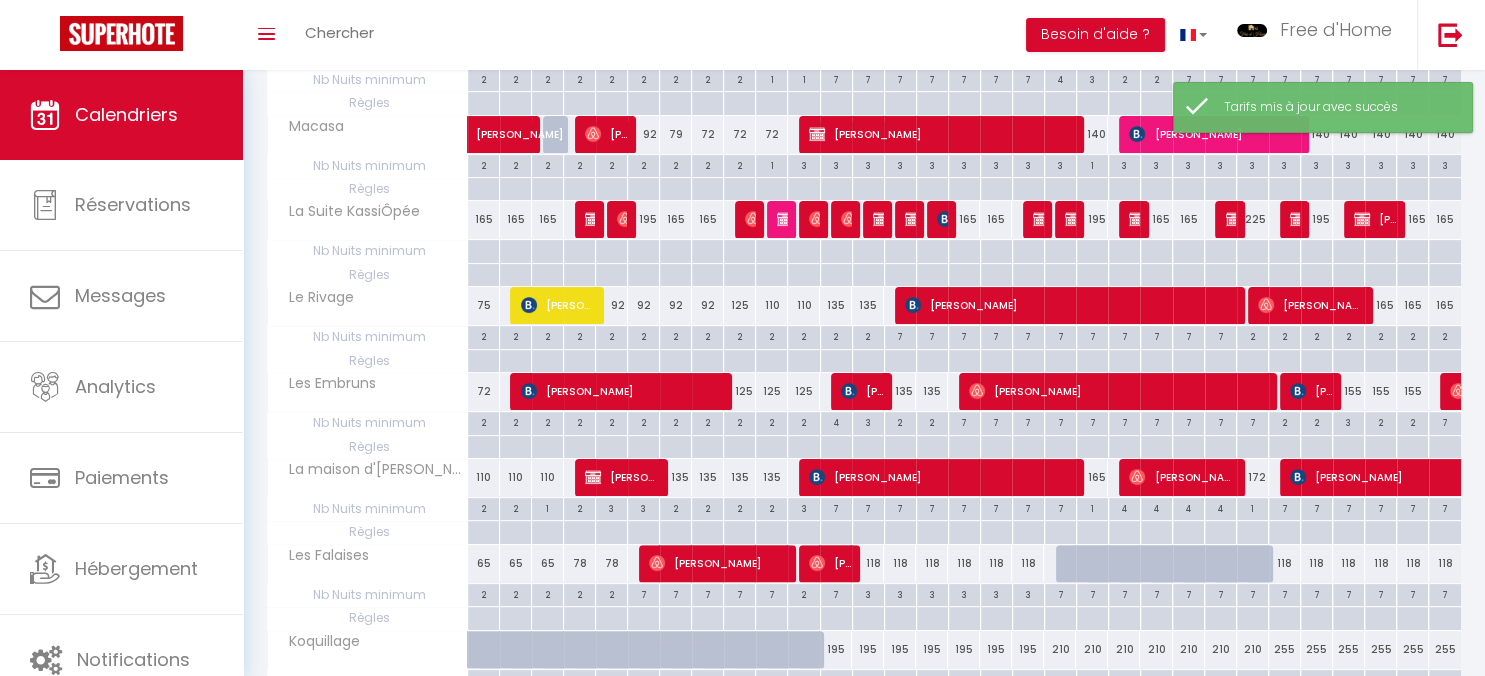 click on "135" at bounding box center (836, 305) 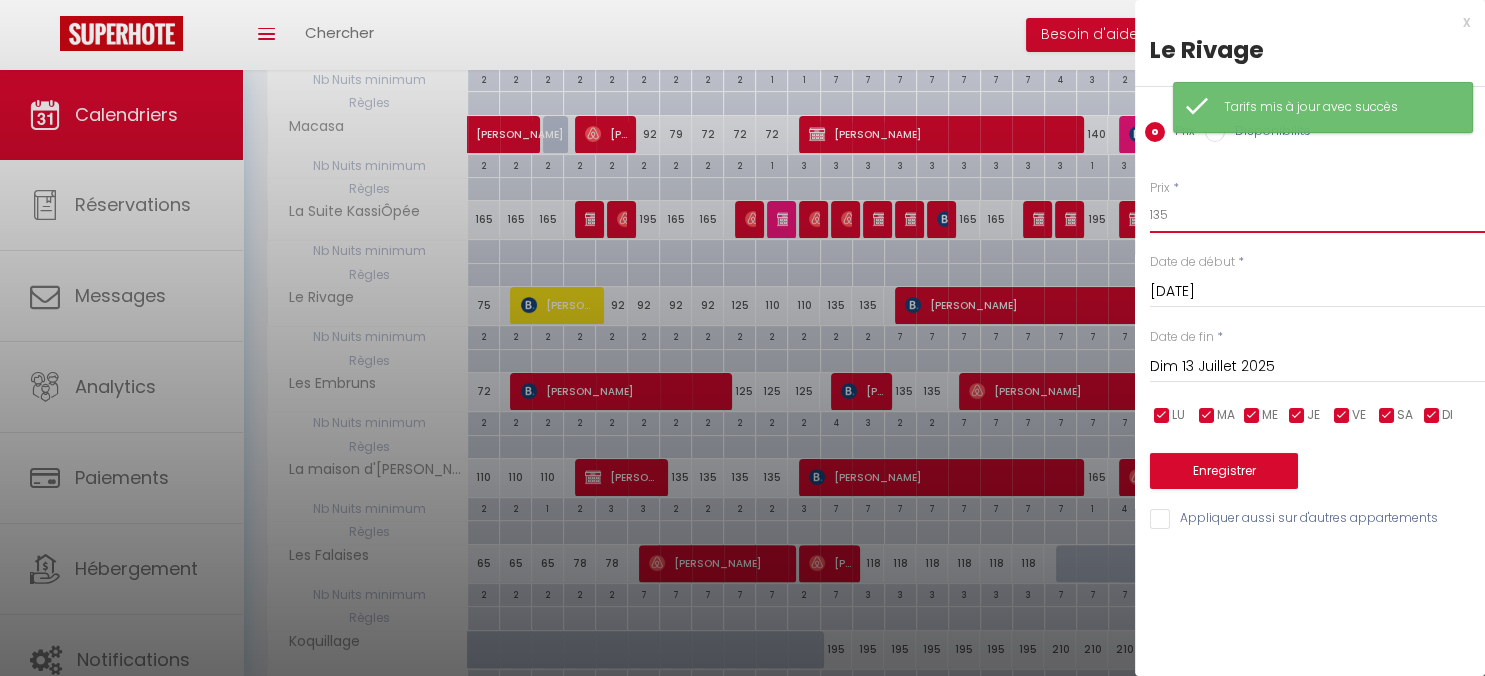drag, startPoint x: 1179, startPoint y: 222, endPoint x: 1106, endPoint y: 225, distance: 73.061615 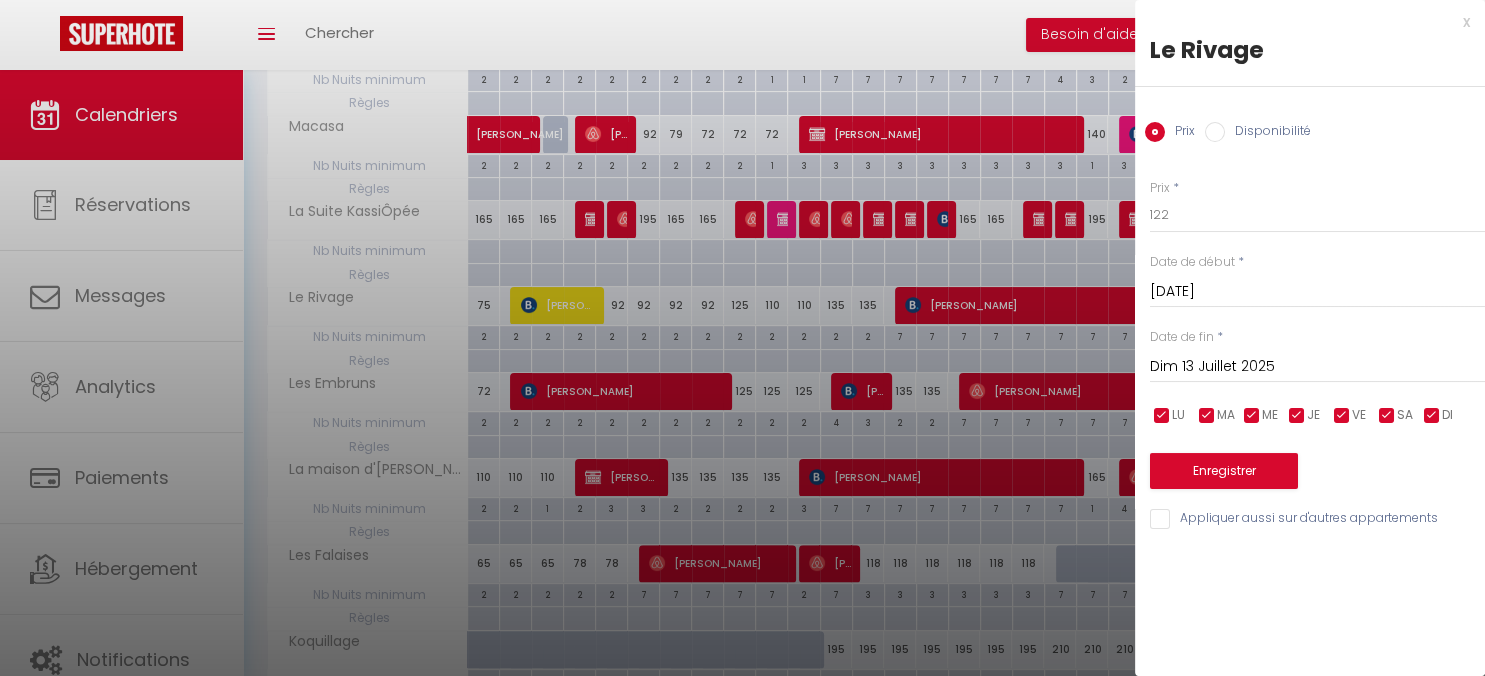 click on "Dim 13 Juillet 2025" at bounding box center [1317, 367] 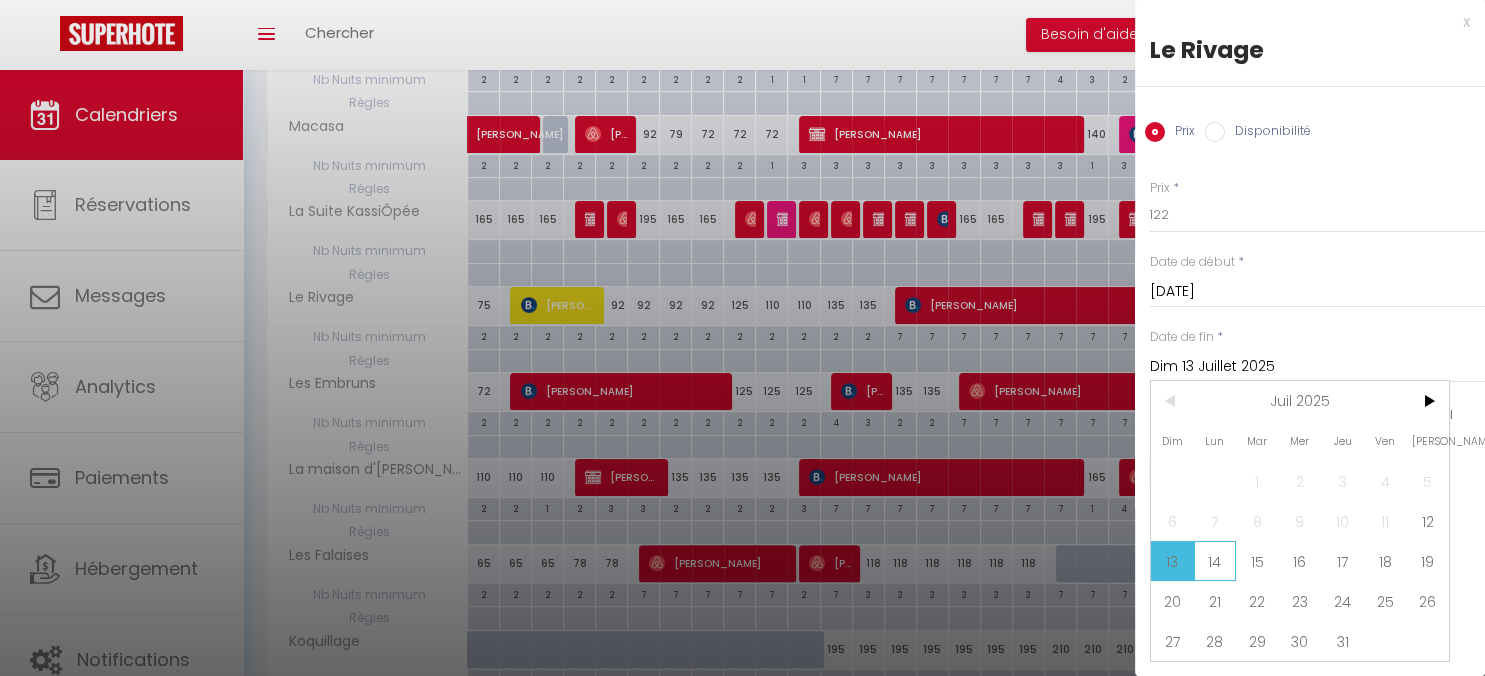 click on "14" at bounding box center (1215, 561) 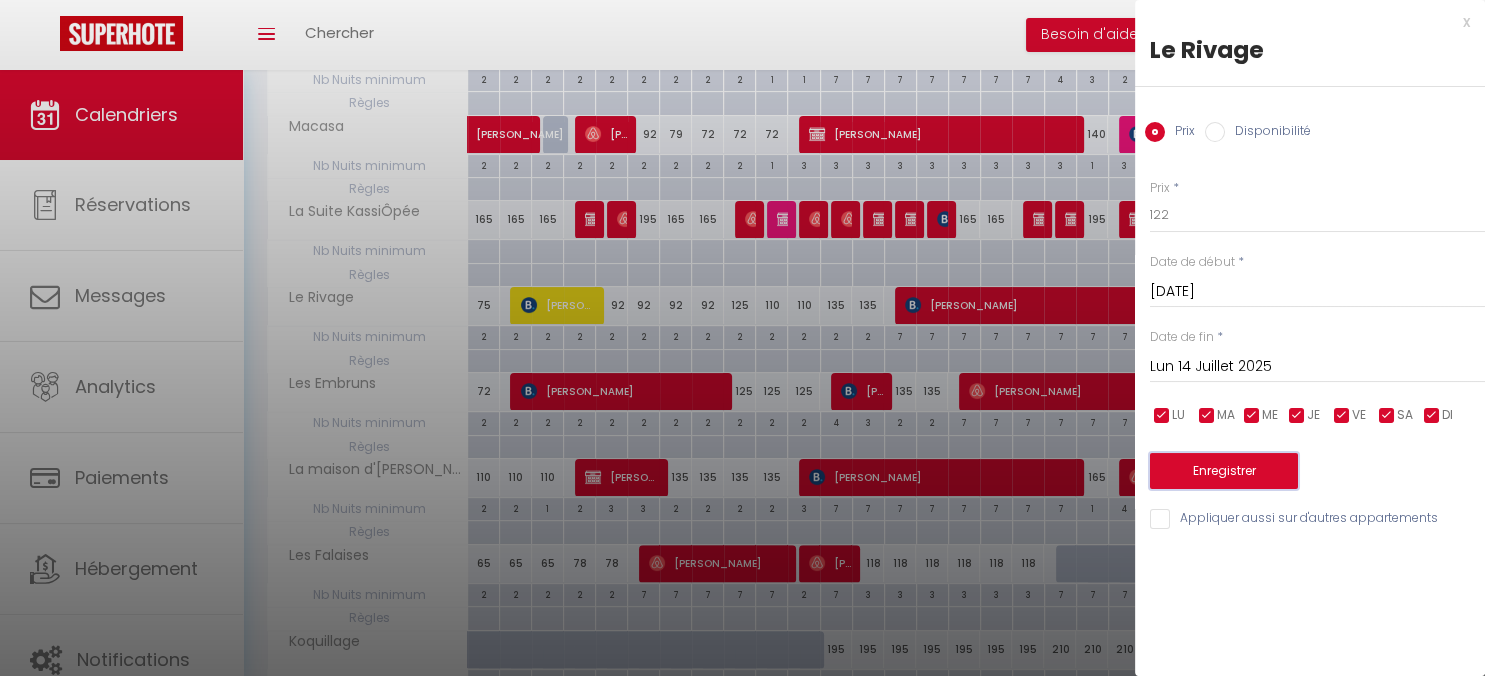 click on "Enregistrer" at bounding box center [1224, 471] 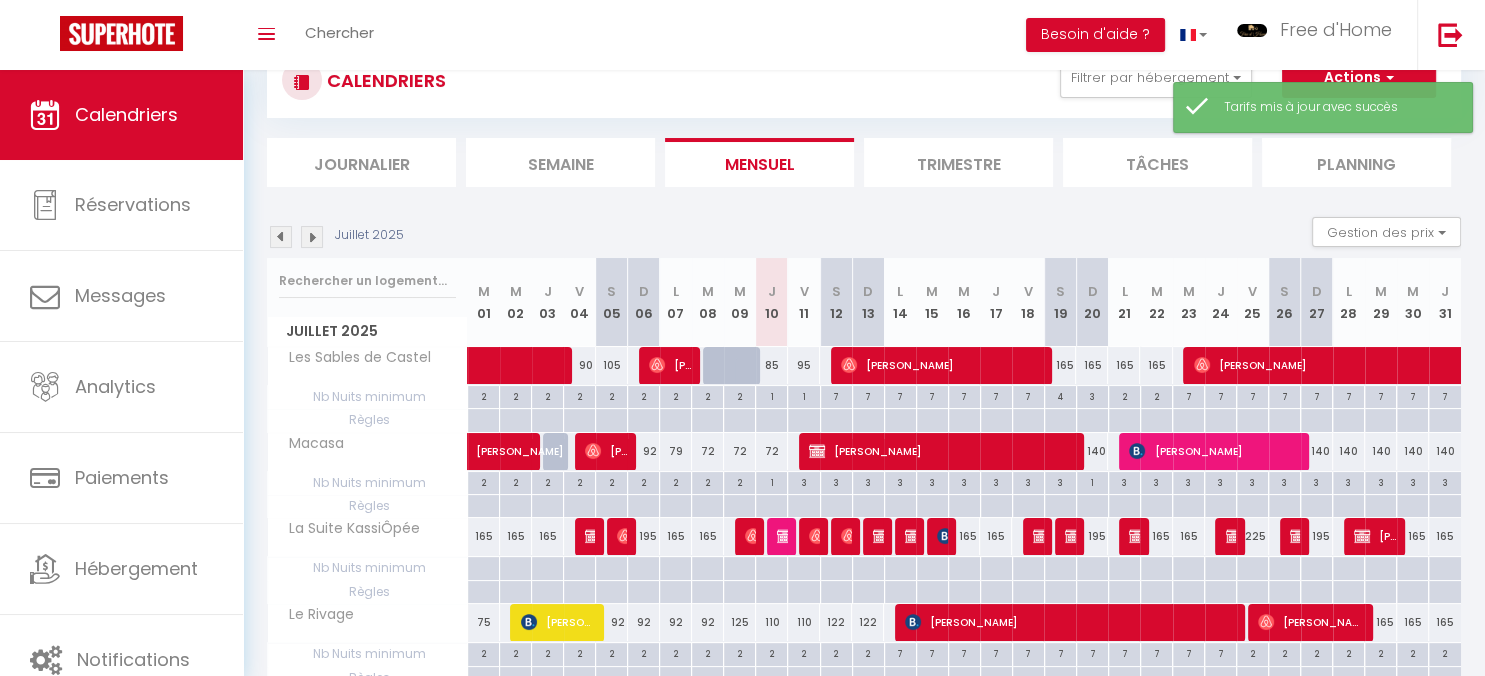 scroll, scrollTop: 281, scrollLeft: 0, axis: vertical 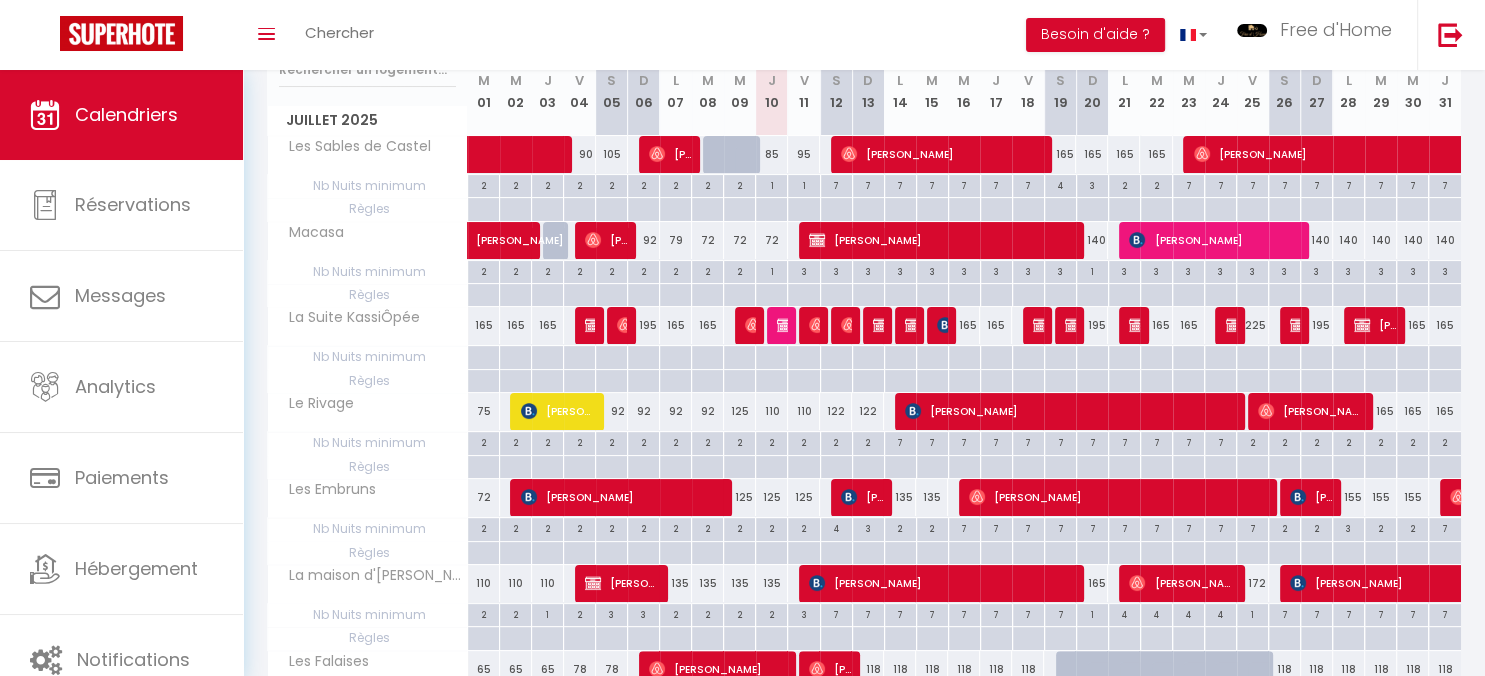 click on "135" at bounding box center (900, 497) 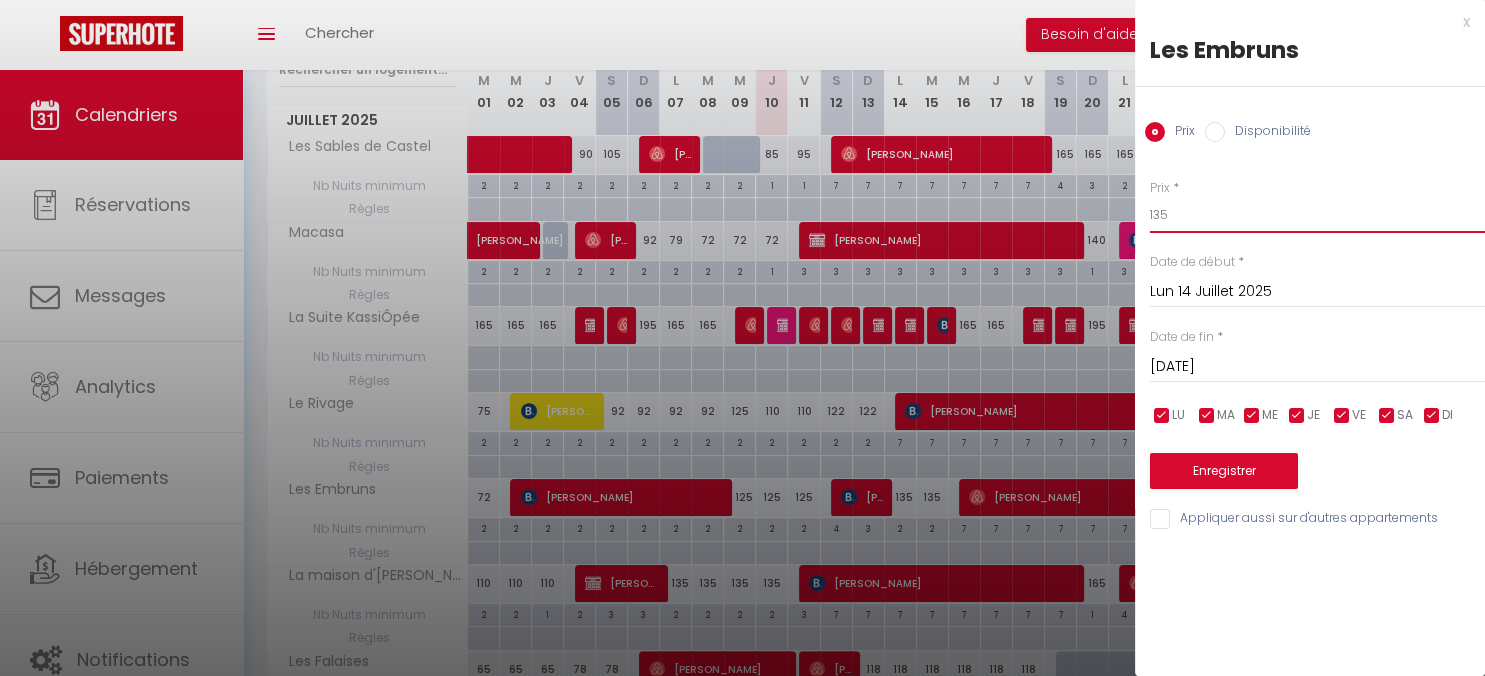 drag, startPoint x: 1200, startPoint y: 214, endPoint x: 1133, endPoint y: 227, distance: 68.24954 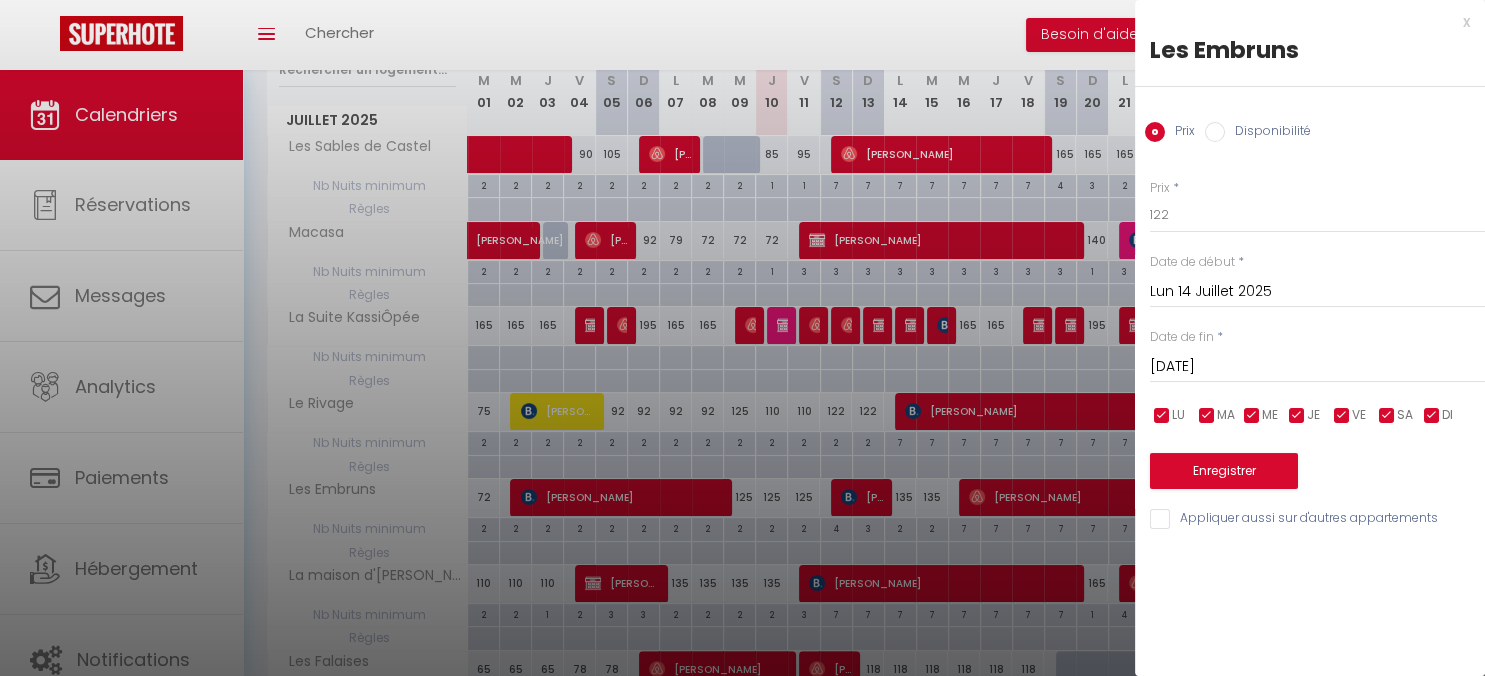 click on "[DATE]" at bounding box center [1317, 367] 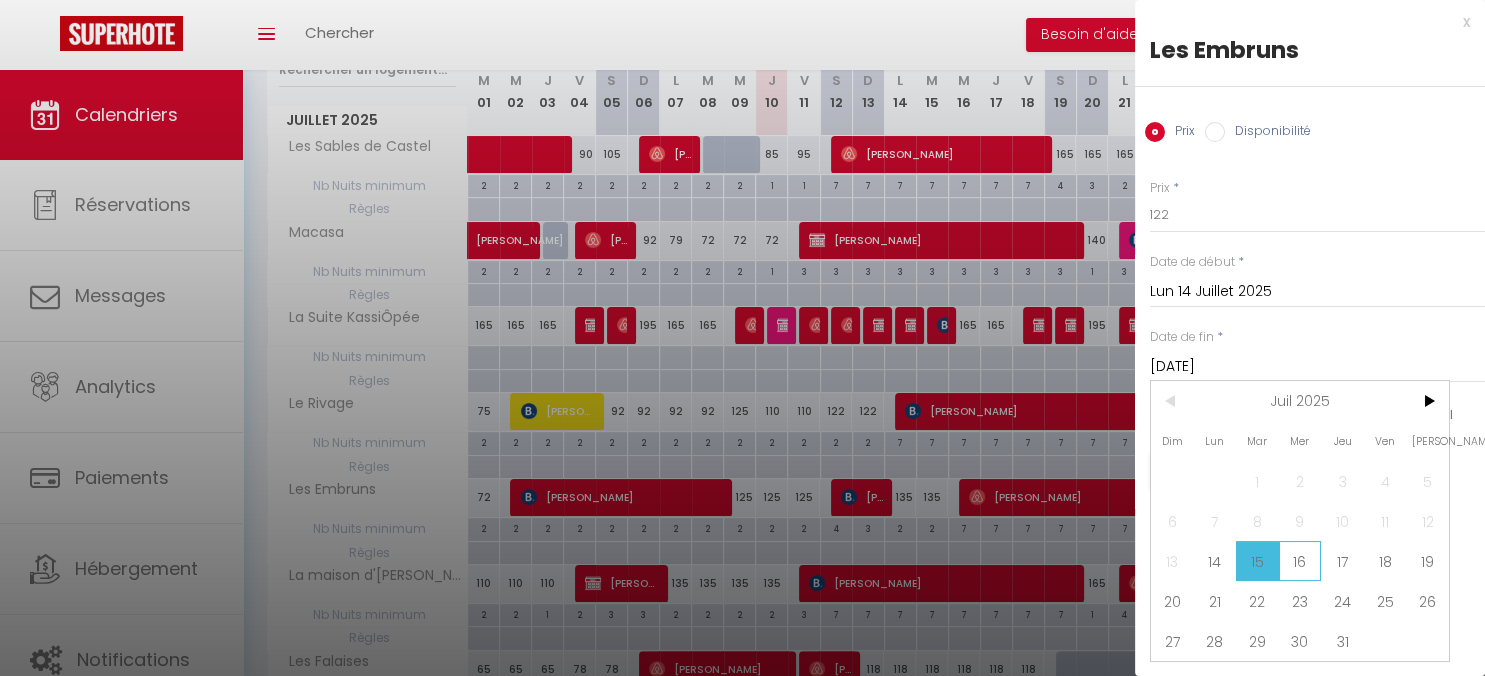 click on "16" at bounding box center [1300, 561] 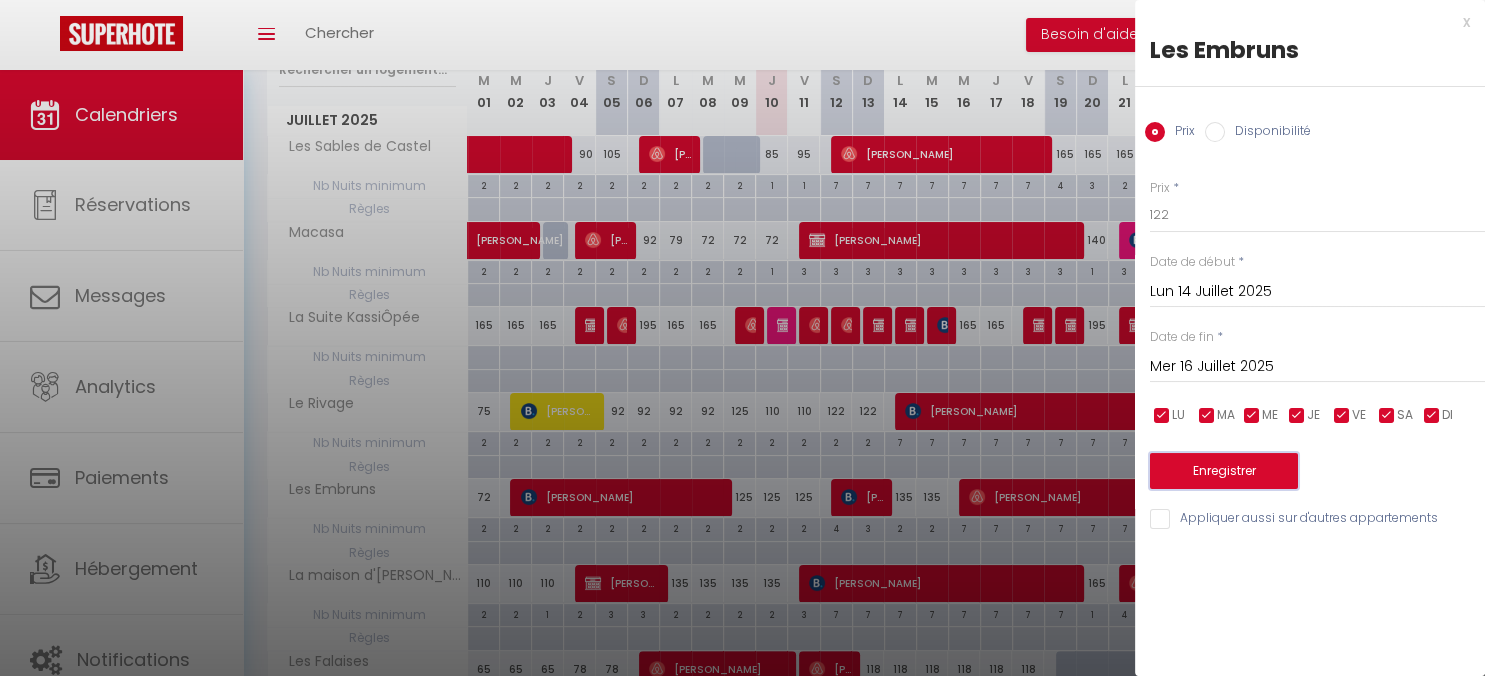 click on "Enregistrer" at bounding box center [1224, 471] 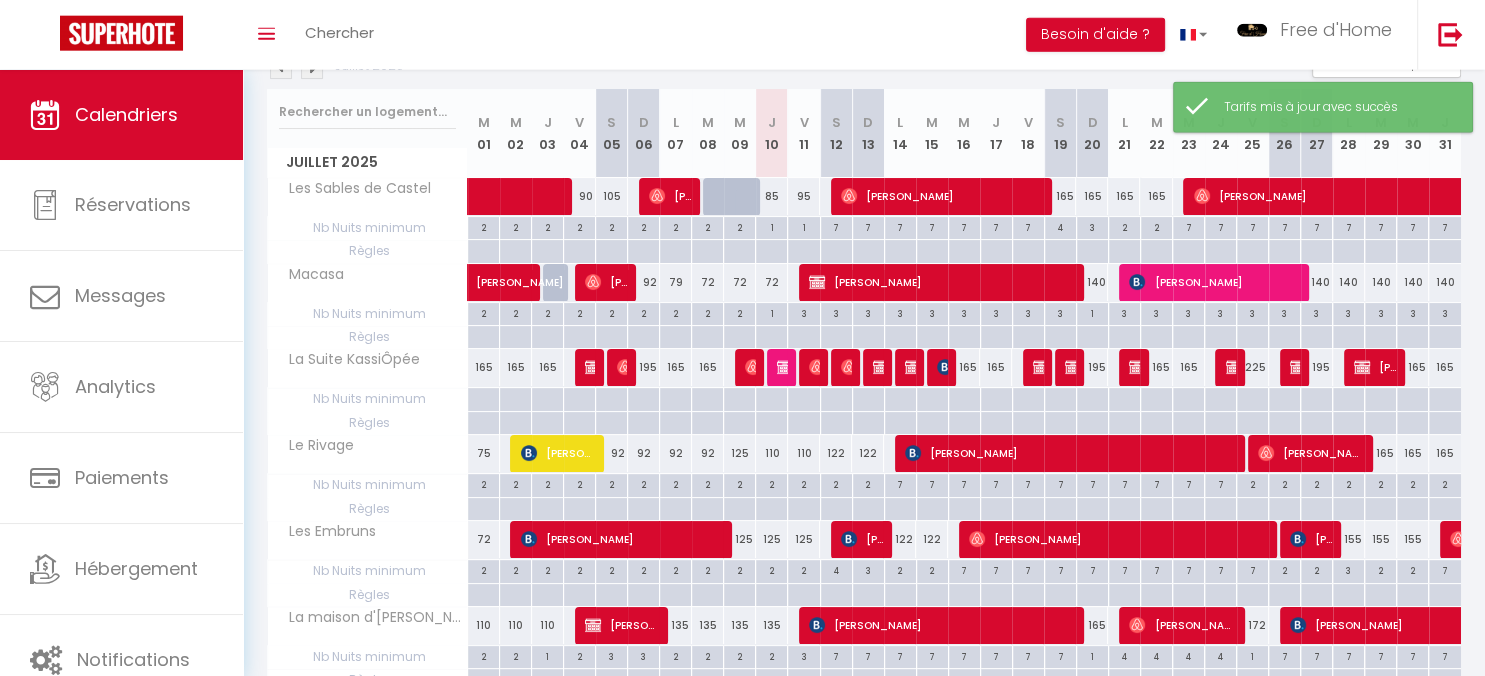 scroll, scrollTop: 281, scrollLeft: 0, axis: vertical 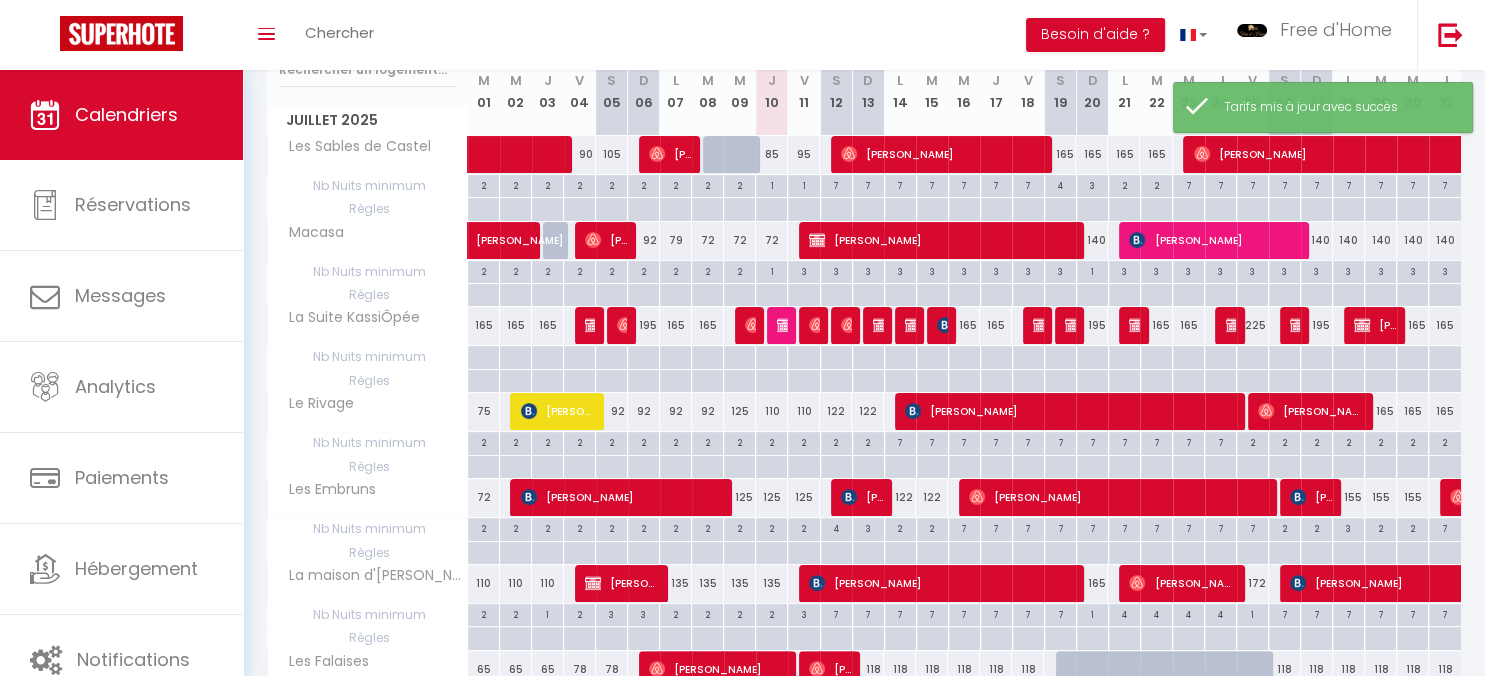 drag, startPoint x: 767, startPoint y: 492, endPoint x: 782, endPoint y: 480, distance: 19.209373 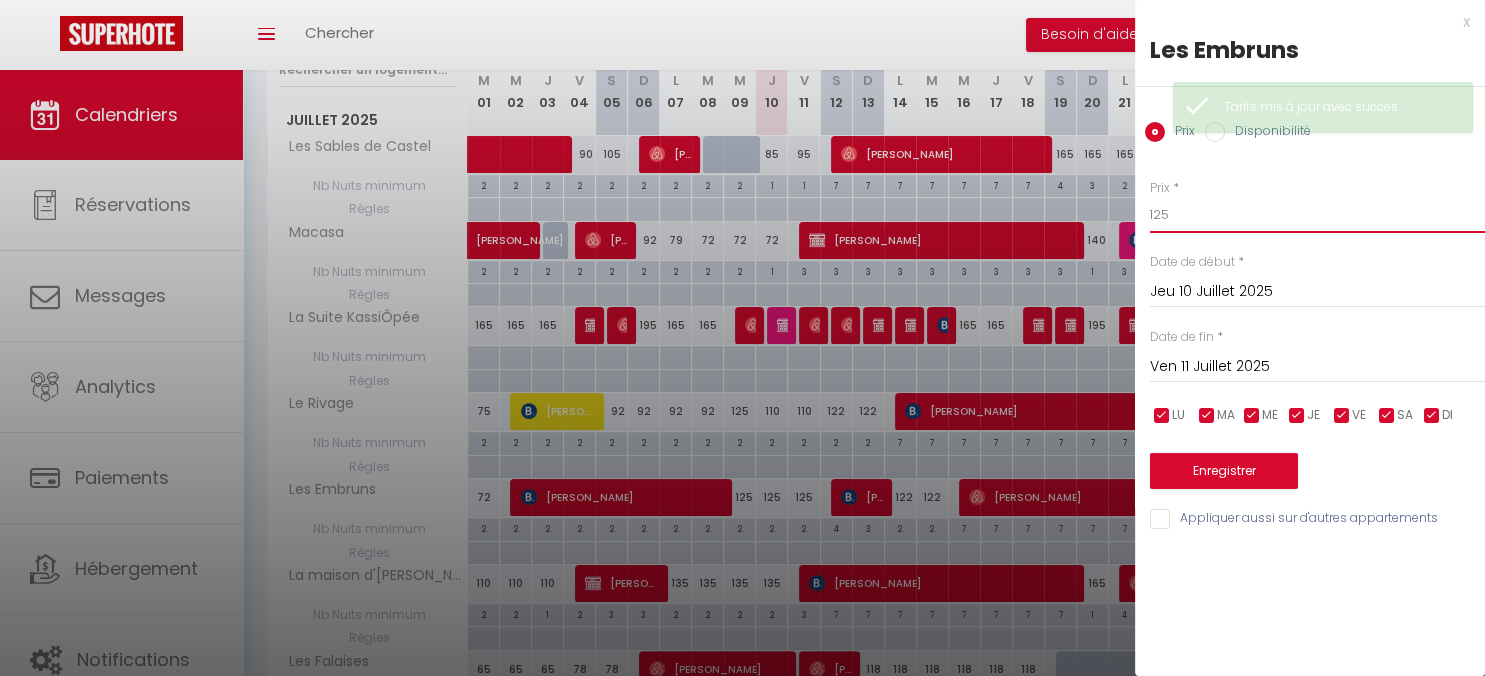 drag, startPoint x: 1201, startPoint y: 226, endPoint x: 1084, endPoint y: 211, distance: 117.95762 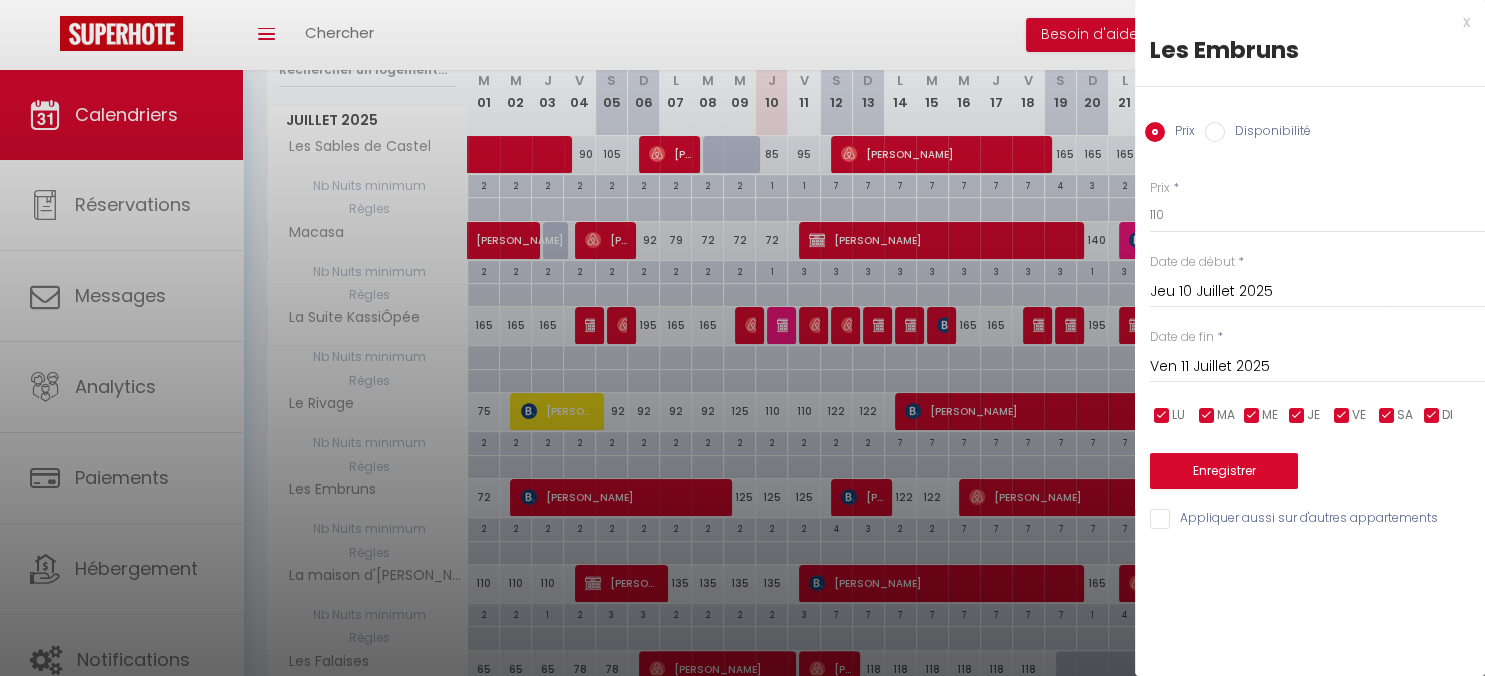 click on "Ven 11 Juillet 2025" at bounding box center [1317, 367] 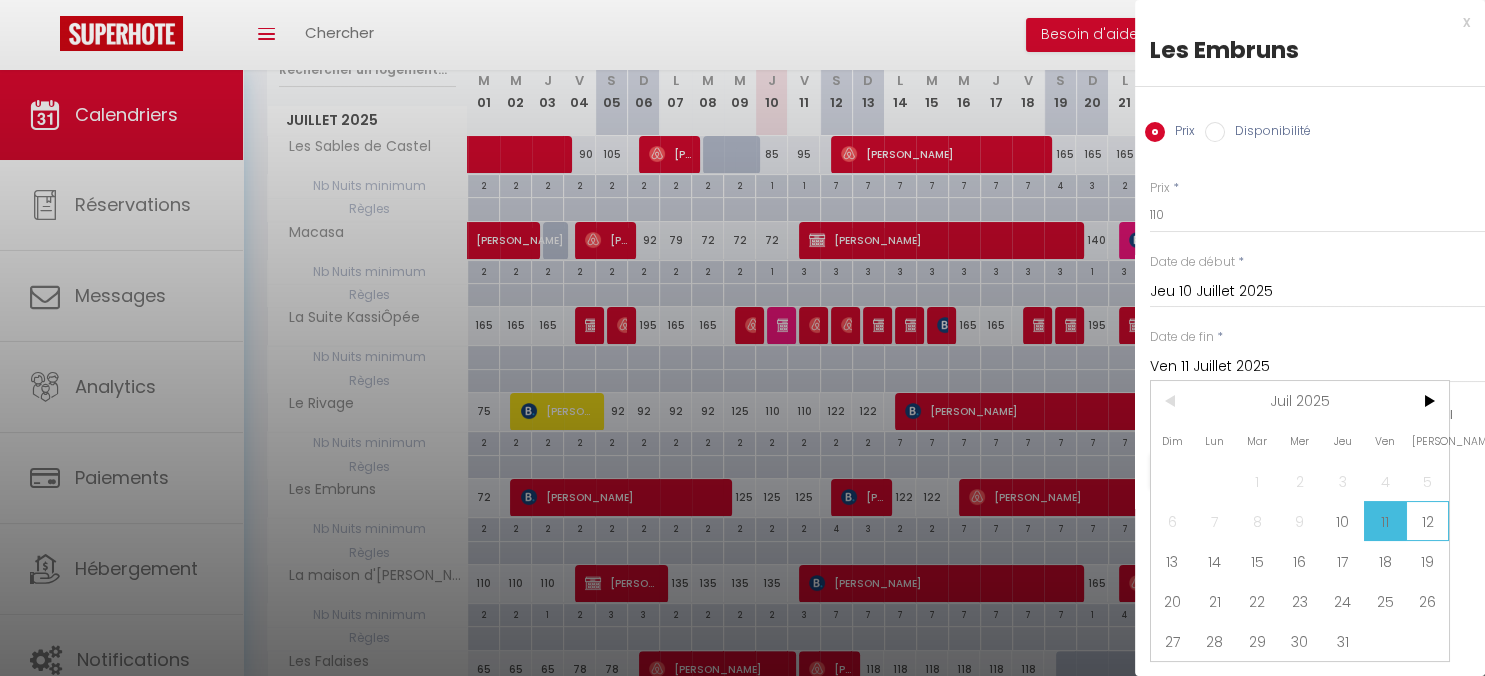 click on "12" at bounding box center [1427, 521] 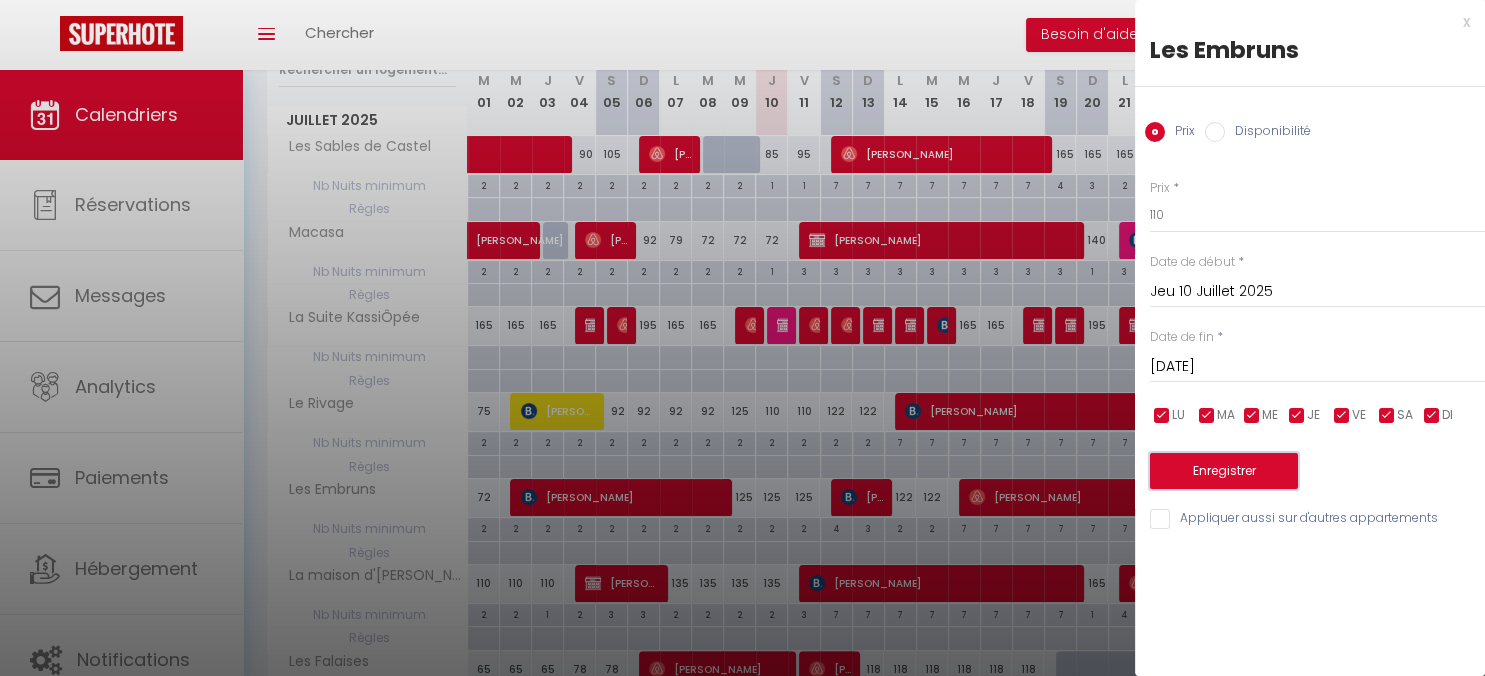 click on "Enregistrer" at bounding box center (1224, 471) 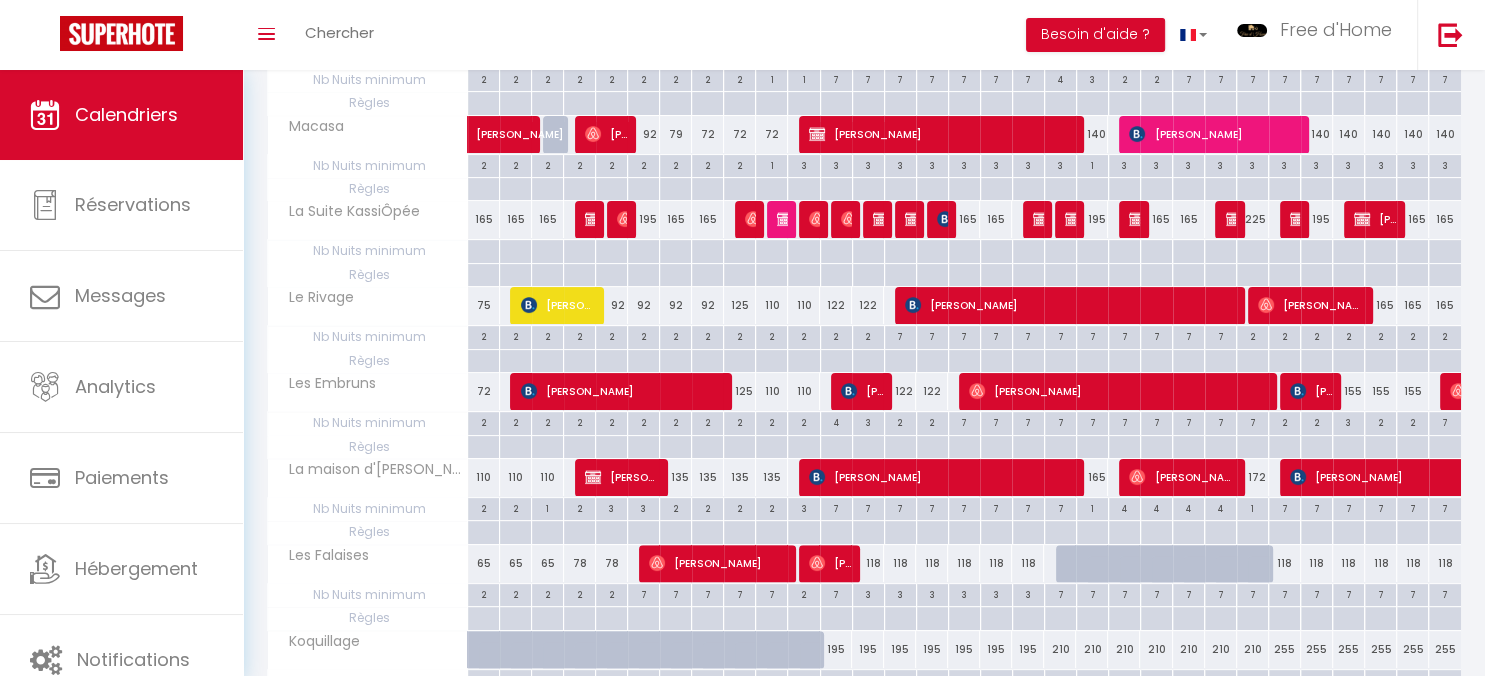 scroll, scrollTop: 0, scrollLeft: 0, axis: both 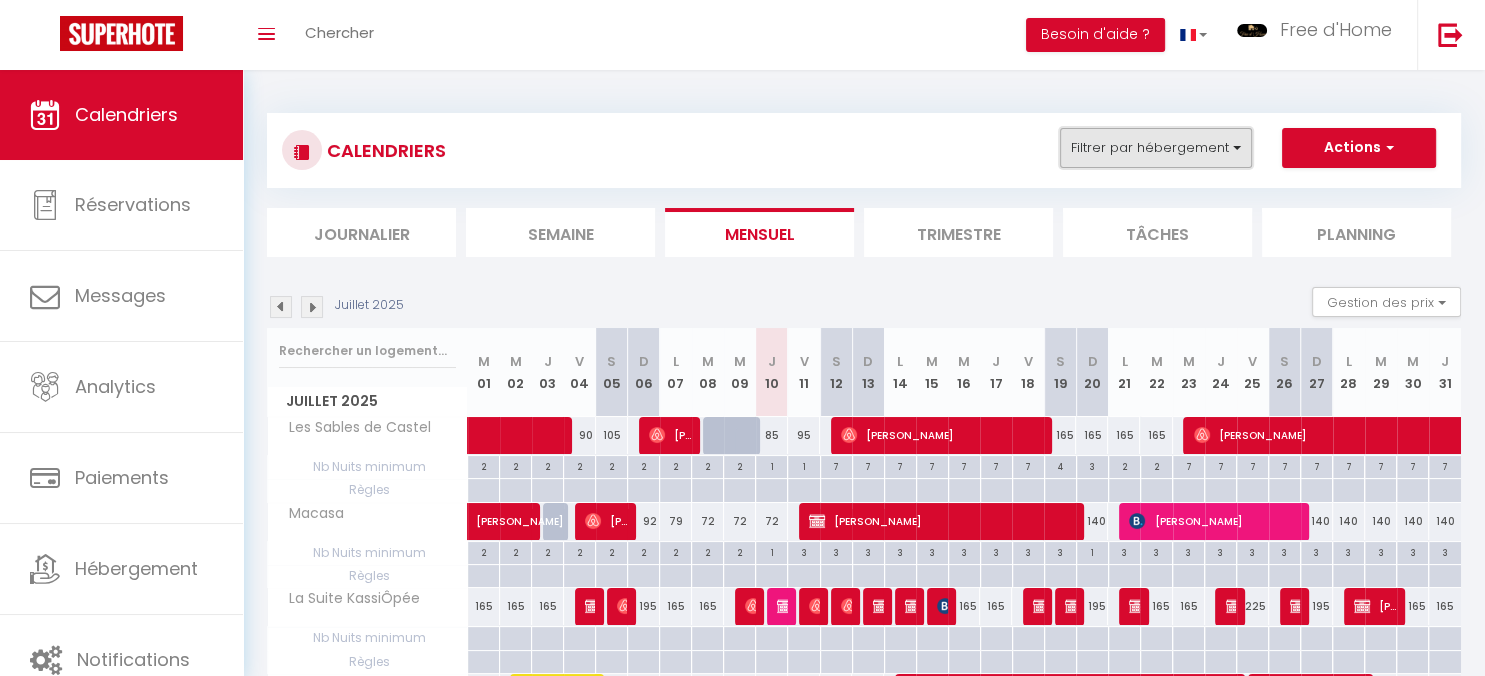 click on "Filtrer par hébergement" at bounding box center [1156, 148] 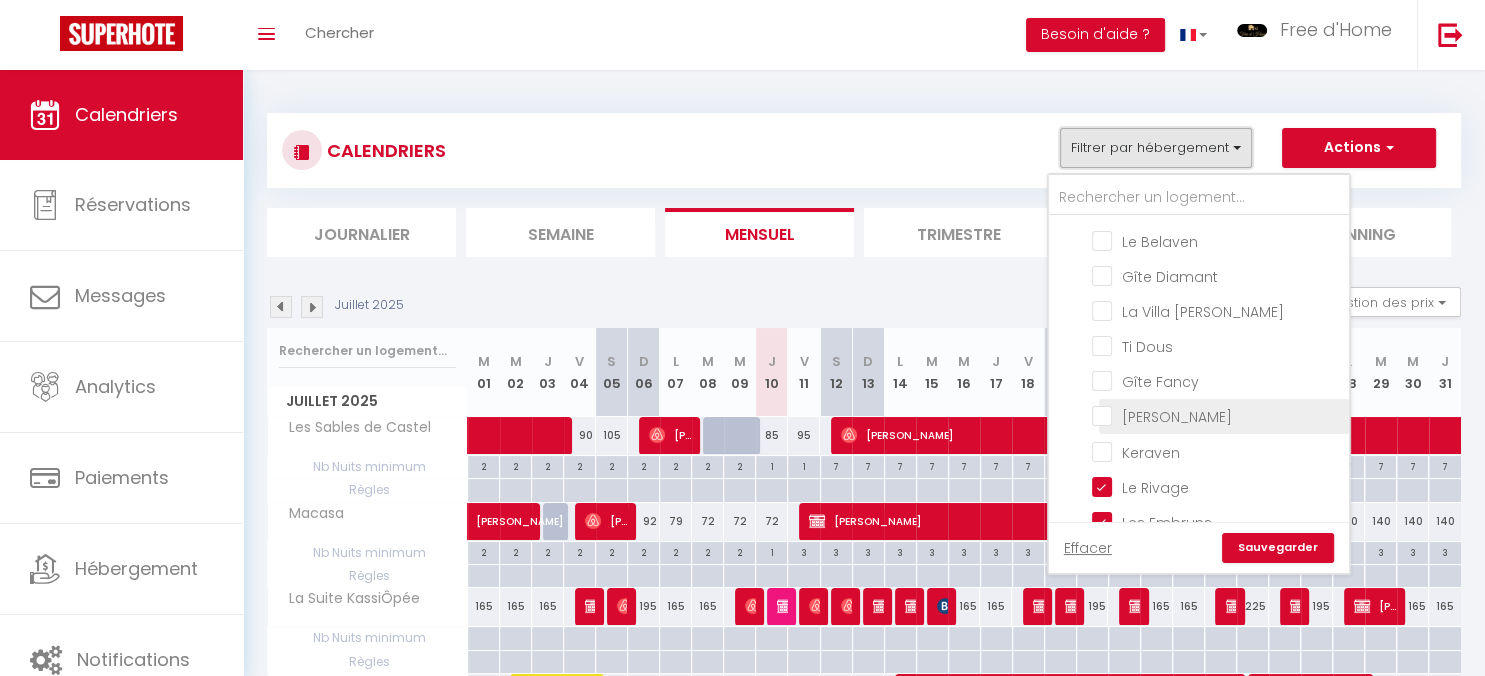 scroll, scrollTop: 1191, scrollLeft: 0, axis: vertical 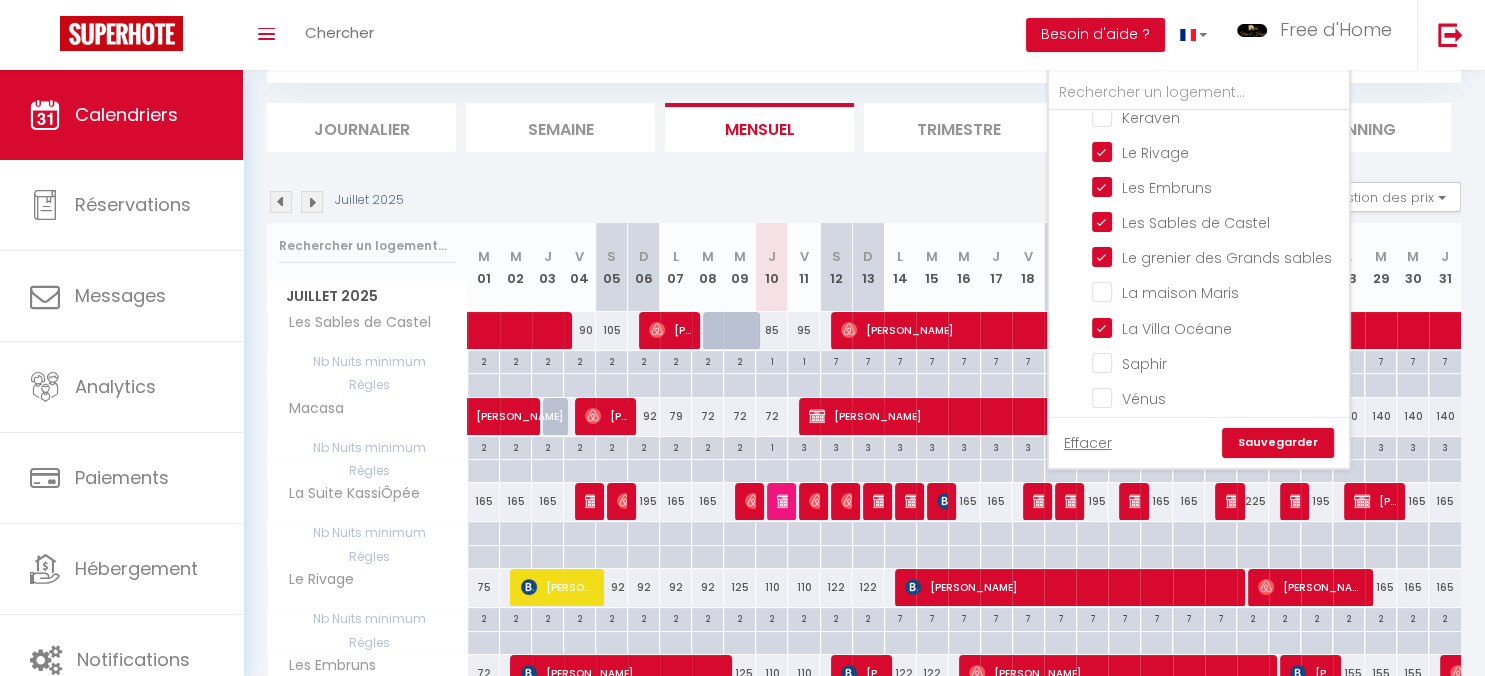 click on "La Suite KassiÔpée" at bounding box center (368, 502) 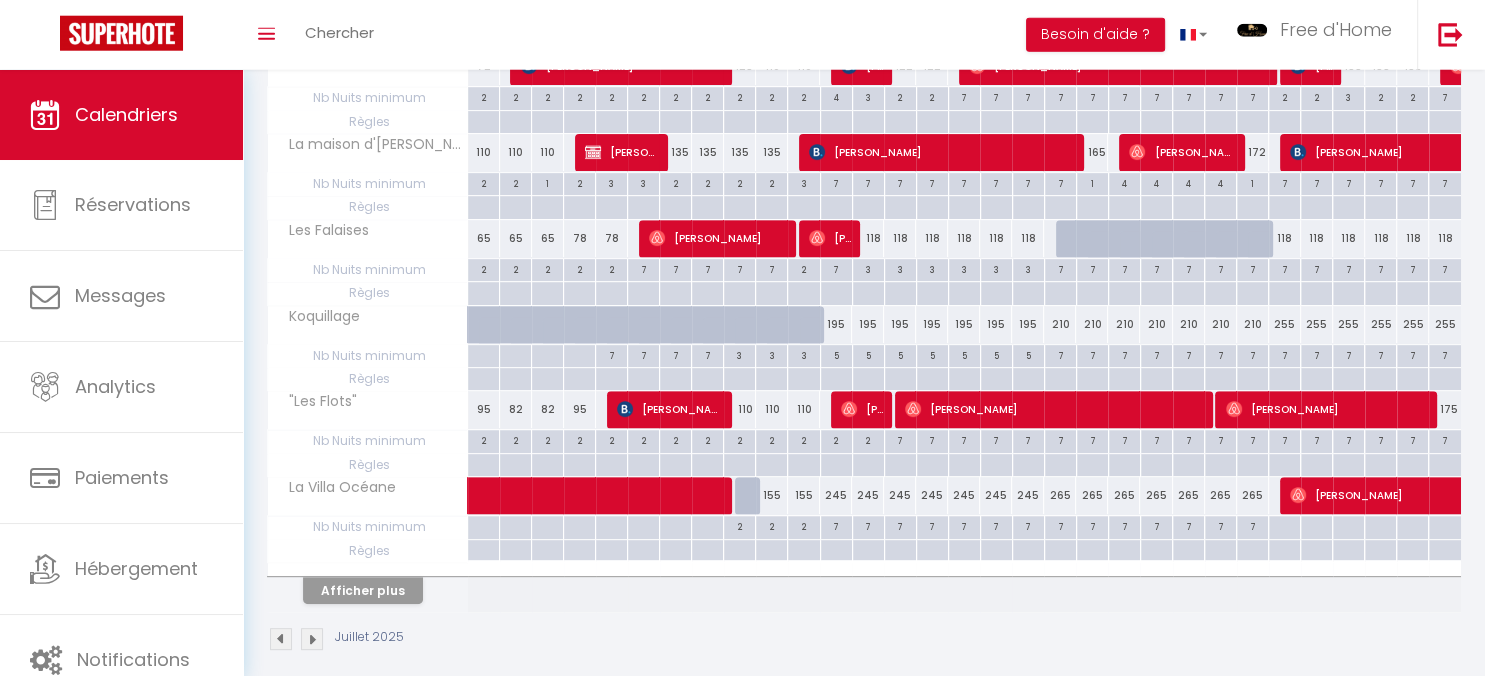 scroll, scrollTop: 722, scrollLeft: 0, axis: vertical 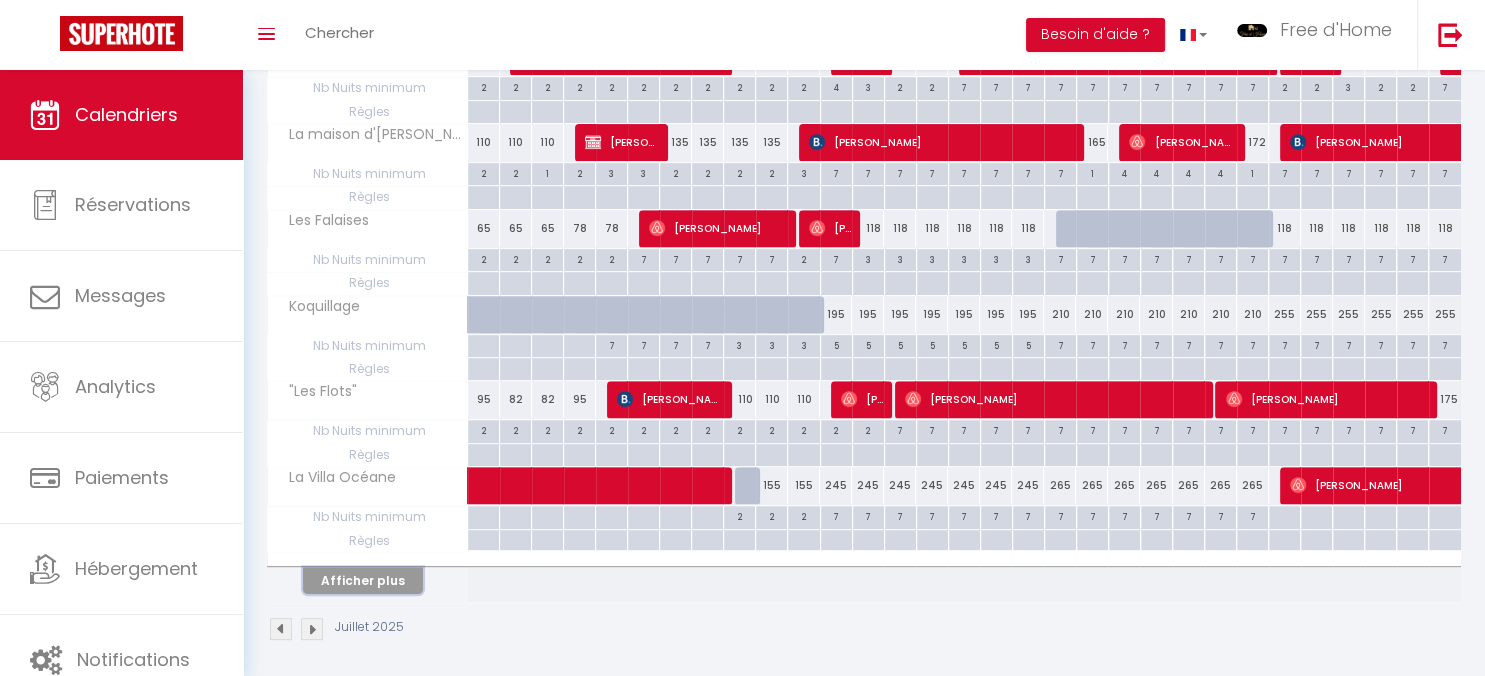 click on "Afficher plus" at bounding box center [363, 580] 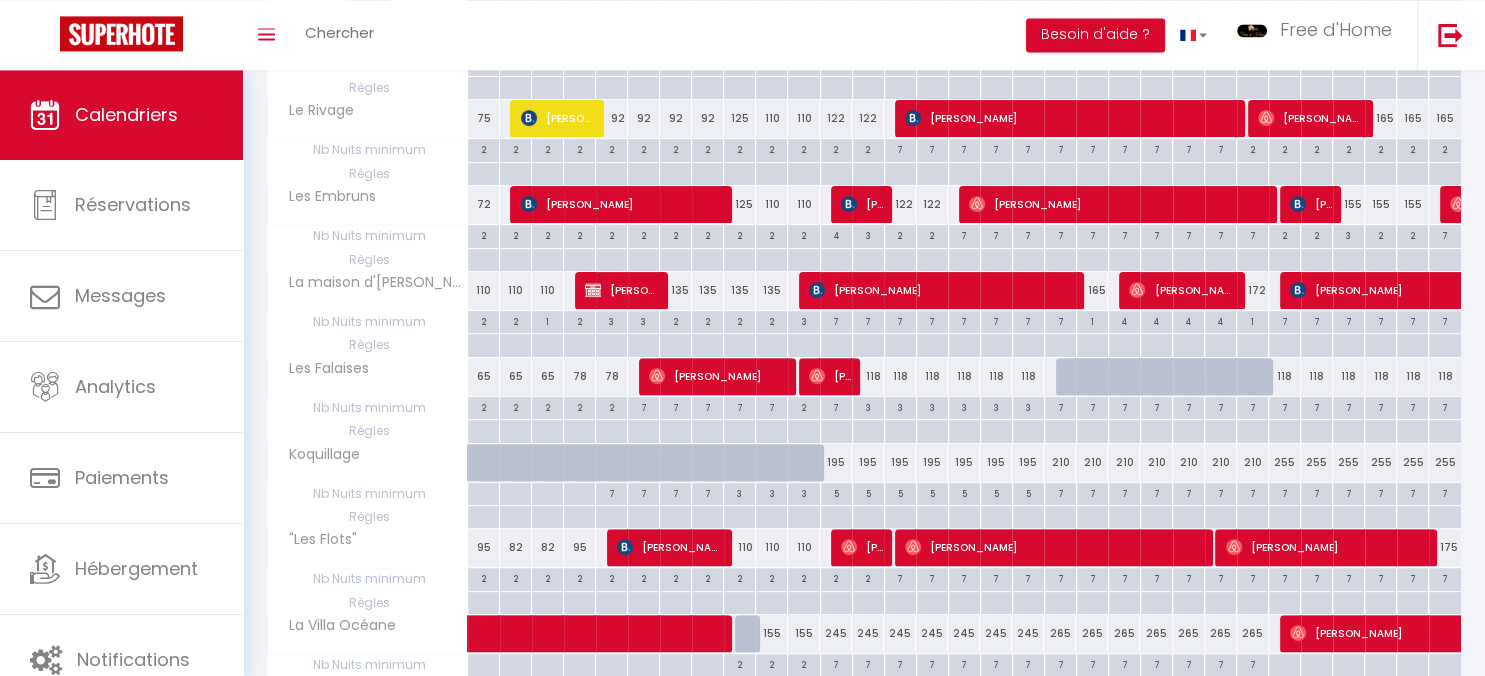 scroll, scrollTop: 722, scrollLeft: 0, axis: vertical 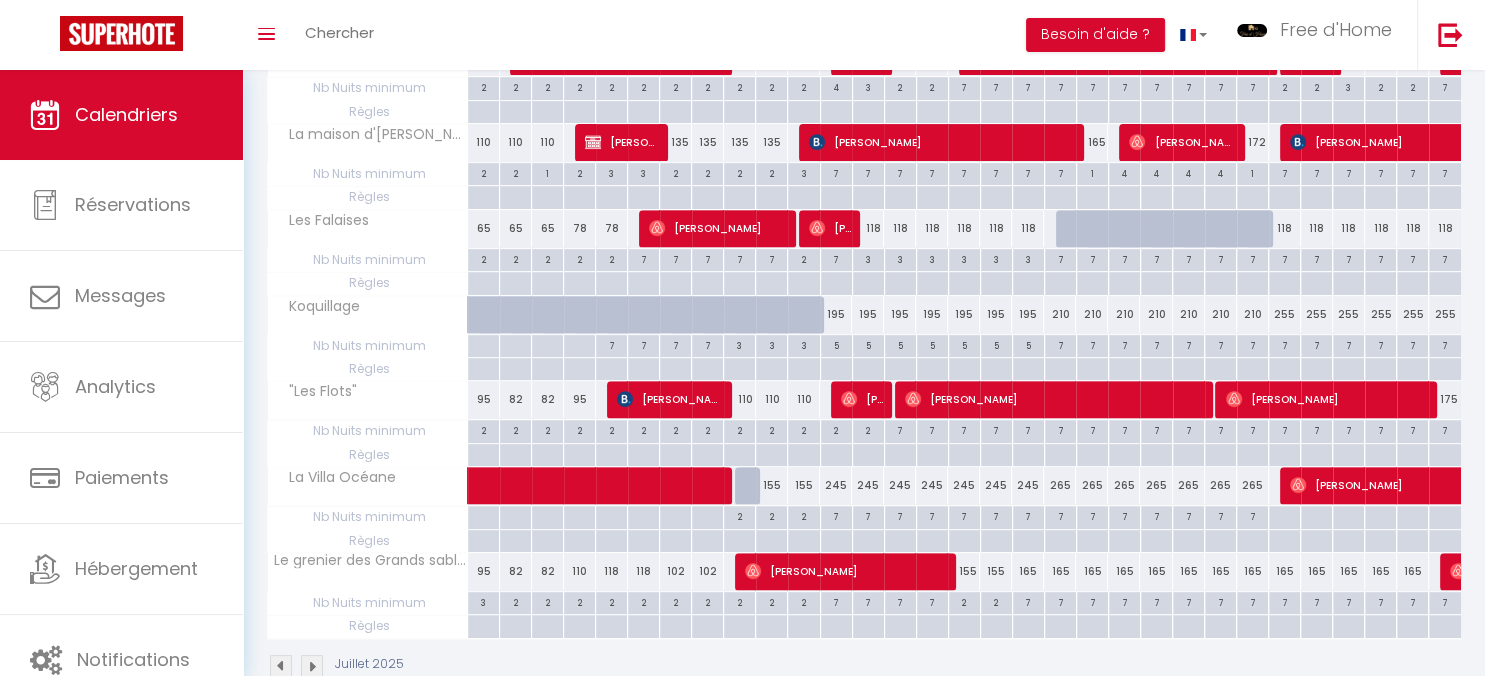 click on "7" at bounding box center (836, 515) 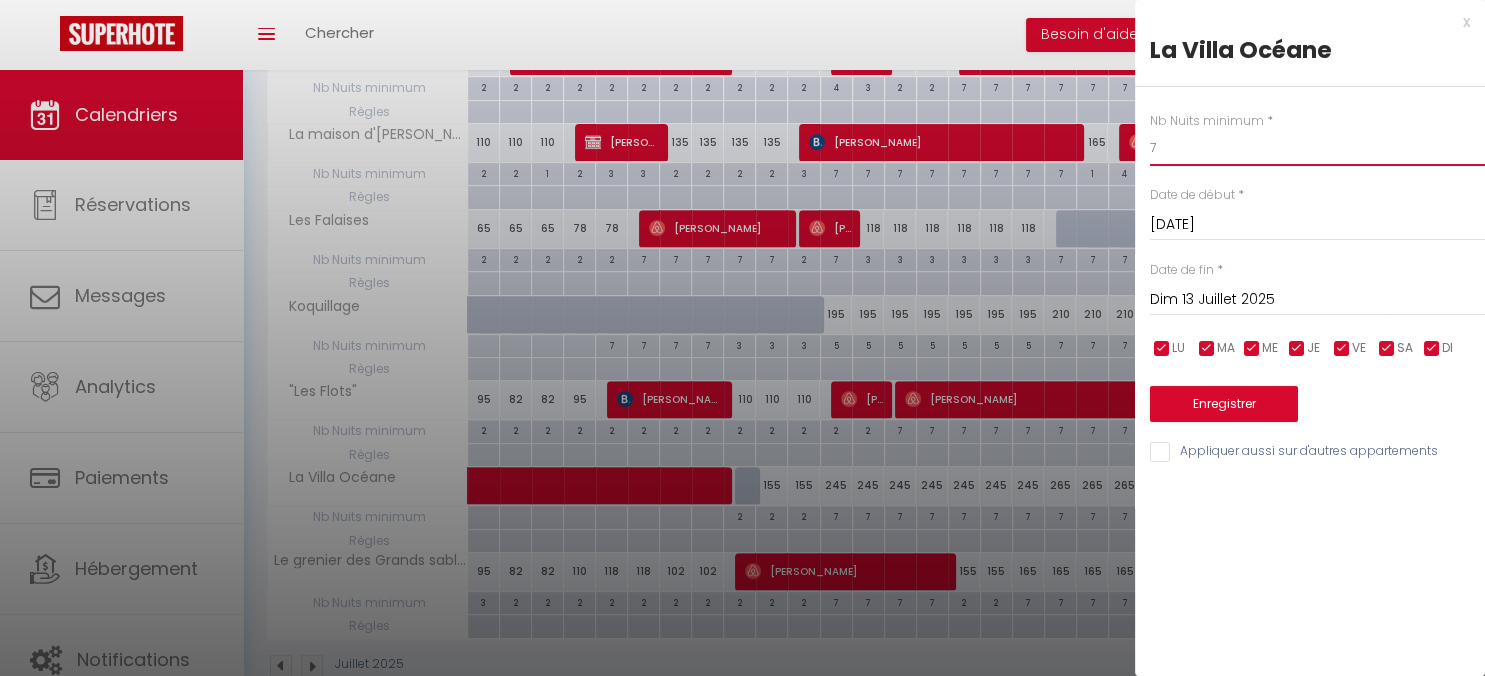 drag, startPoint x: 1213, startPoint y: 139, endPoint x: 1116, endPoint y: 141, distance: 97.020615 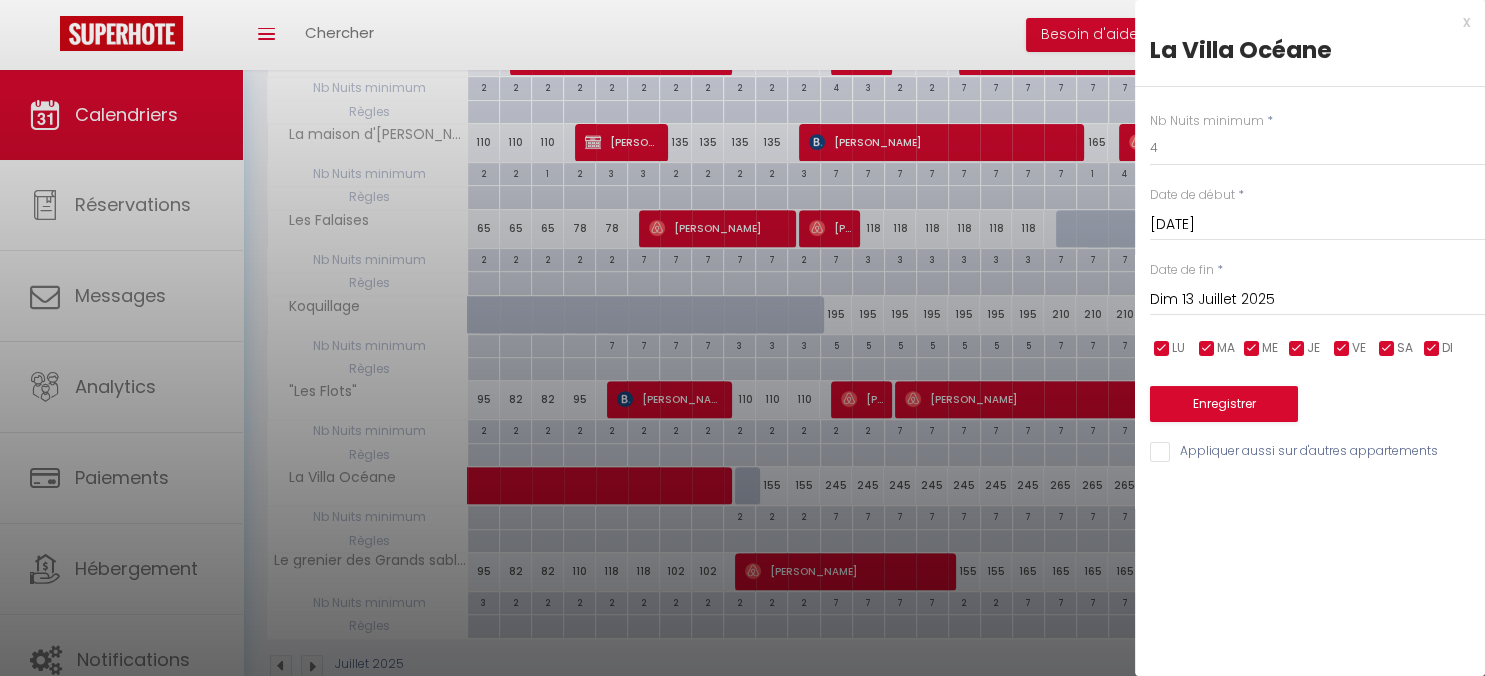 click on "Dim 13 Juillet 2025" at bounding box center (1317, 300) 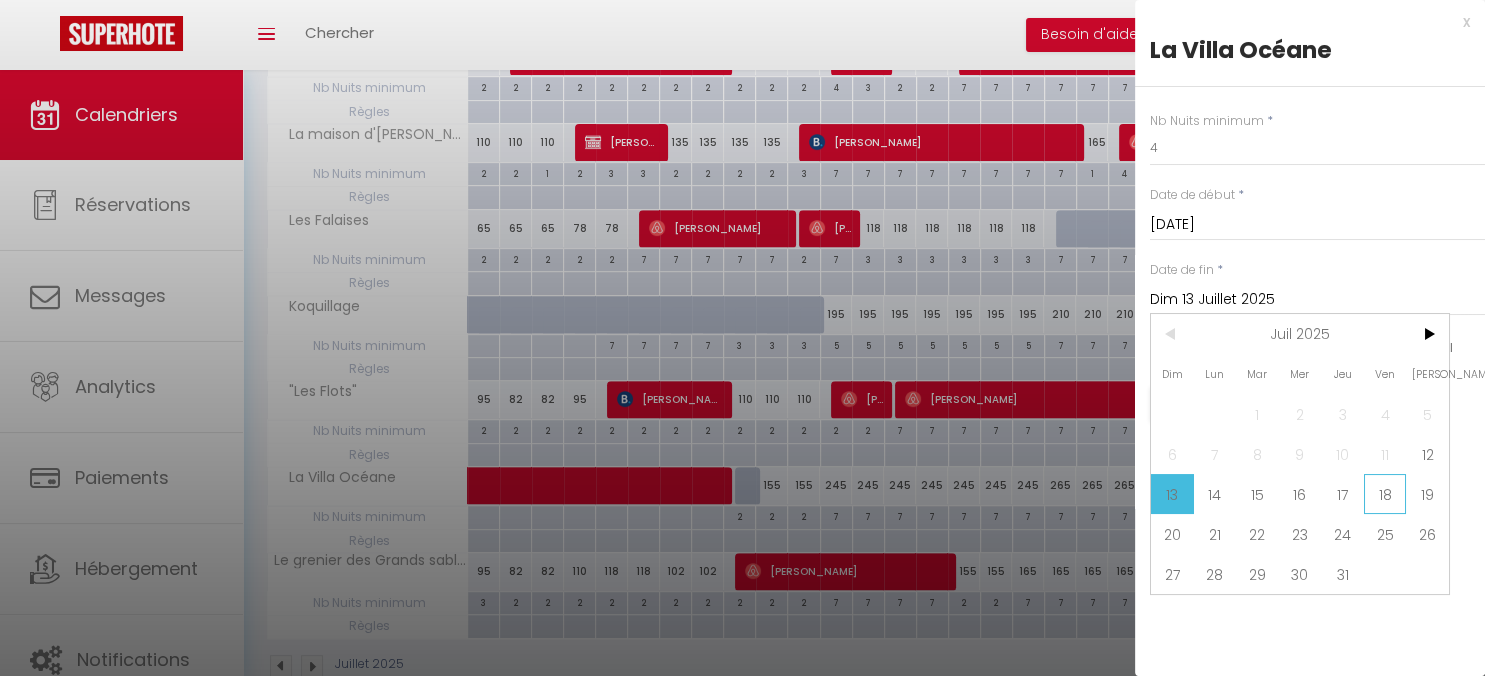 click on "18" at bounding box center [1385, 494] 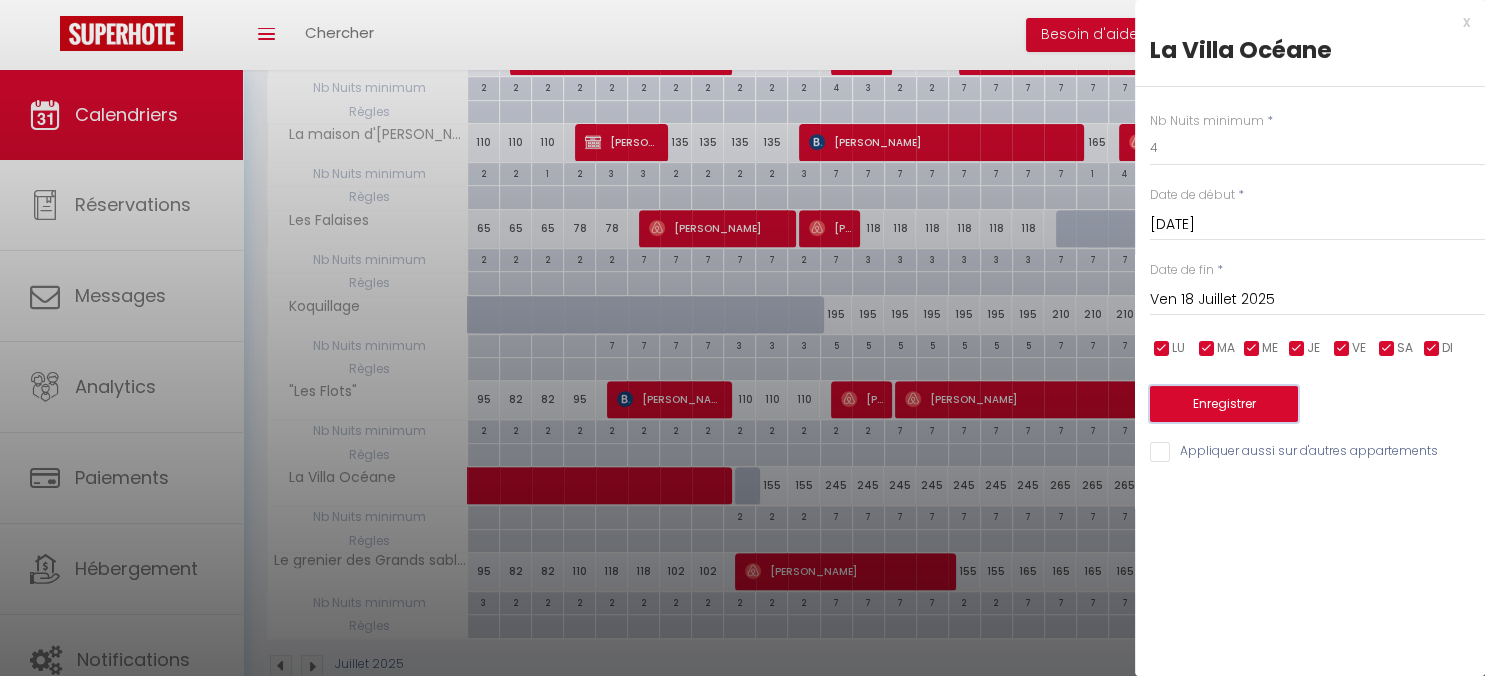 click on "Enregistrer" at bounding box center [1224, 404] 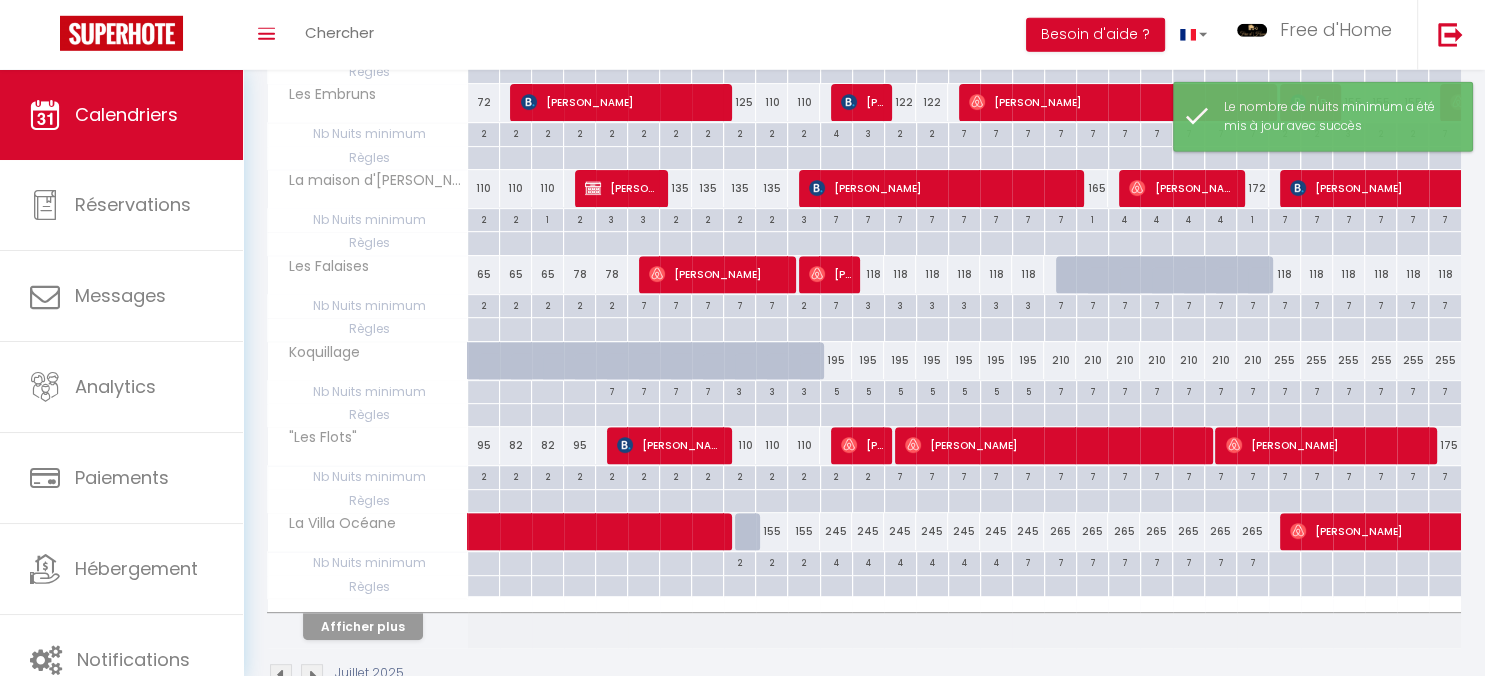 scroll, scrollTop: 704, scrollLeft: 0, axis: vertical 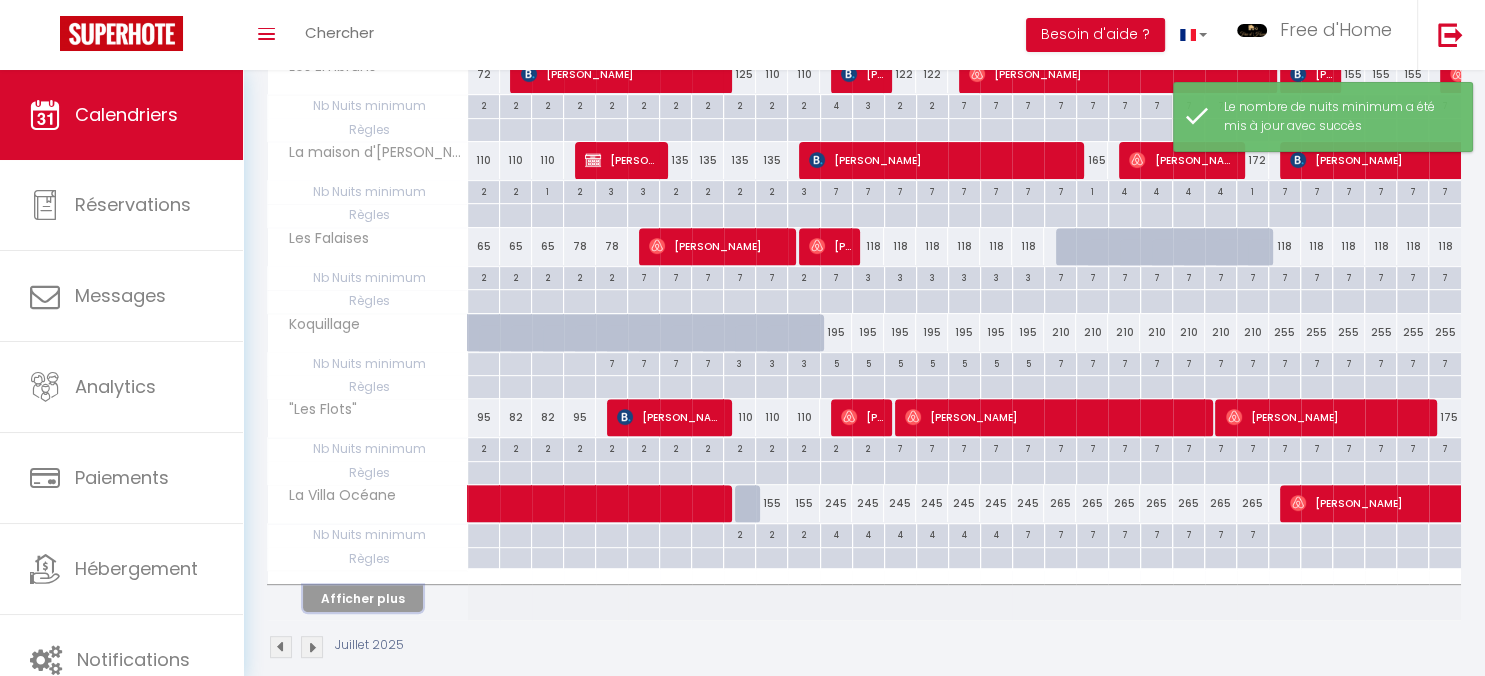 click on "Afficher plus" at bounding box center (363, 598) 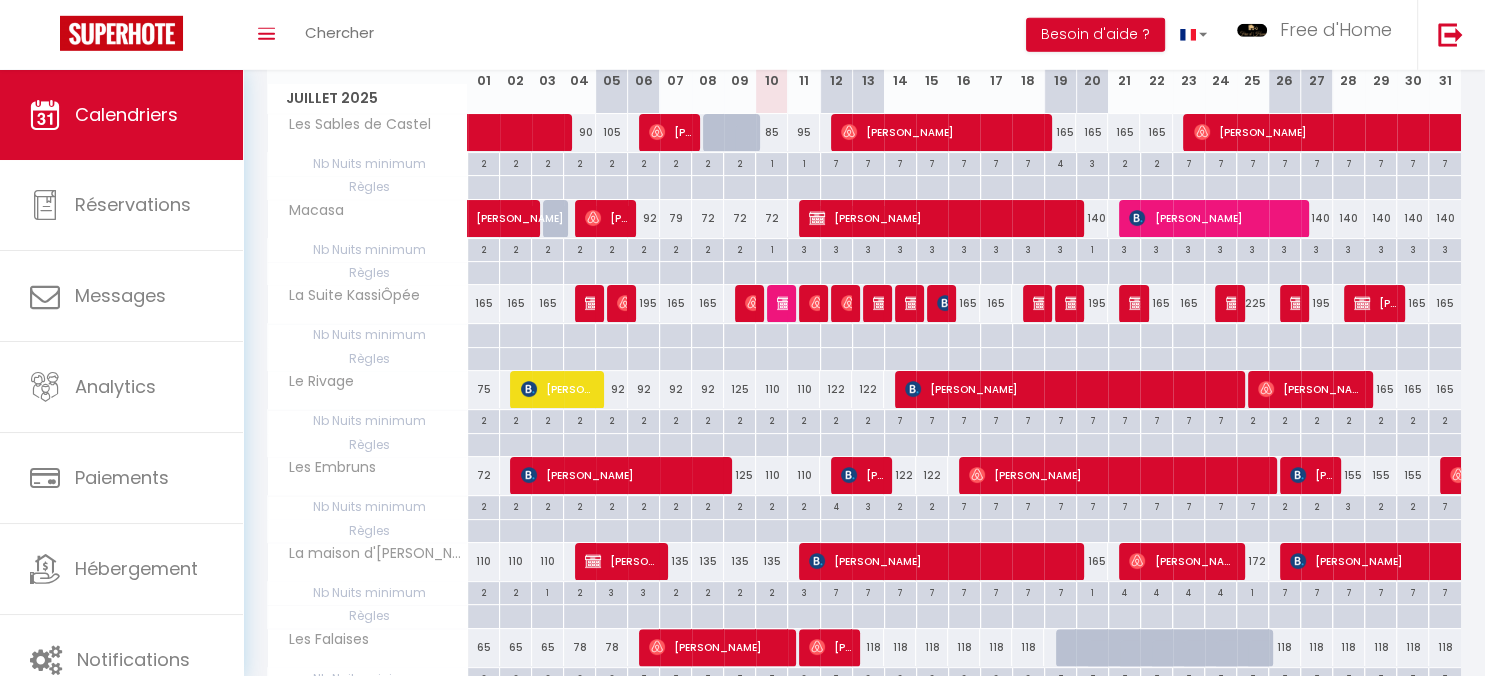 scroll, scrollTop: 0, scrollLeft: 0, axis: both 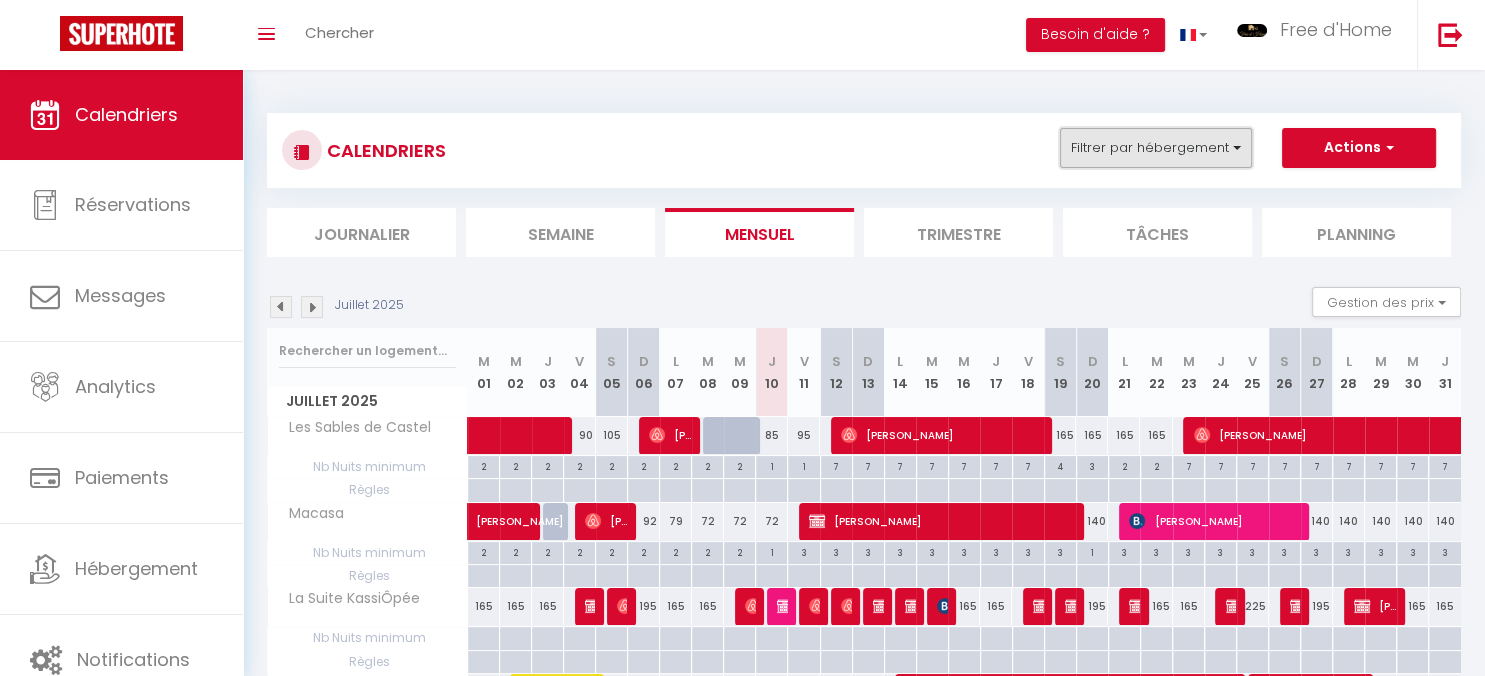 click on "Filtrer par hébergement" at bounding box center [1156, 148] 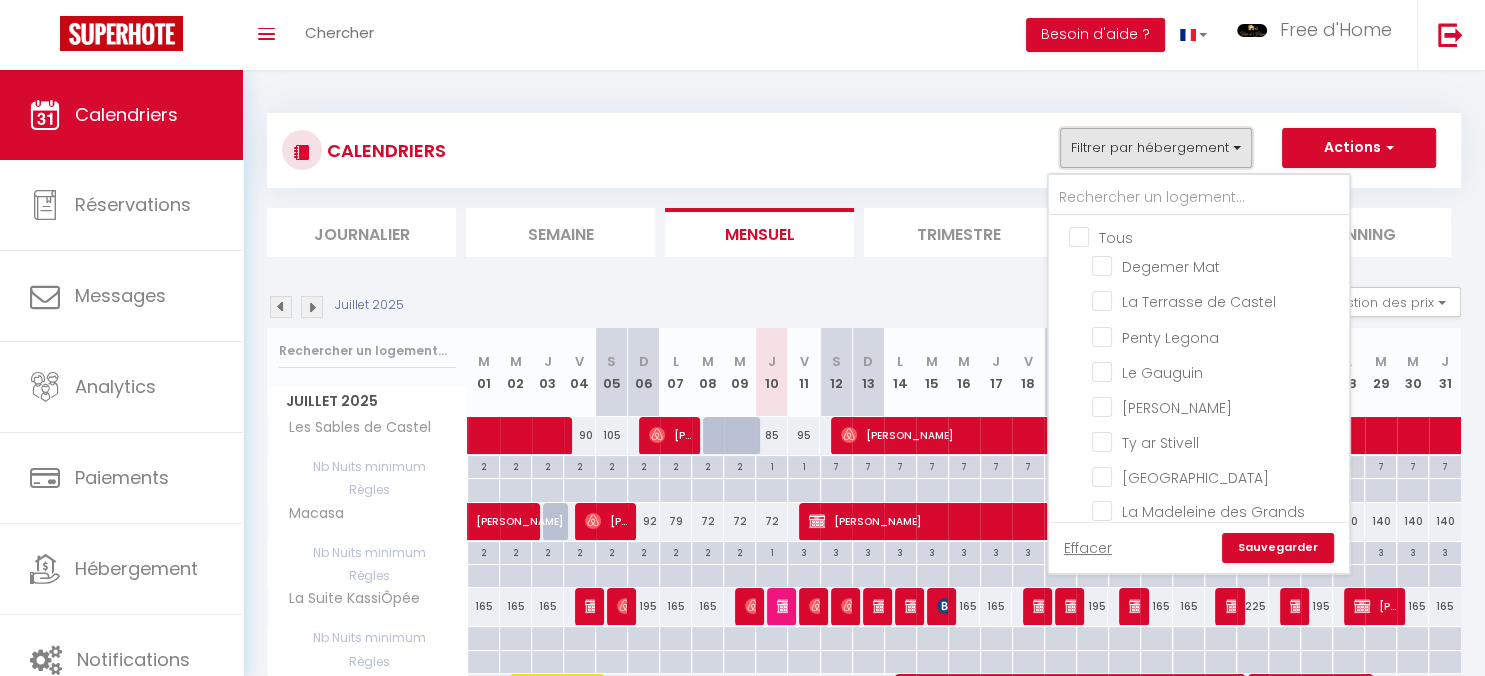 scroll, scrollTop: 1191, scrollLeft: 0, axis: vertical 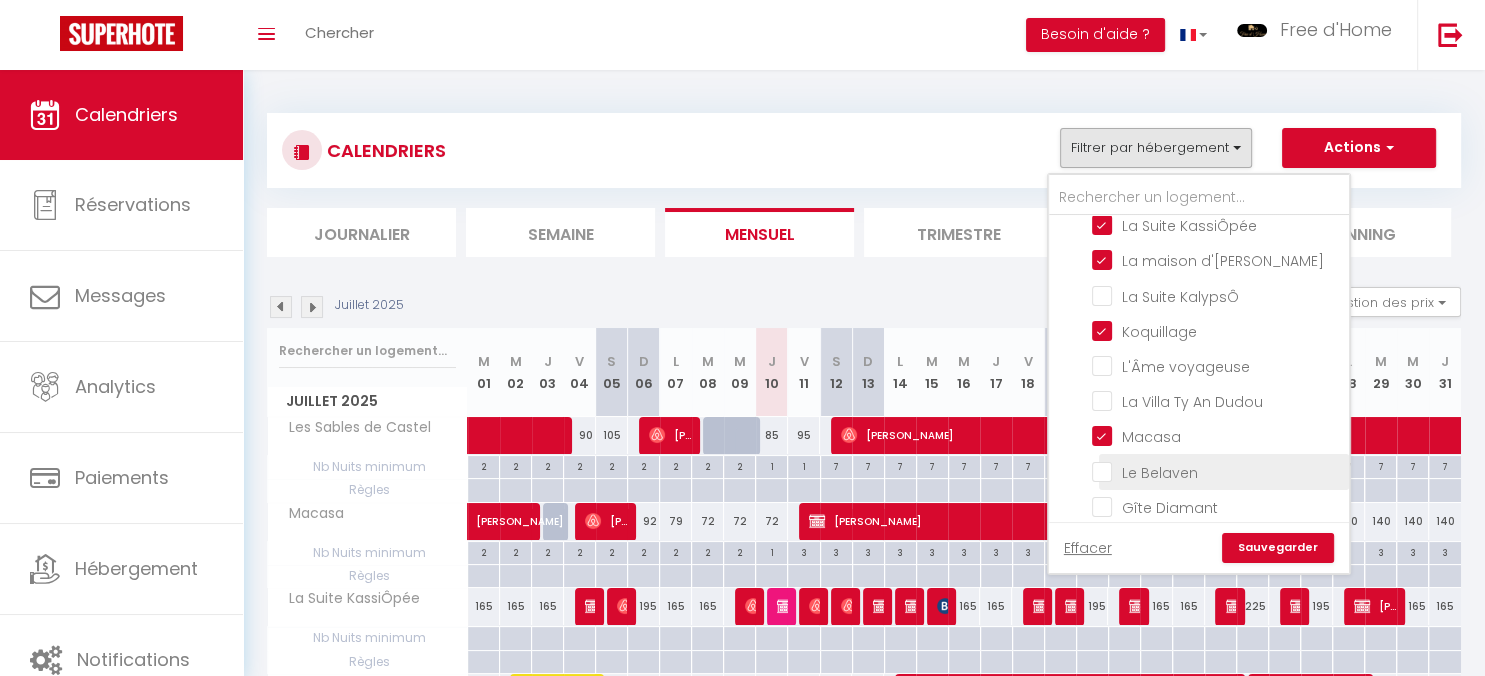 drag, startPoint x: 1198, startPoint y: 386, endPoint x: 1254, endPoint y: 478, distance: 107.70329 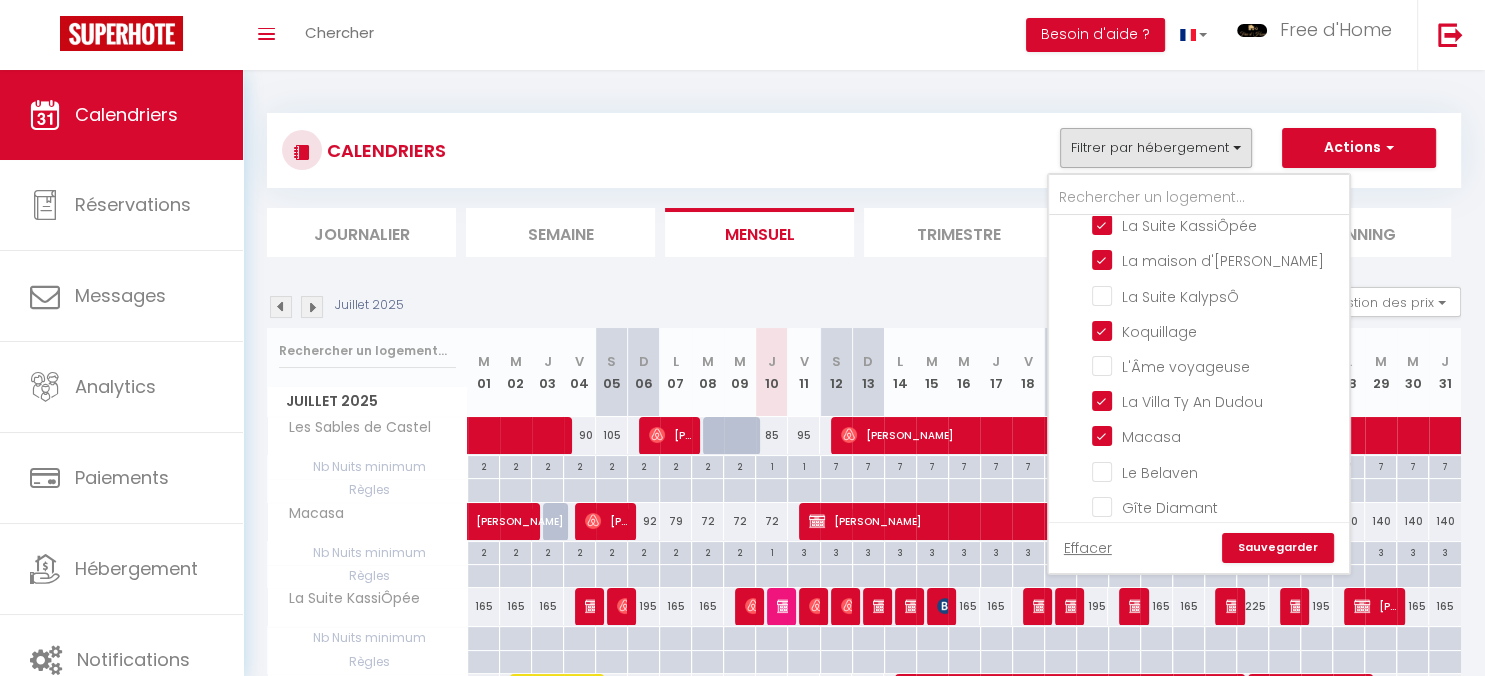 click on "Sauvegarder" at bounding box center (1278, 548) 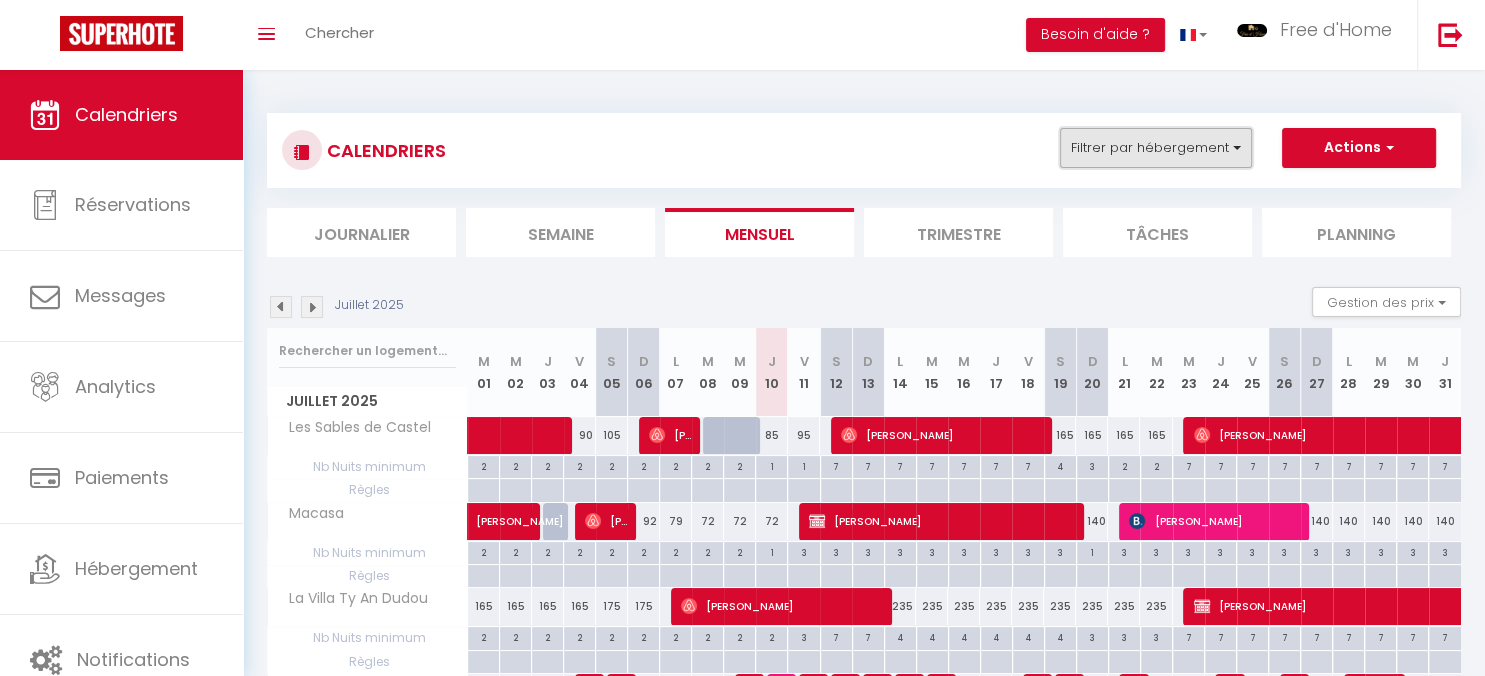 click on "Filtrer par hébergement" at bounding box center (1156, 148) 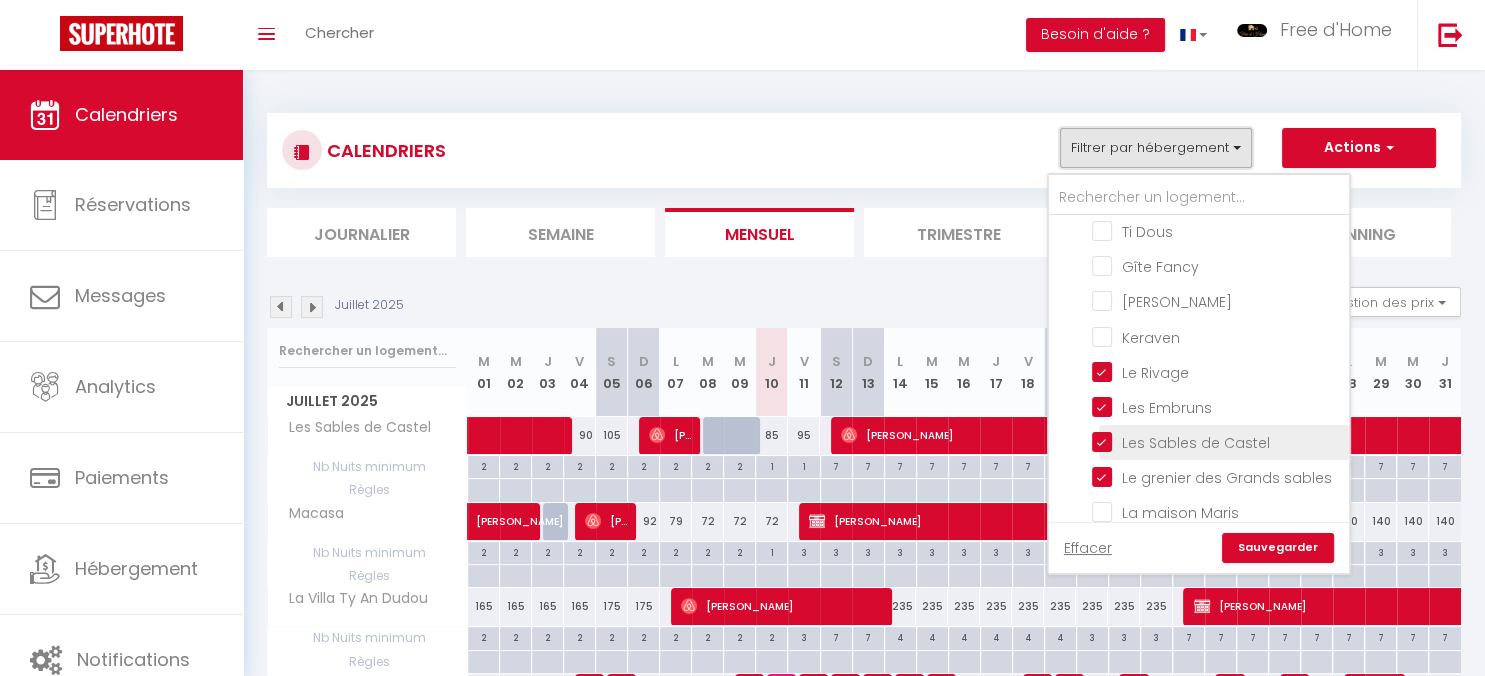 scroll, scrollTop: 1191, scrollLeft: 0, axis: vertical 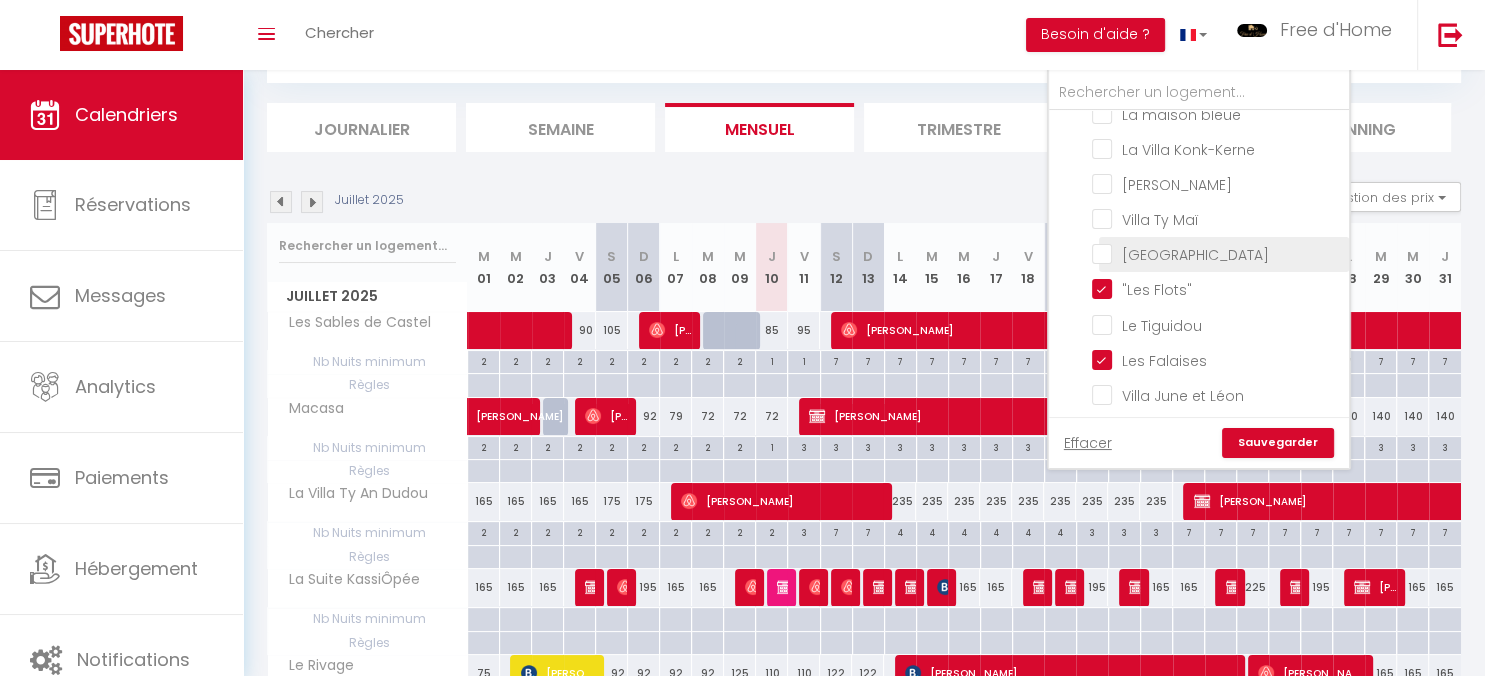 drag, startPoint x: 1225, startPoint y: 244, endPoint x: 1306, endPoint y: 386, distance: 163.47783 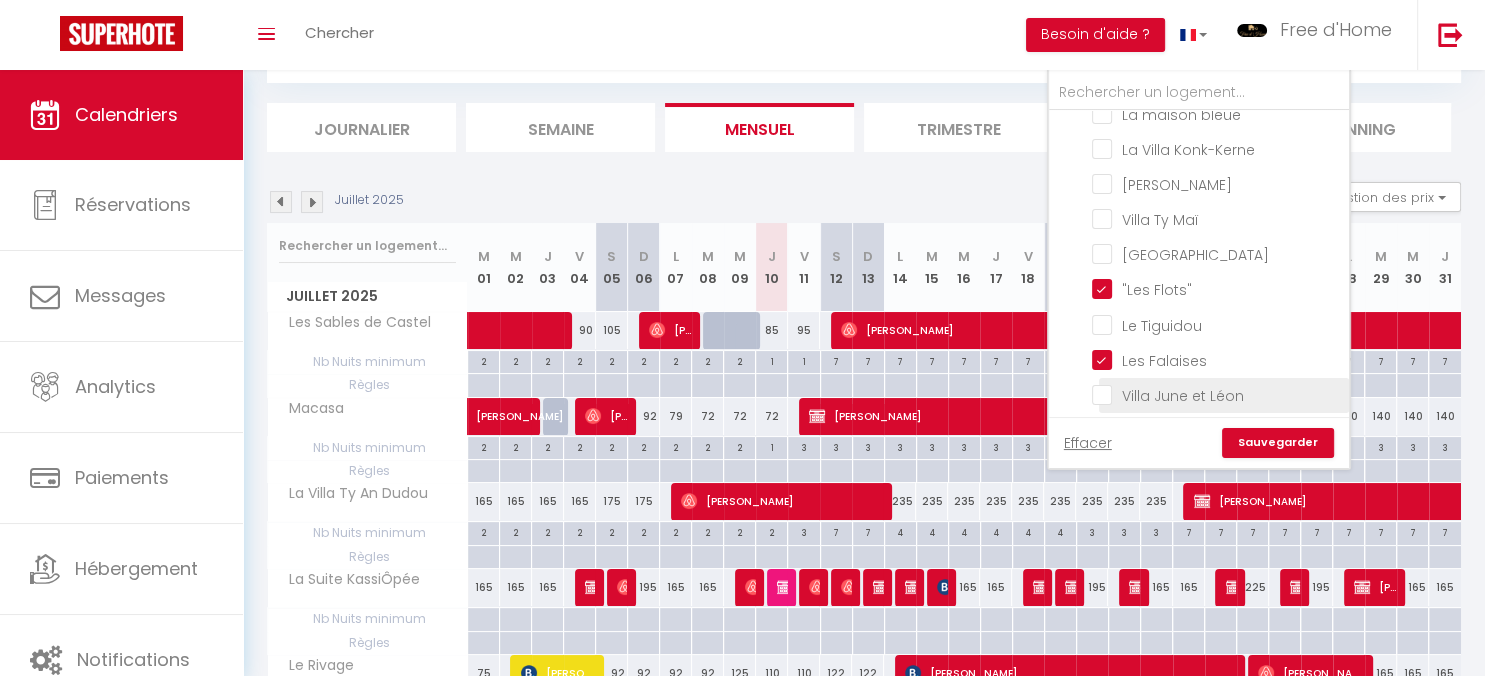 click on "[GEOGRAPHIC_DATA]" at bounding box center (1217, 253) 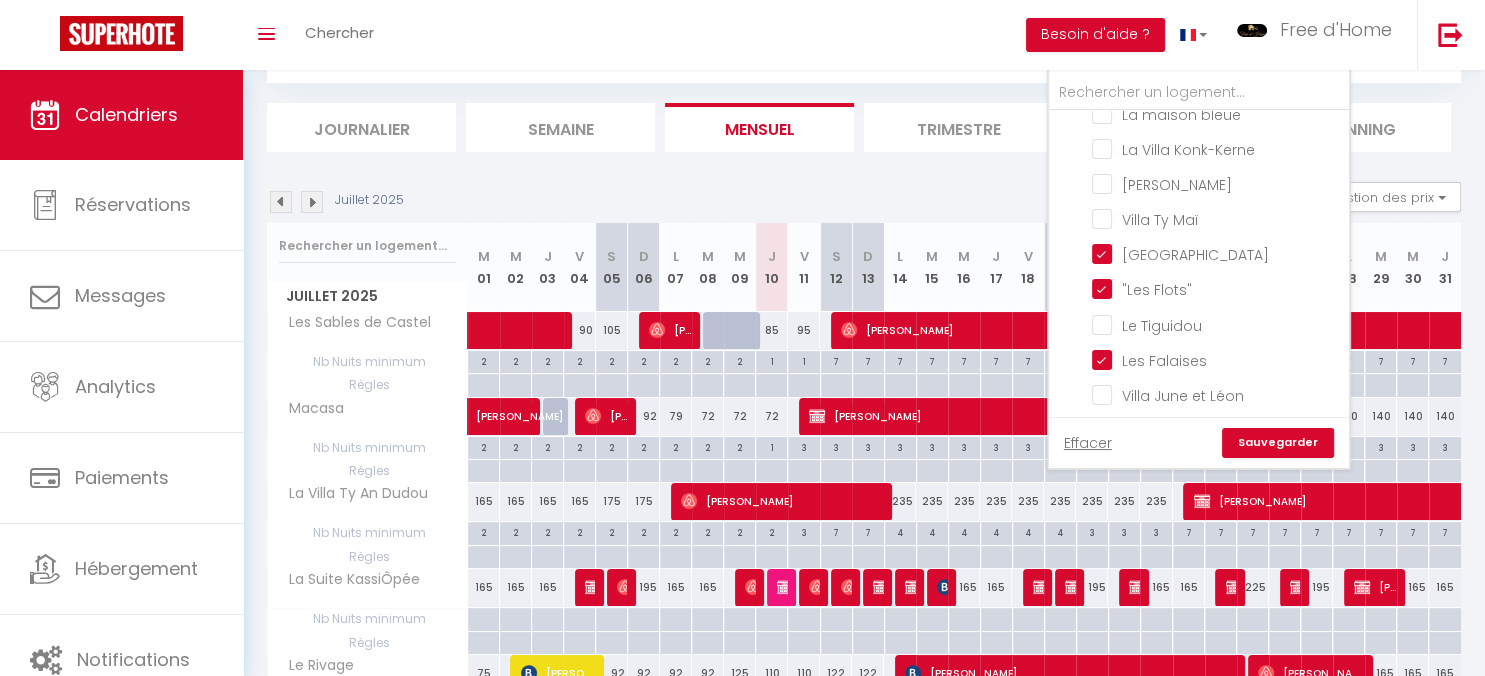 click on "Sauvegarder" at bounding box center (1278, 443) 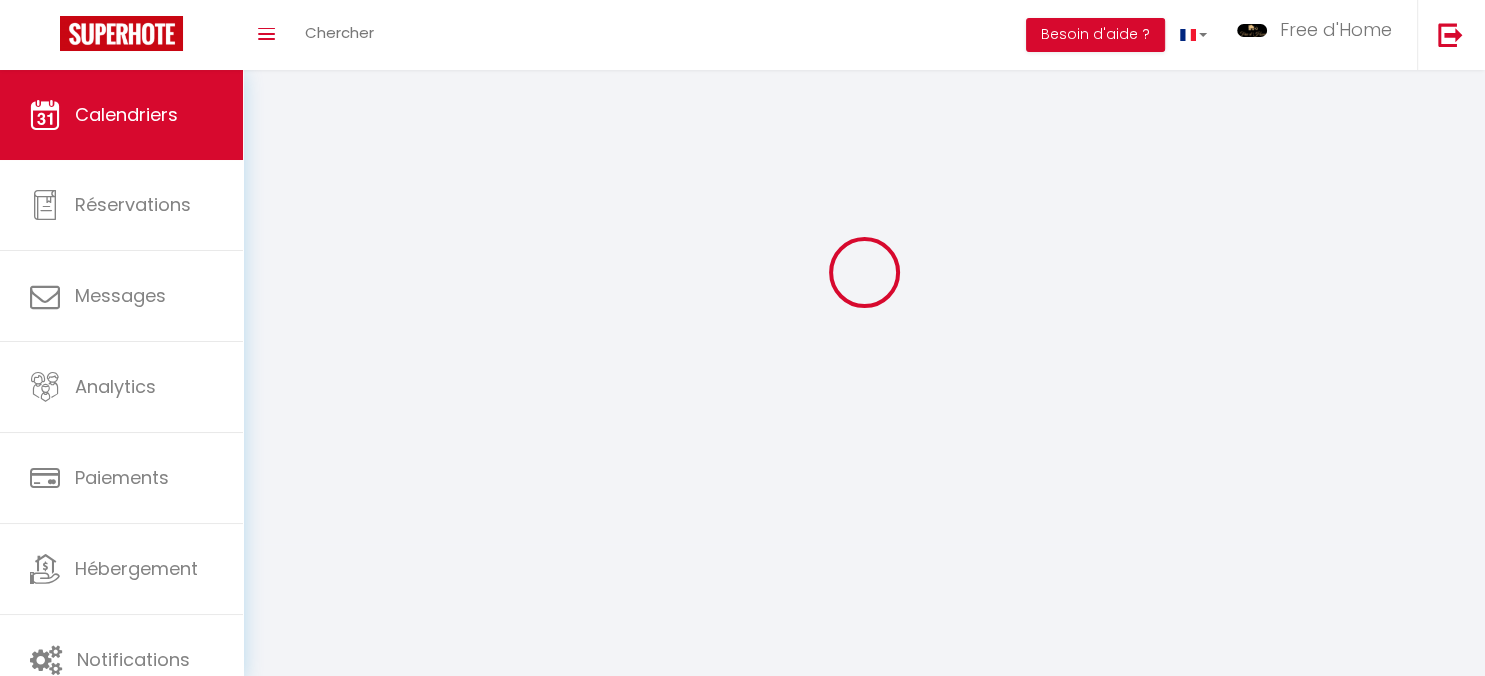 scroll, scrollTop: 70, scrollLeft: 0, axis: vertical 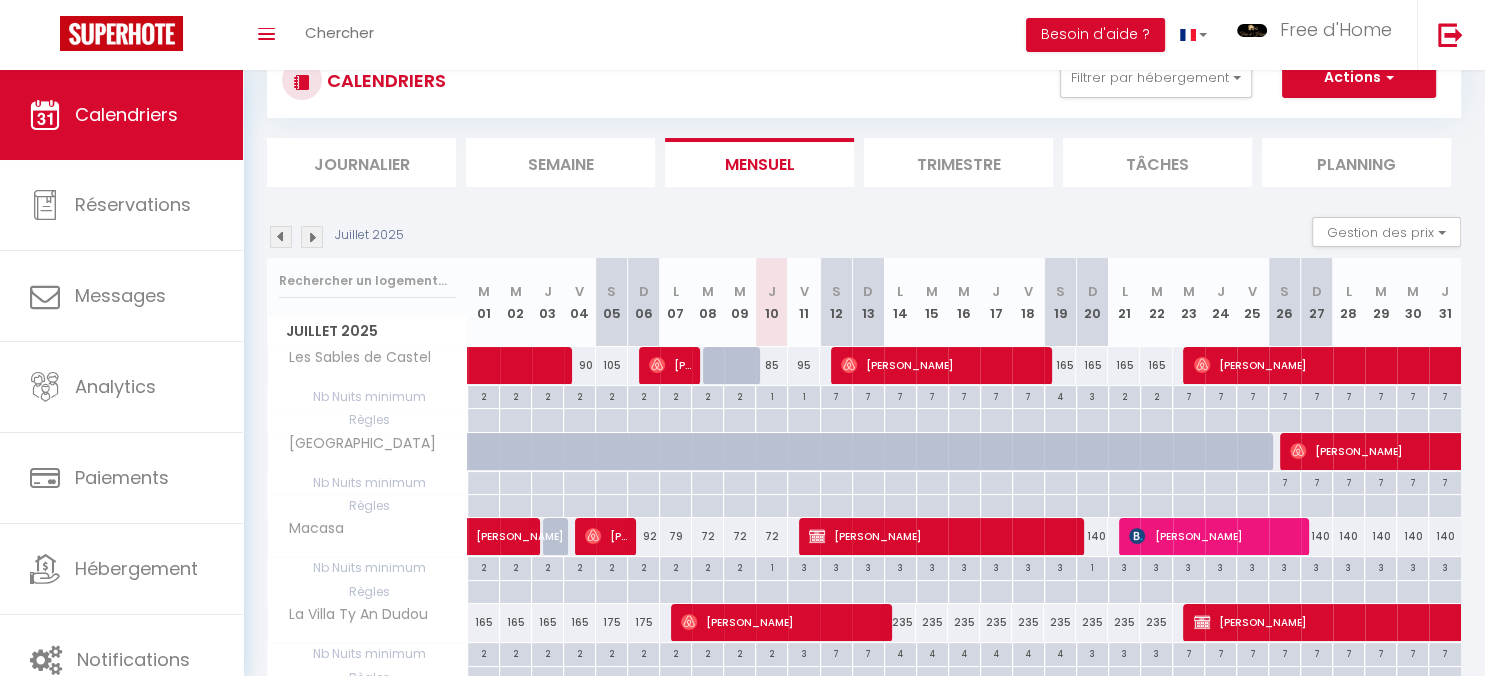 click at bounding box center [312, 237] 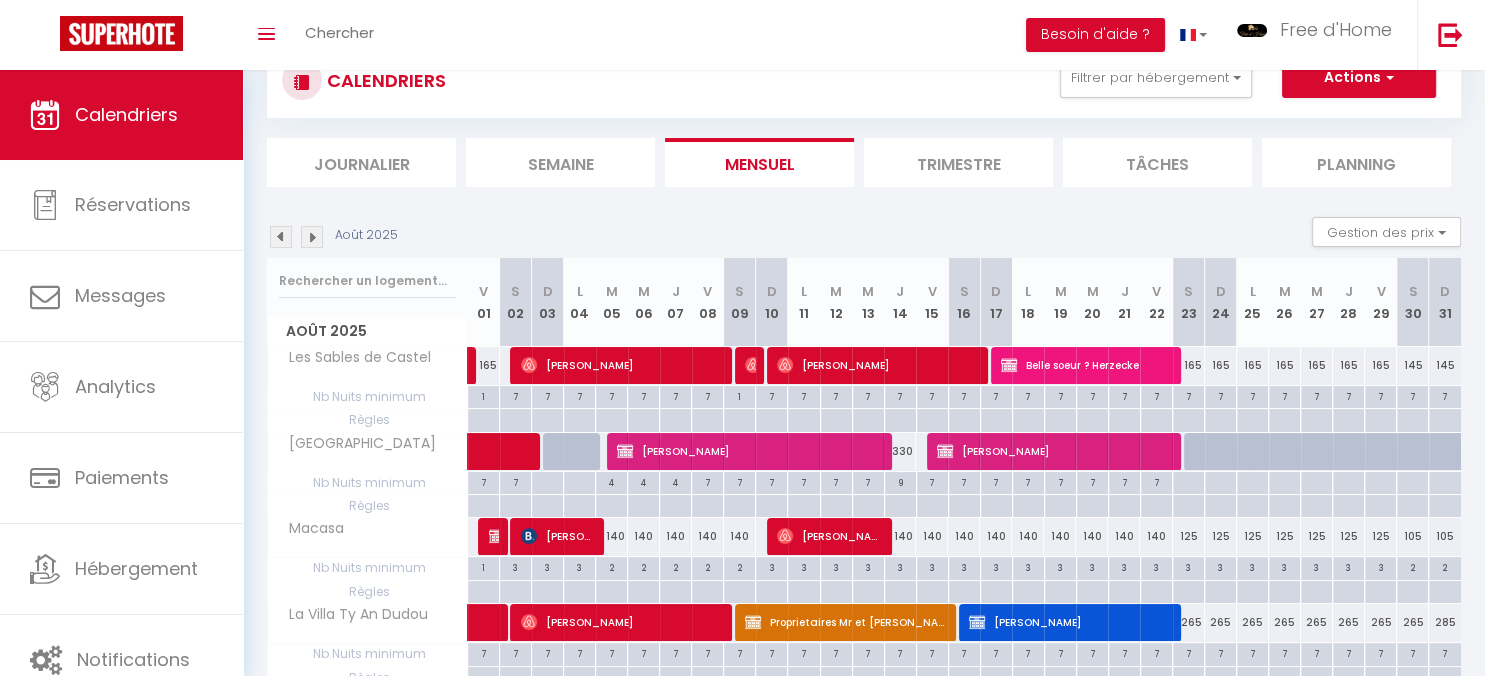click on "330" at bounding box center (900, 451) 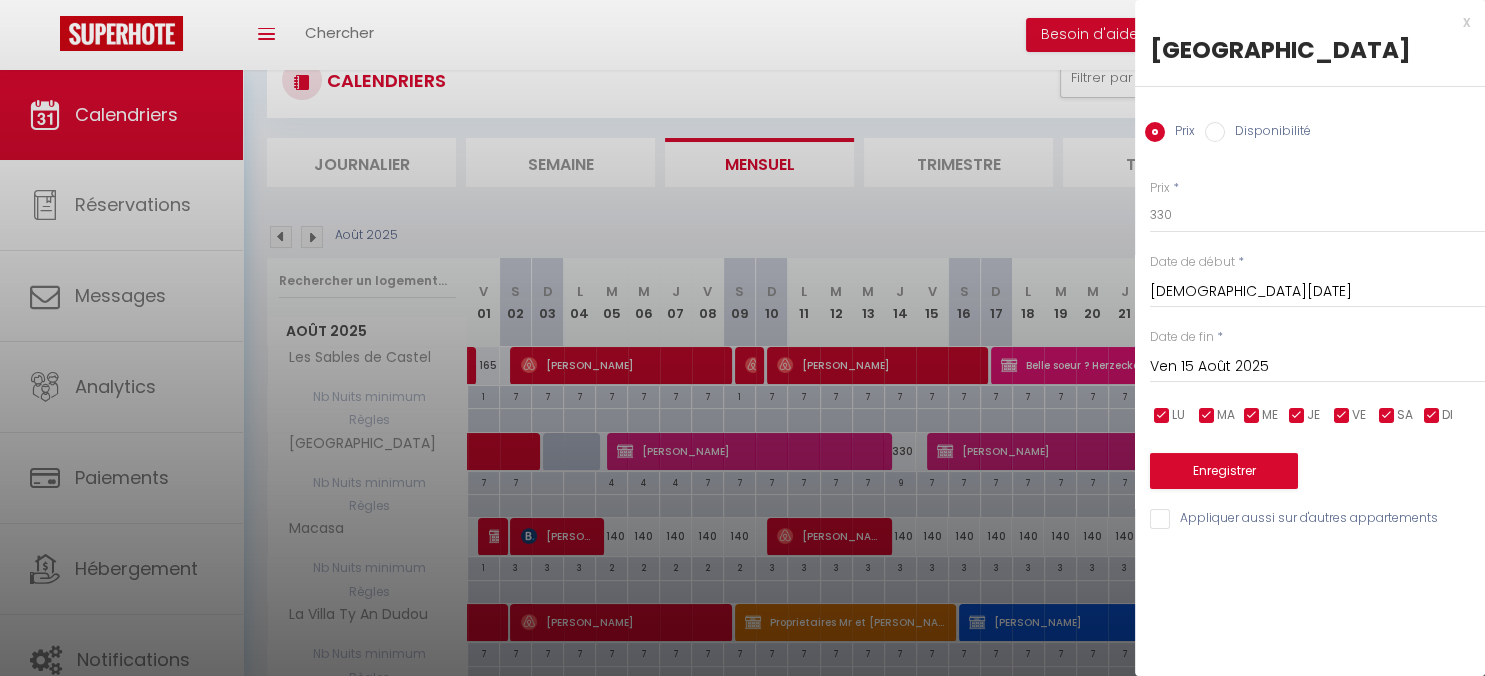 click on "Disponibilité" at bounding box center [1215, 132] 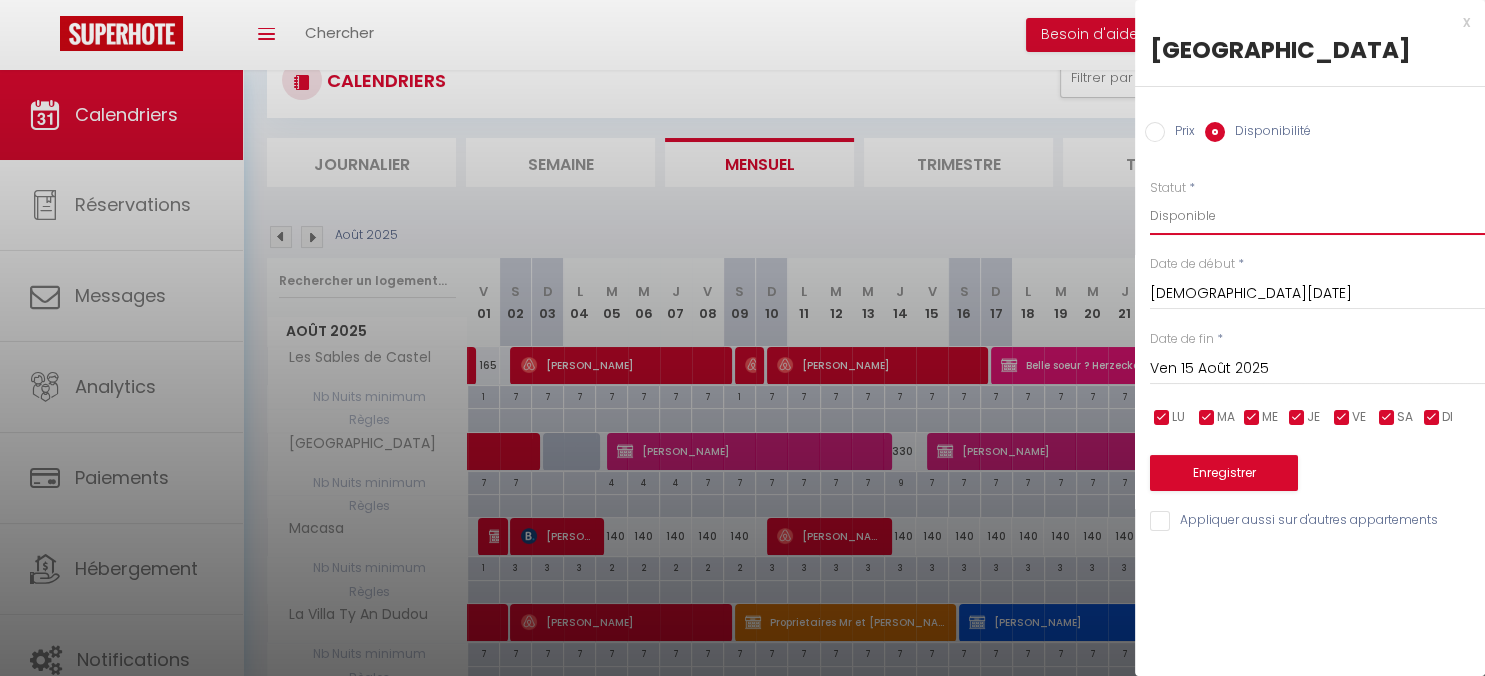 click on "Disponible
Indisponible" at bounding box center (1317, 216) 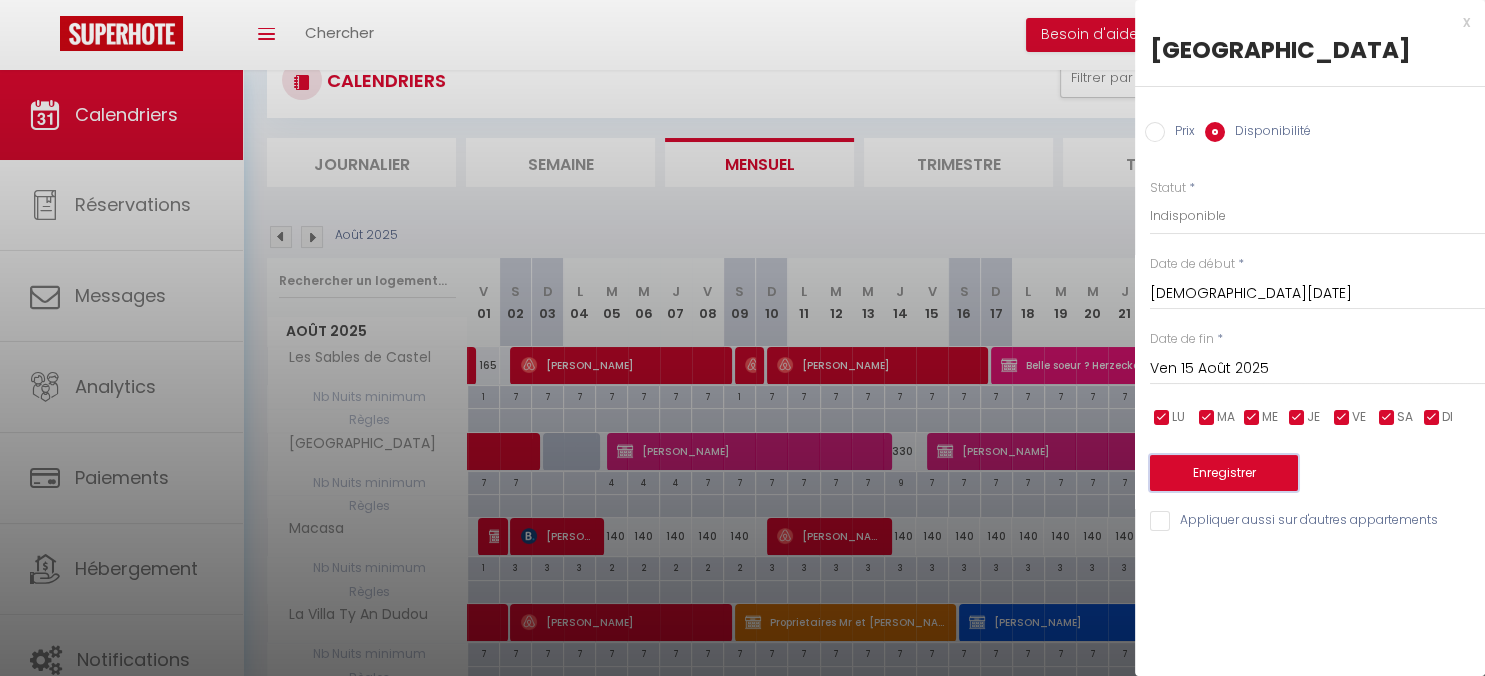 click on "Enregistrer" at bounding box center (1224, 473) 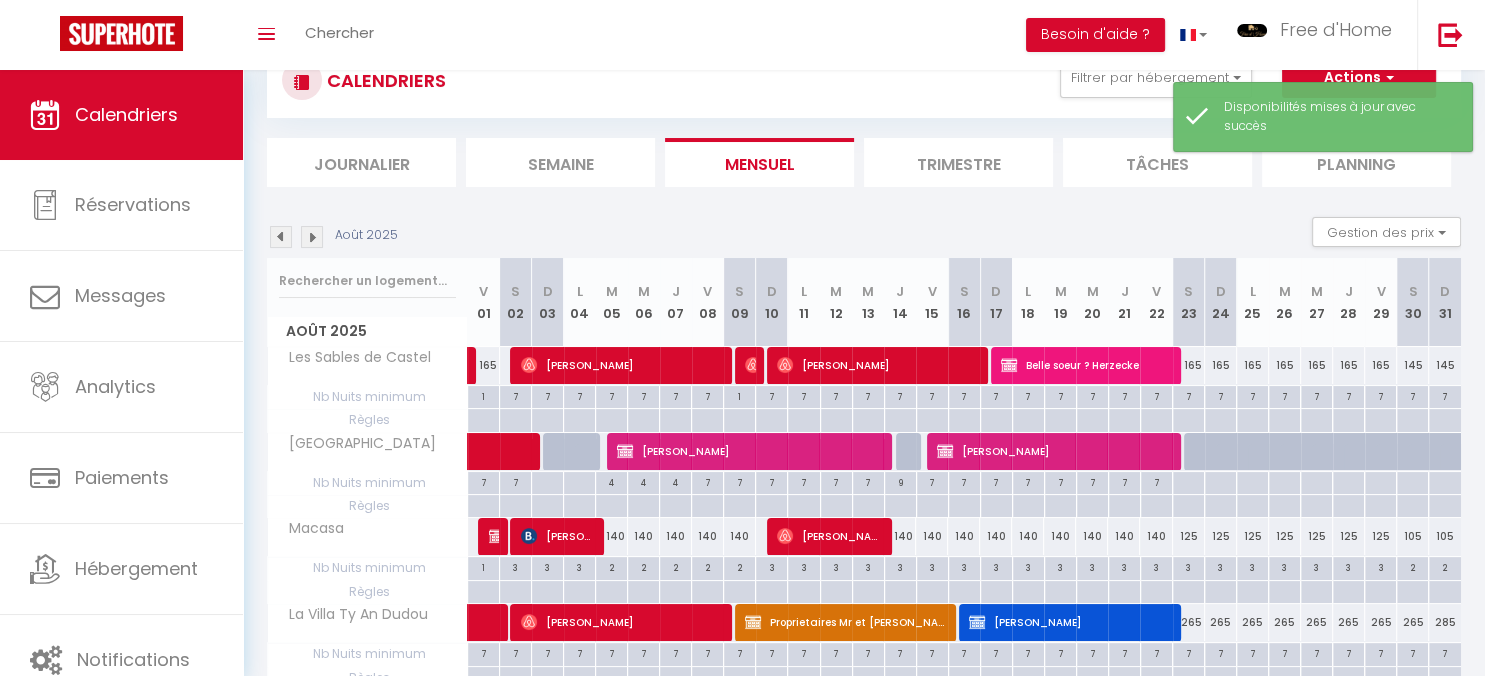 click on "[PERSON_NAME]" at bounding box center [1054, 451] 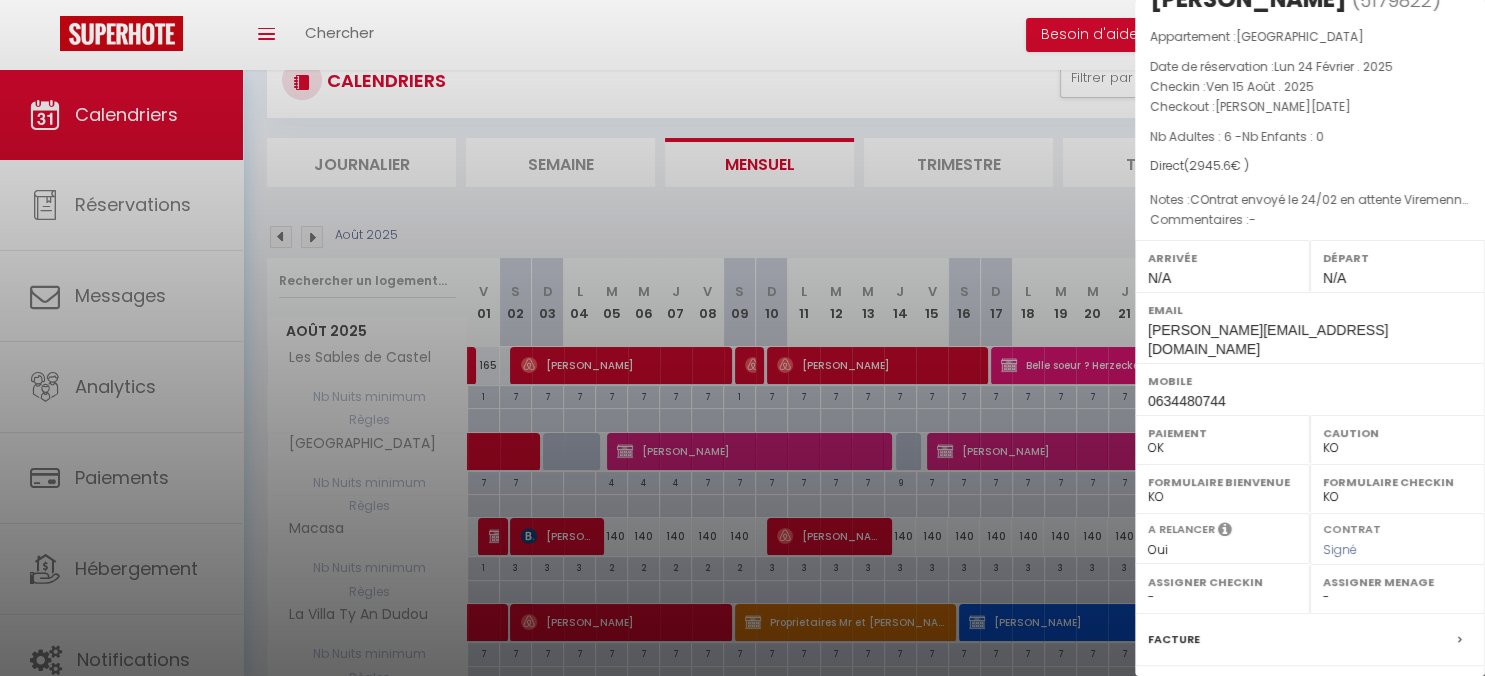 scroll, scrollTop: 253, scrollLeft: 0, axis: vertical 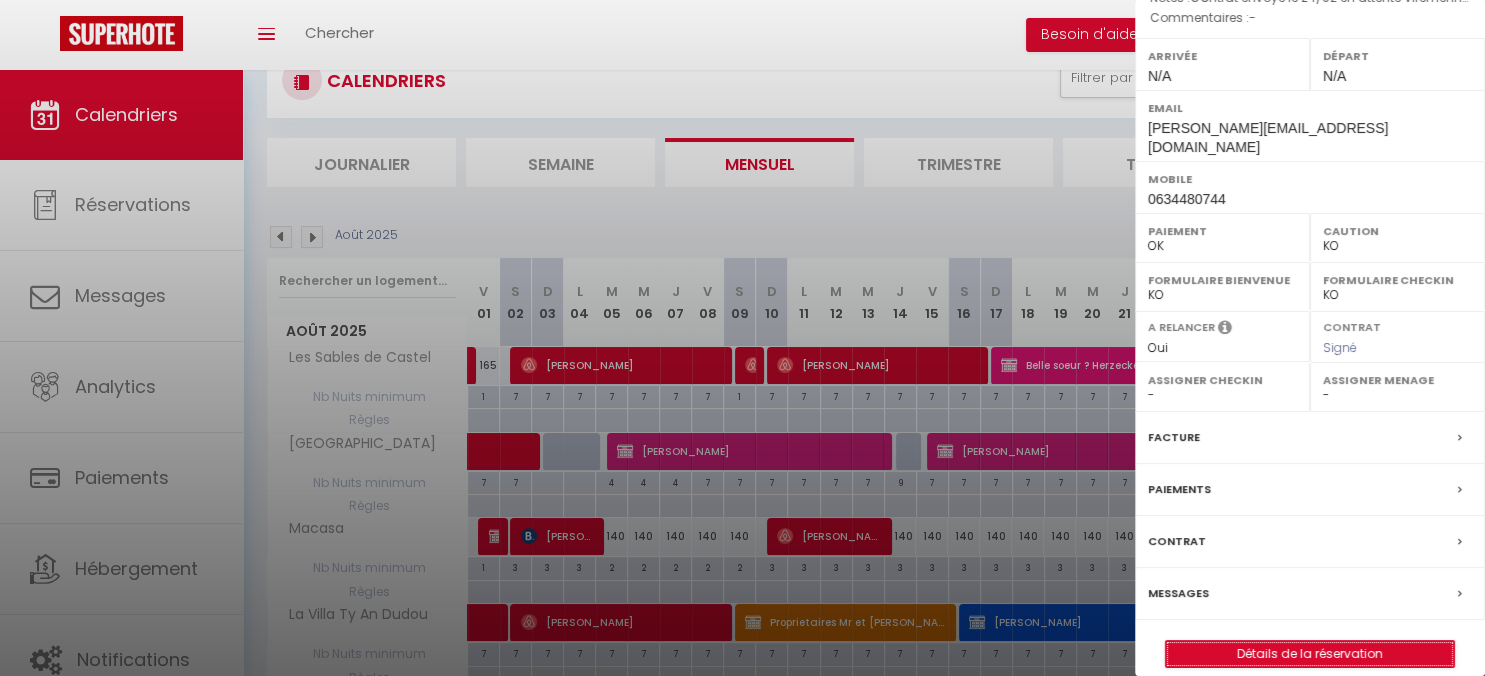 click on "Détails de la réservation" at bounding box center [1310, 654] 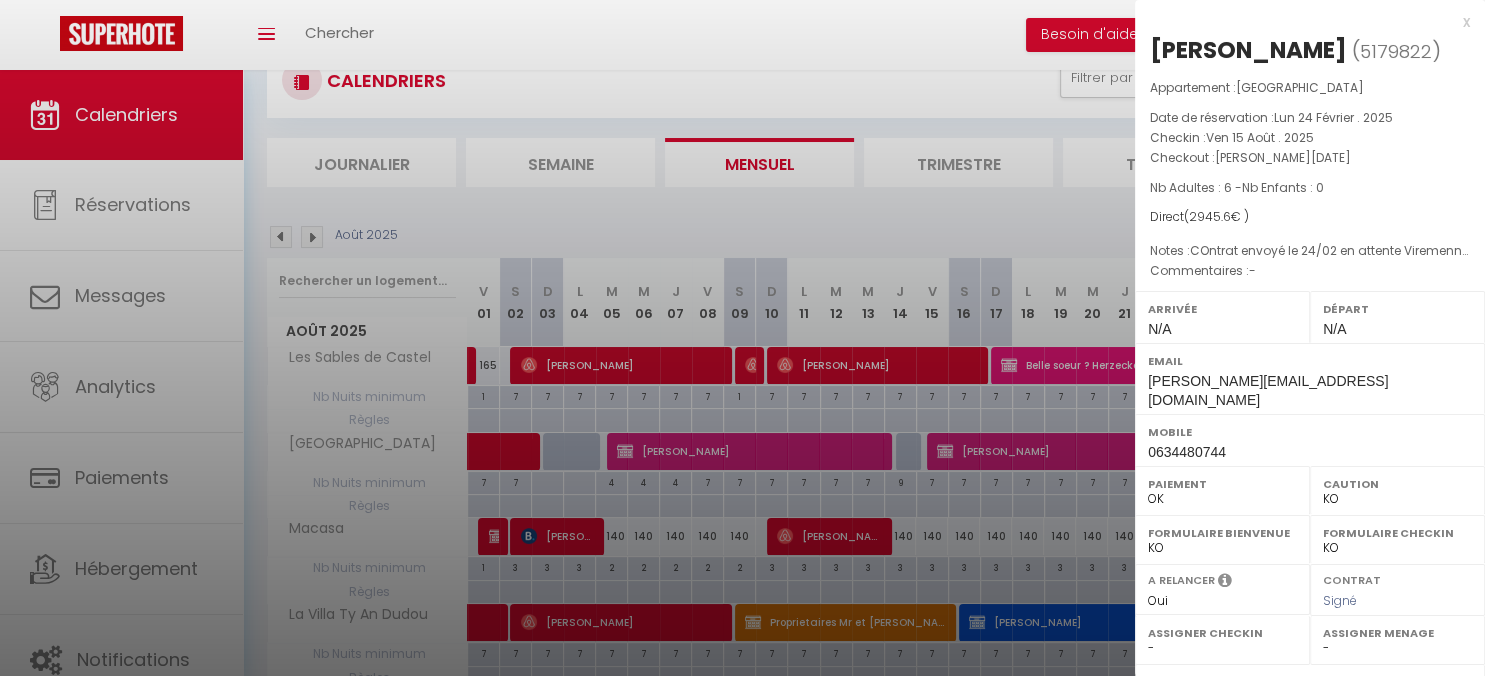 scroll, scrollTop: 0, scrollLeft: 0, axis: both 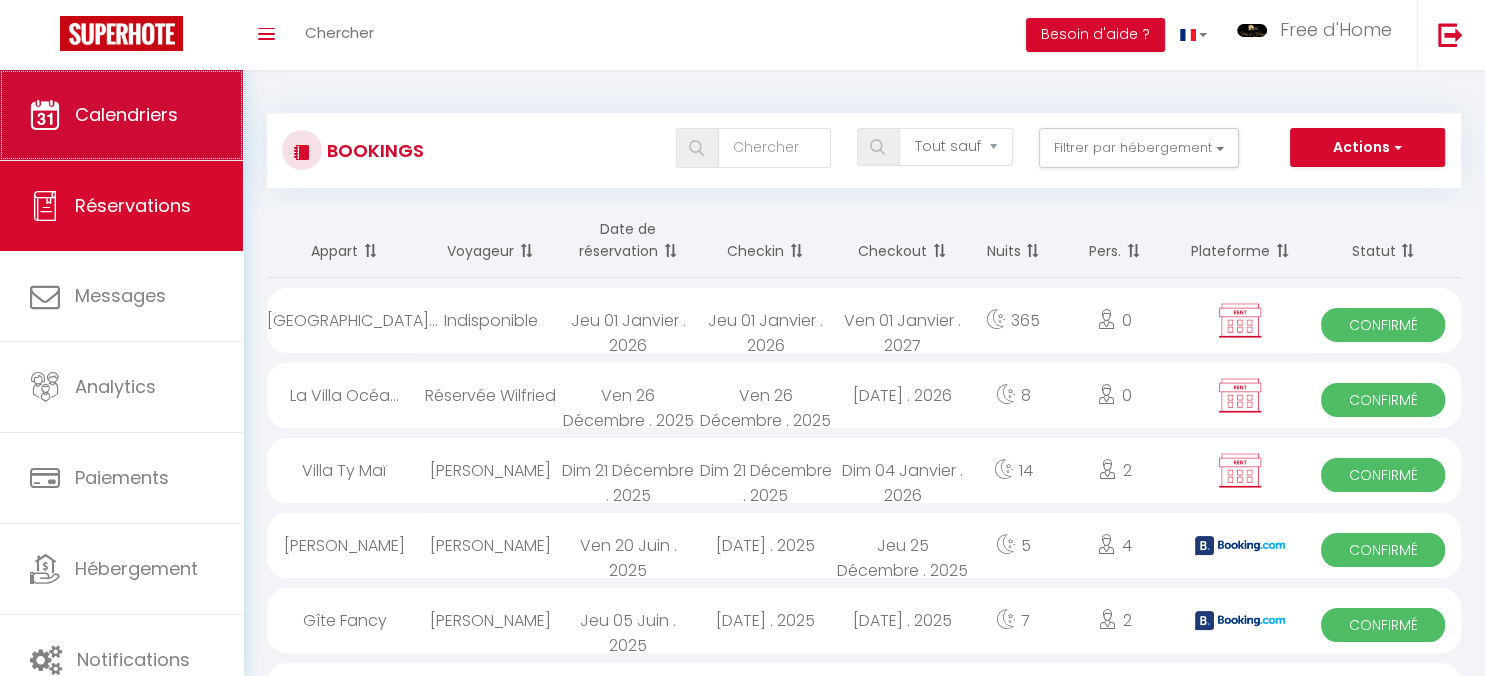 click on "Calendriers" at bounding box center (126, 114) 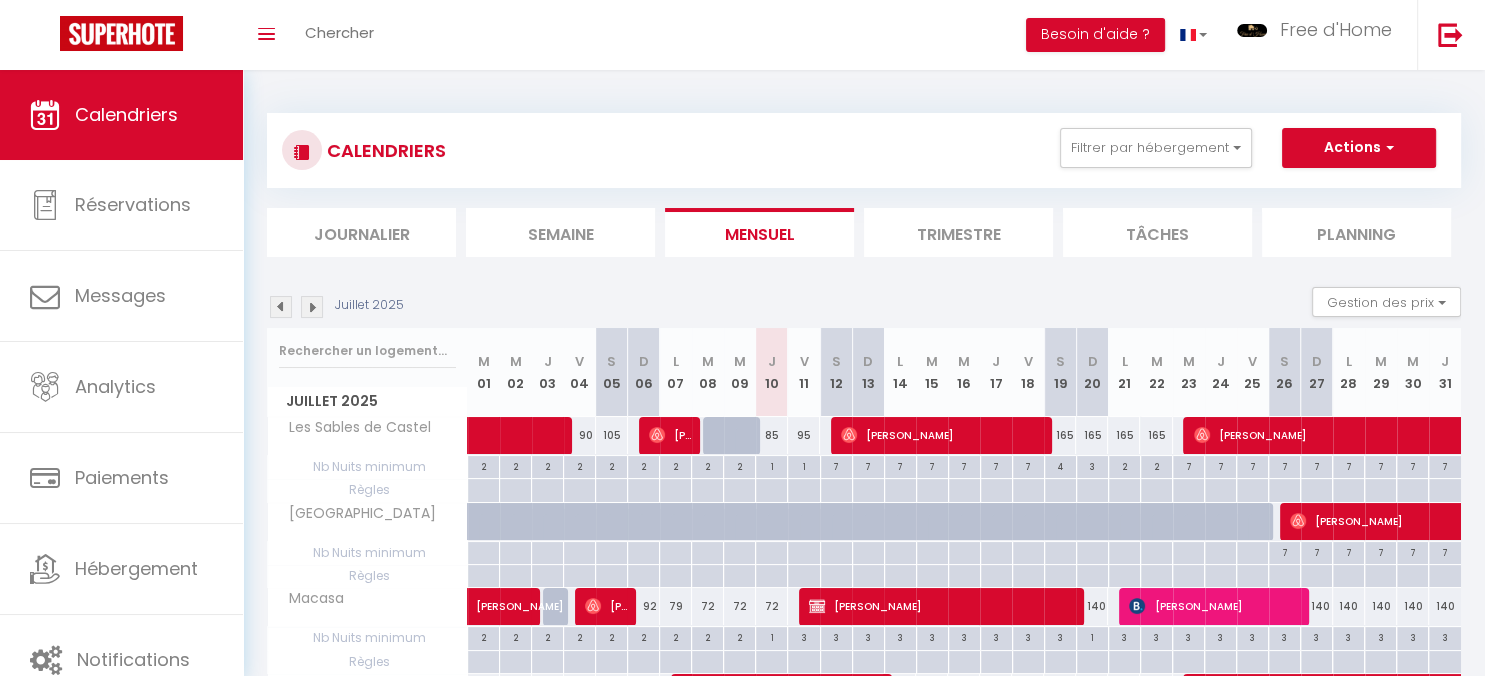 click at bounding box center (312, 307) 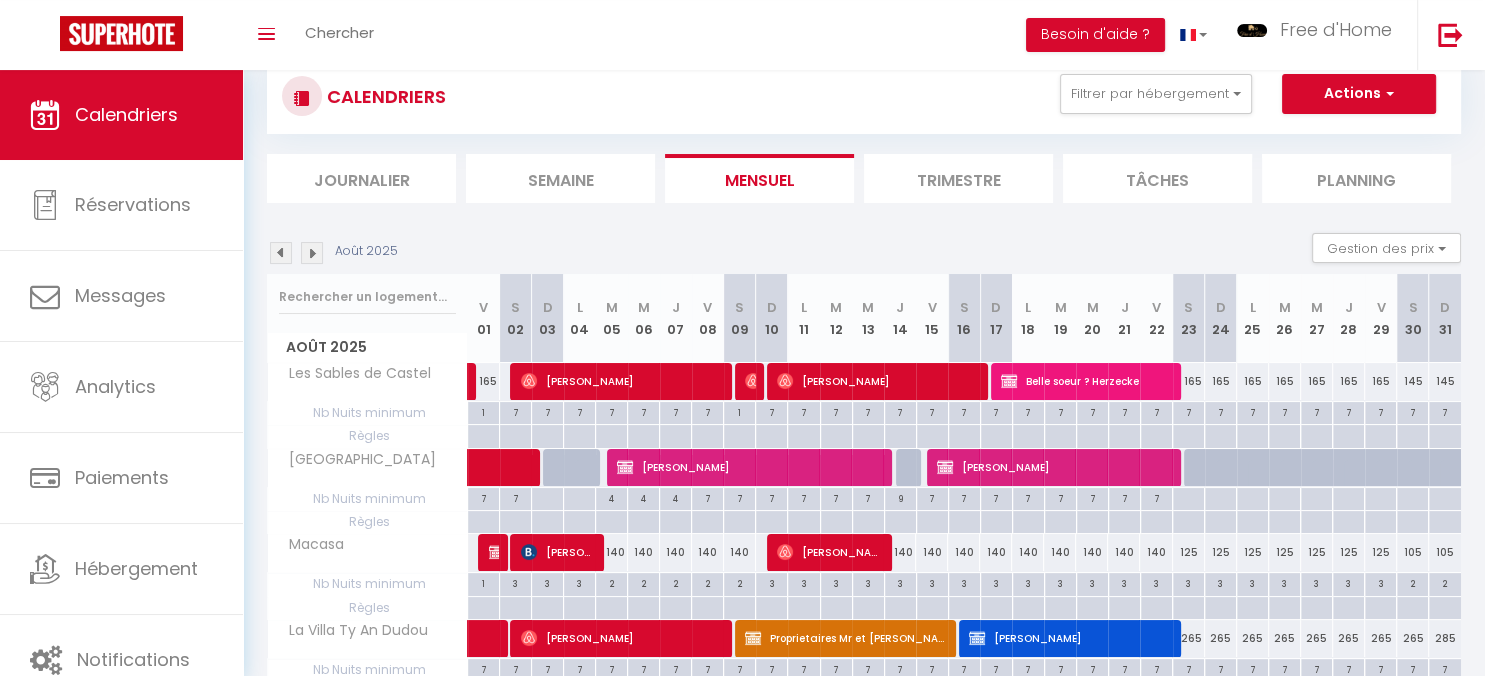 scroll, scrollTop: 105, scrollLeft: 0, axis: vertical 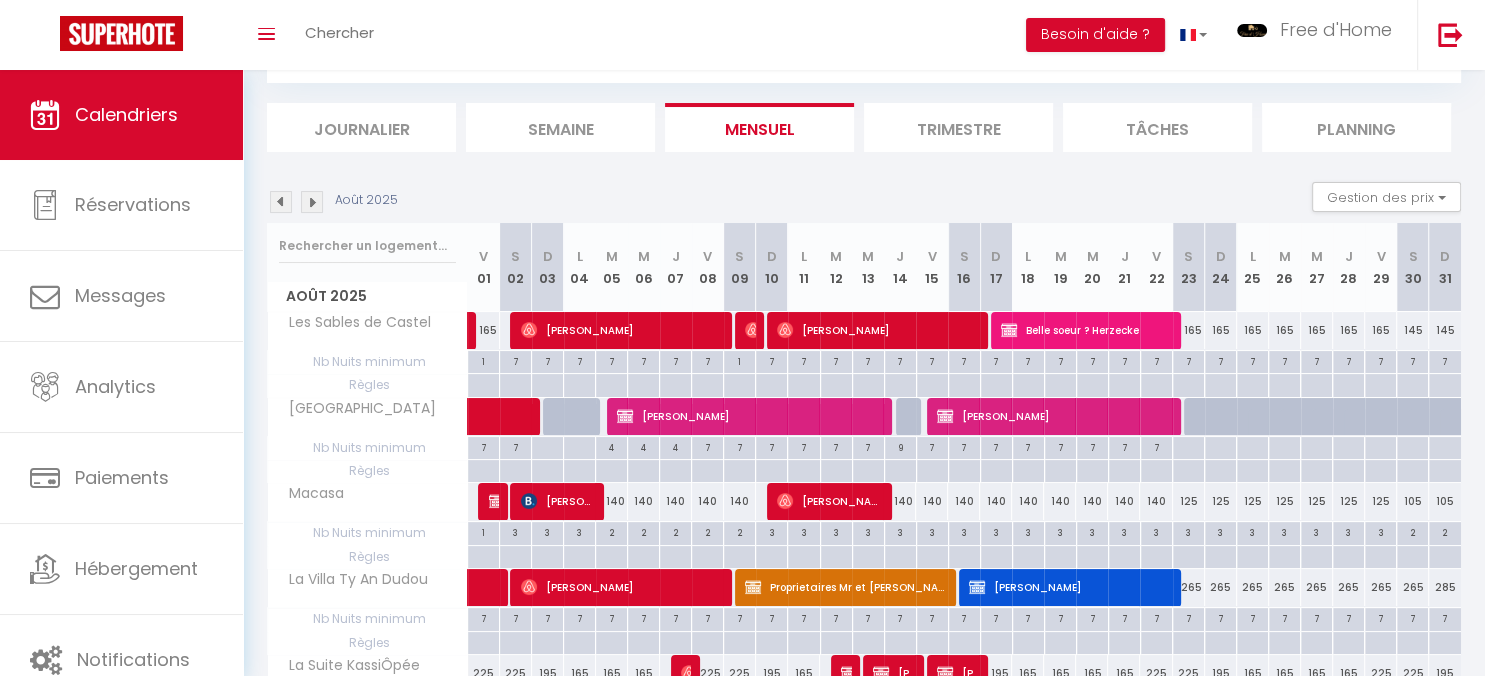 drag, startPoint x: 1005, startPoint y: 429, endPoint x: 1006, endPoint y: 419, distance: 10.049875 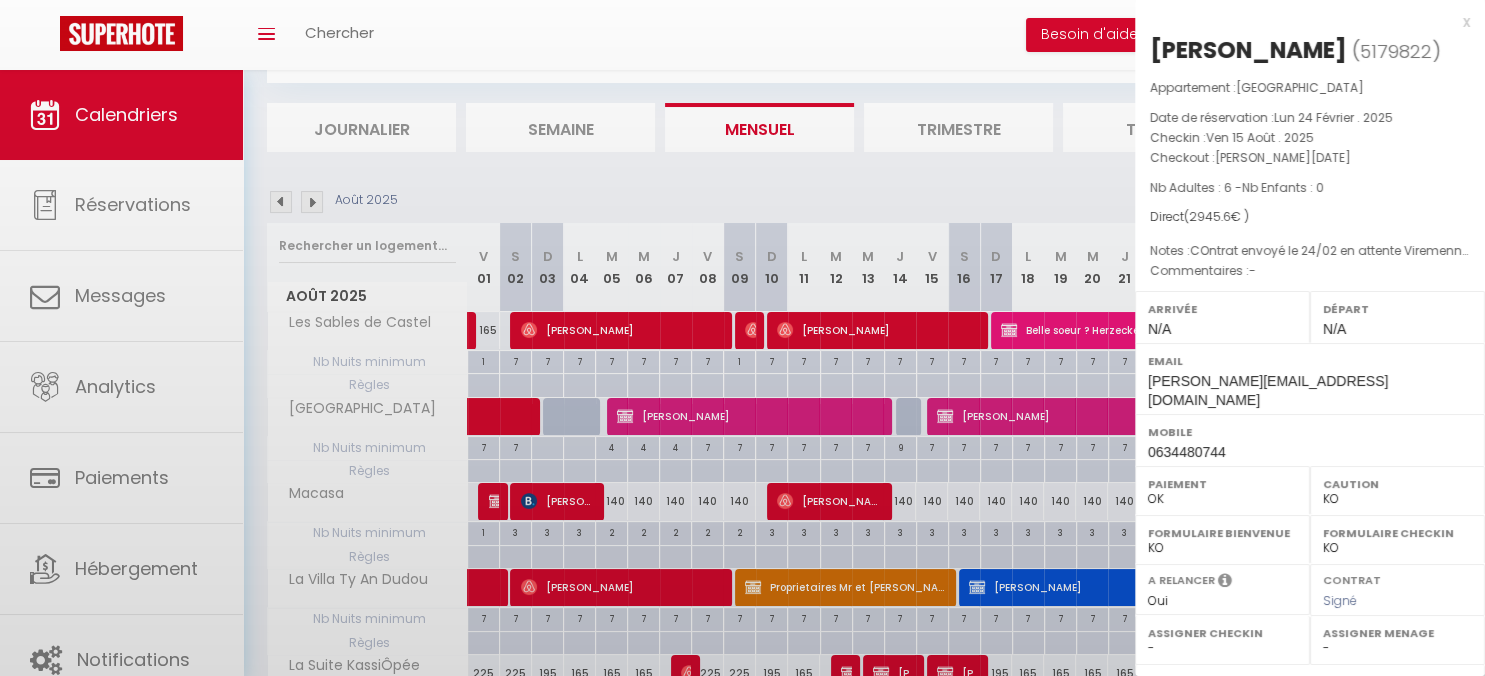scroll, scrollTop: 253, scrollLeft: 0, axis: vertical 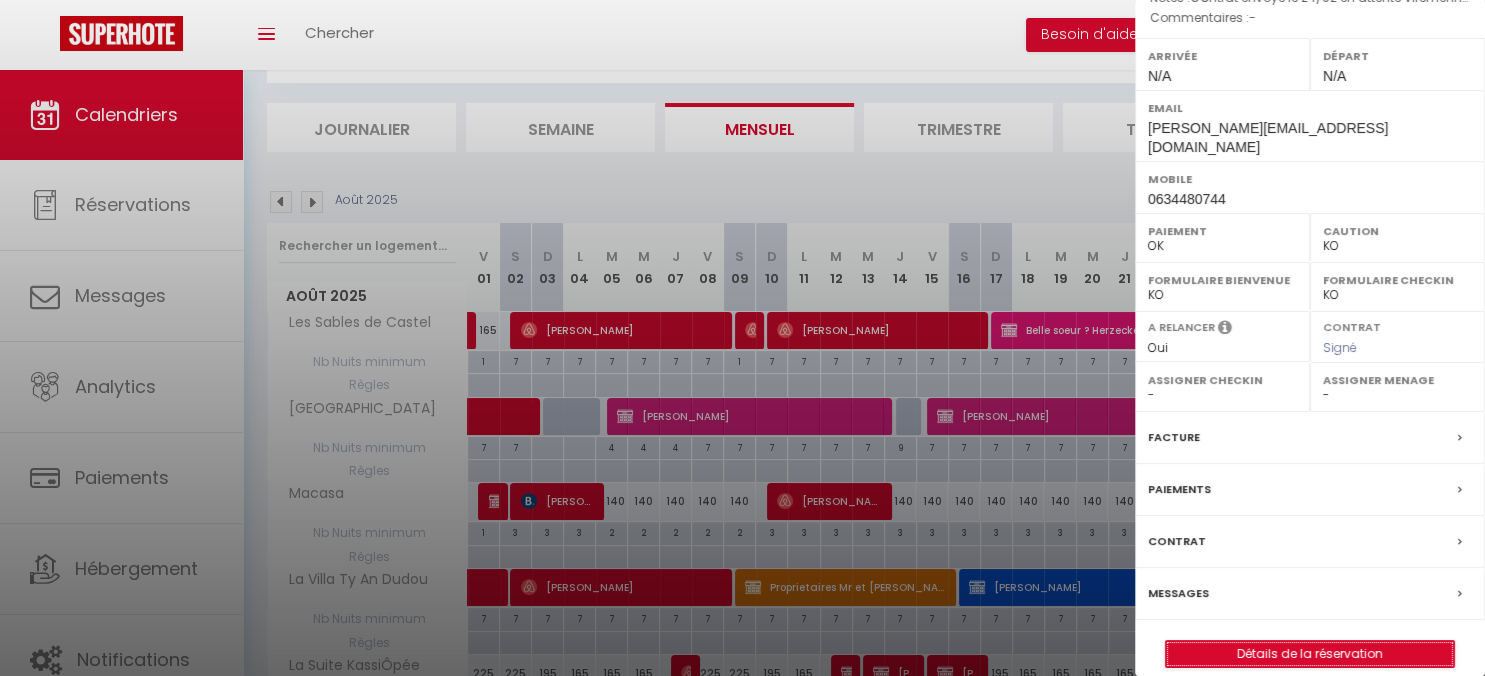 click on "Détails de la réservation" at bounding box center (1310, 654) 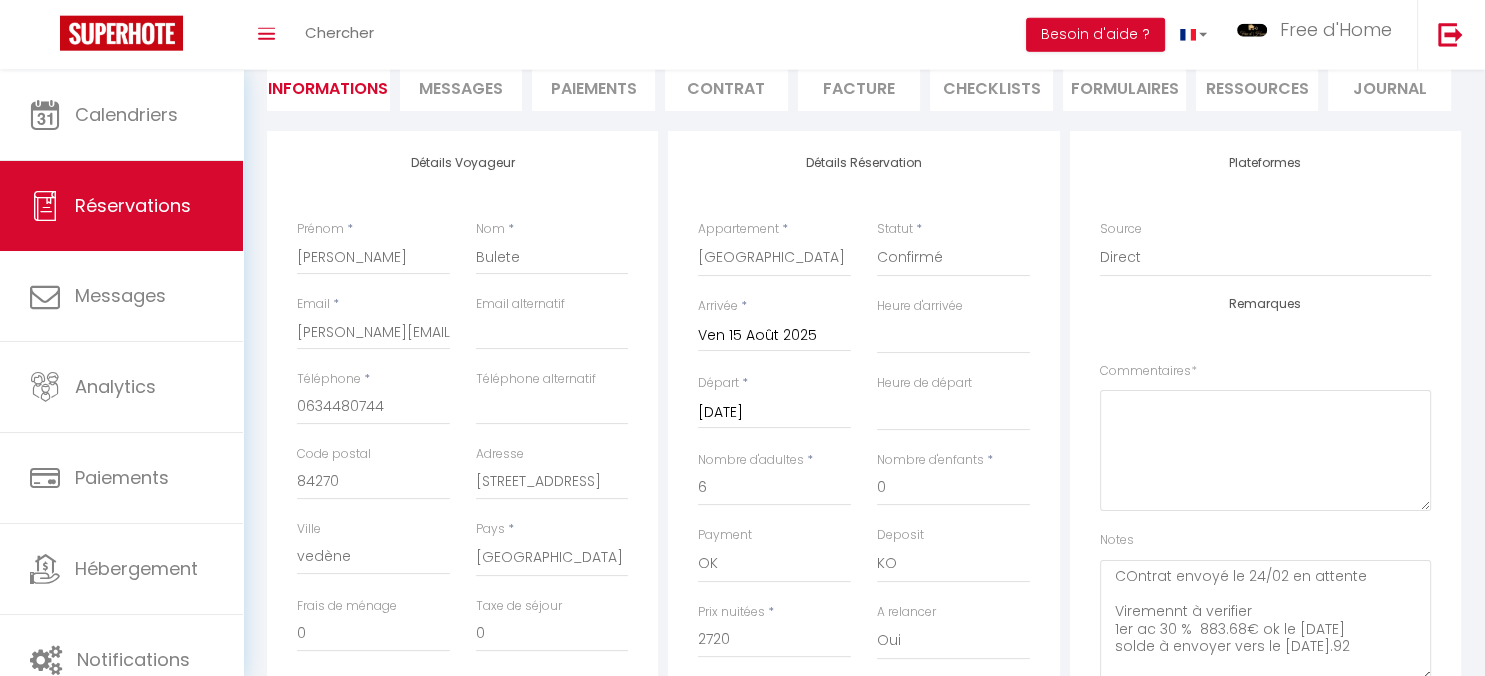 scroll, scrollTop: 316, scrollLeft: 0, axis: vertical 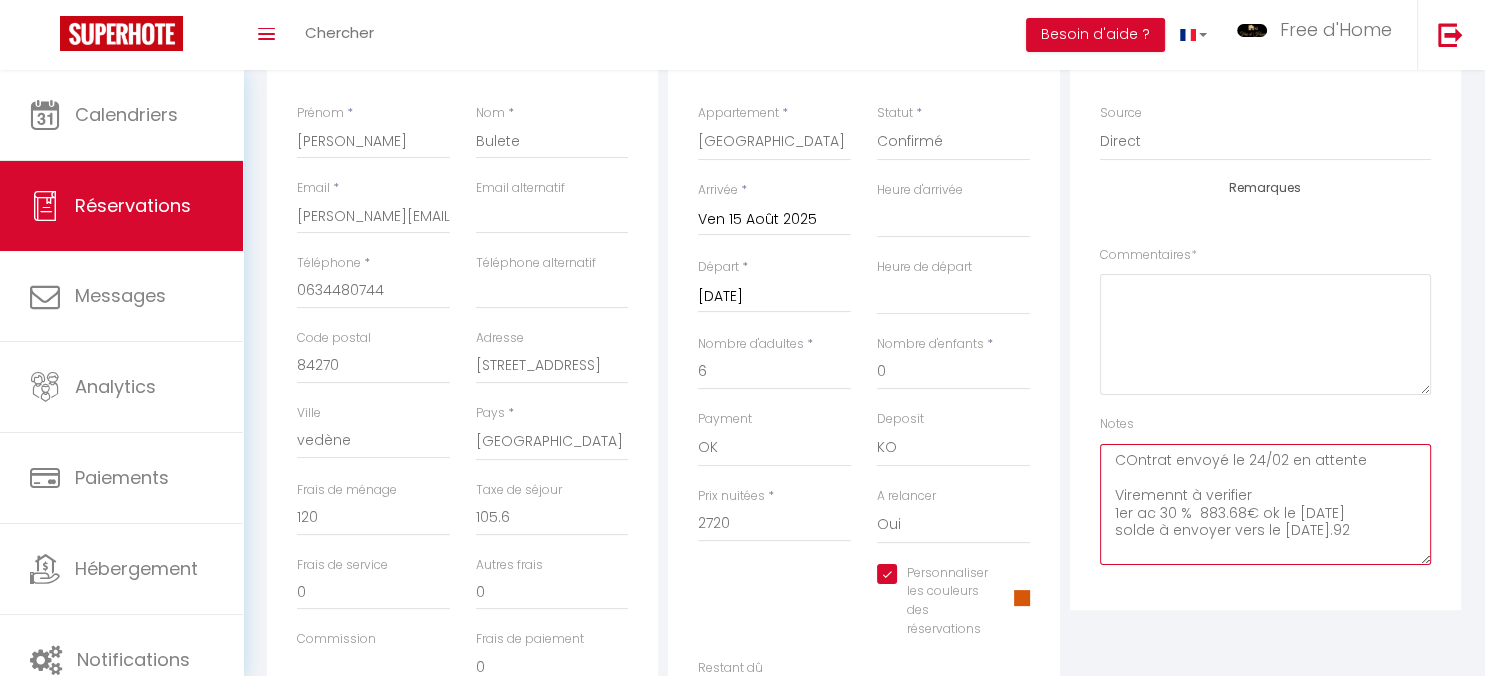 click on "COntrat envoyé le 24/02 en attente
Viremennt à verifier
1er ac 30 %  883.68€ ok le [DATE]
solde à envoyer vers le [DATE].92" at bounding box center (1265, 504) 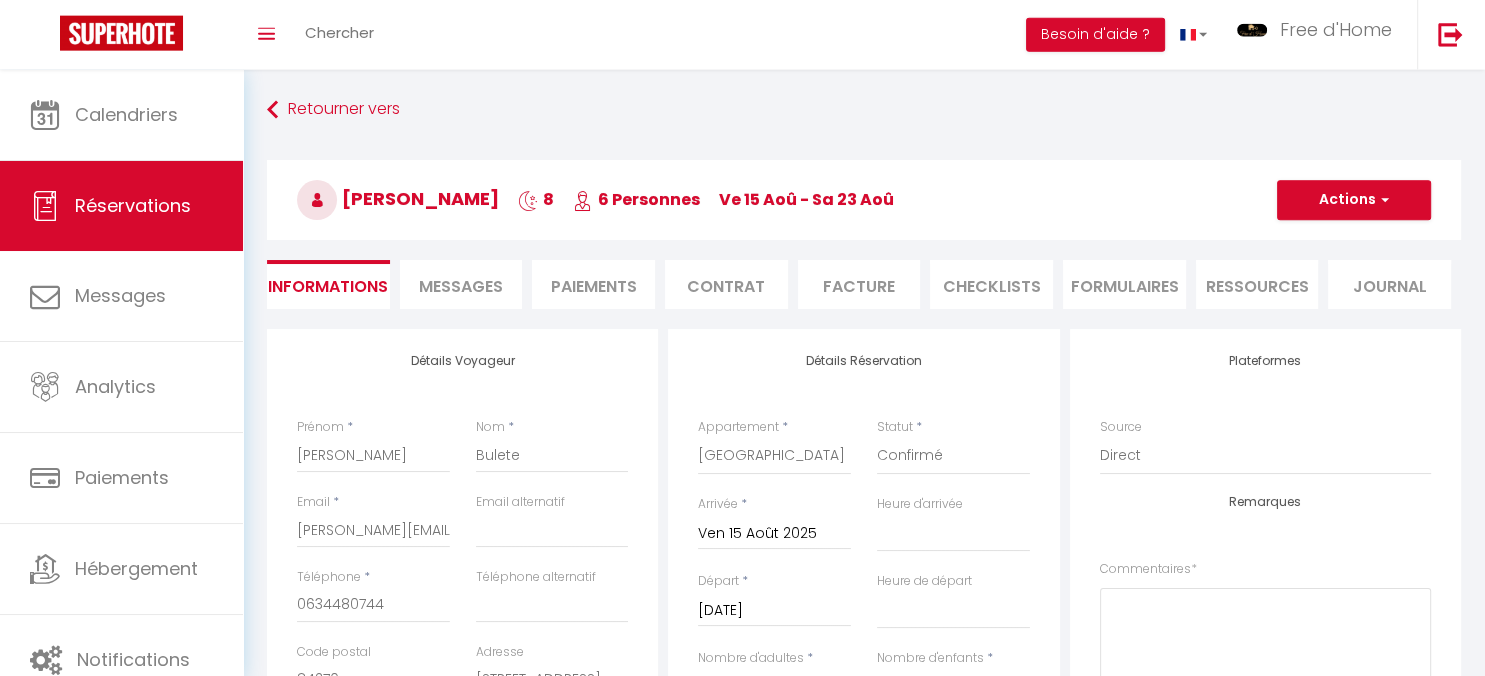 scroll, scrollTop: 0, scrollLeft: 0, axis: both 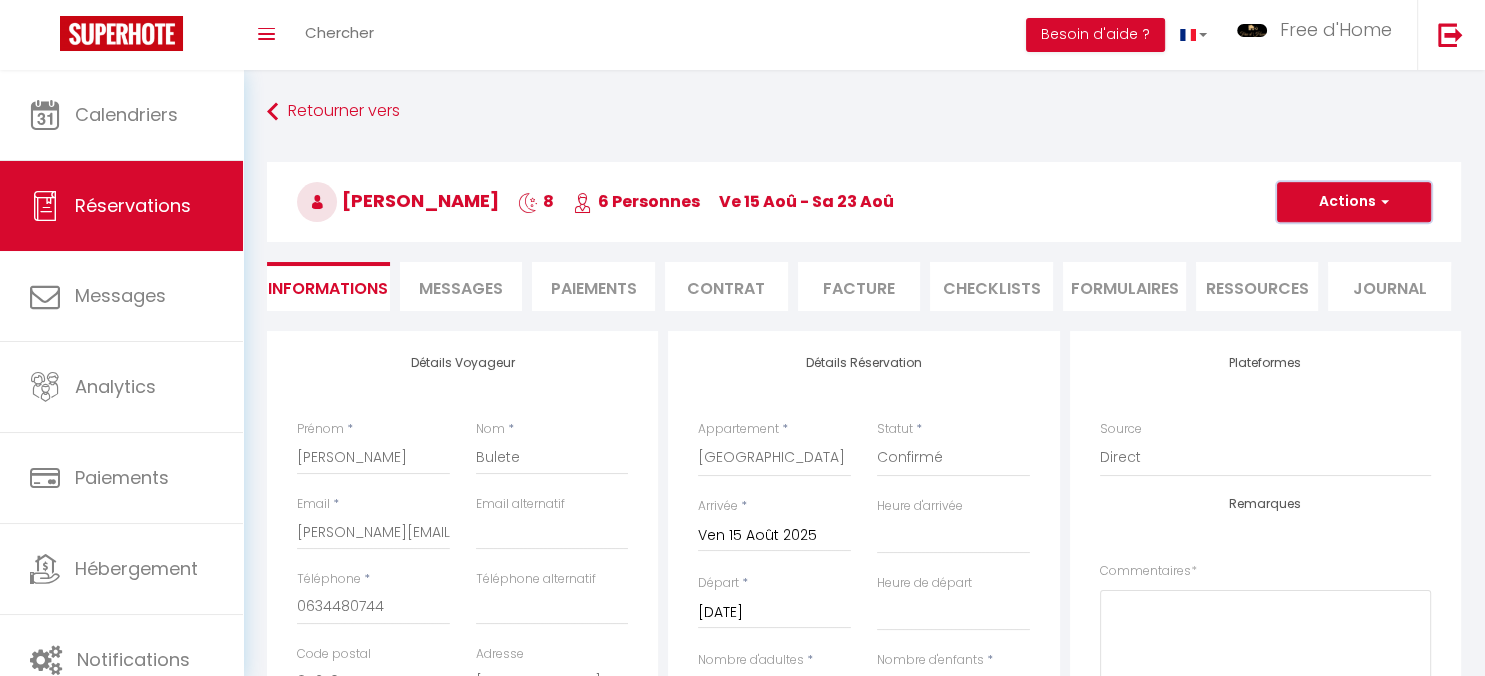 drag, startPoint x: 1360, startPoint y: 208, endPoint x: 1348, endPoint y: 236, distance: 30.463093 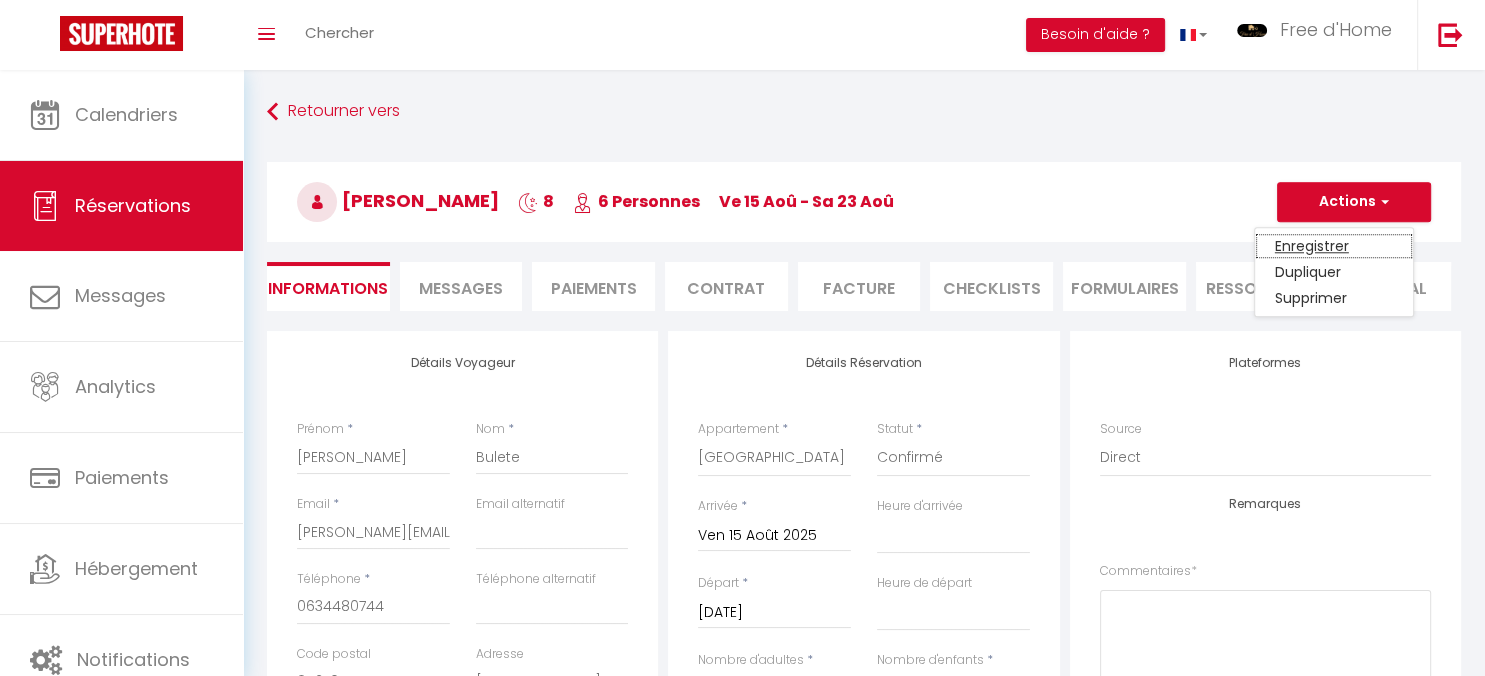 click on "Enregistrer" at bounding box center [1334, 246] 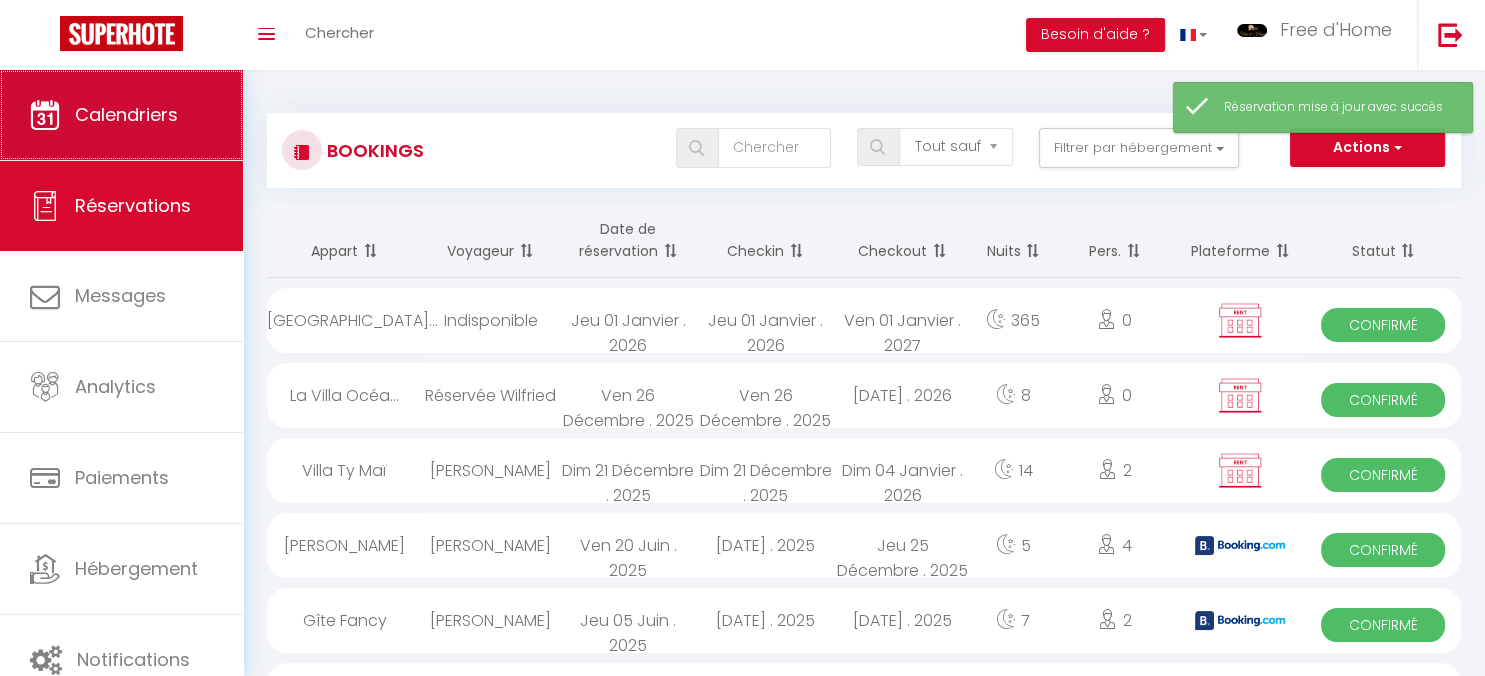 click on "Calendriers" at bounding box center [121, 115] 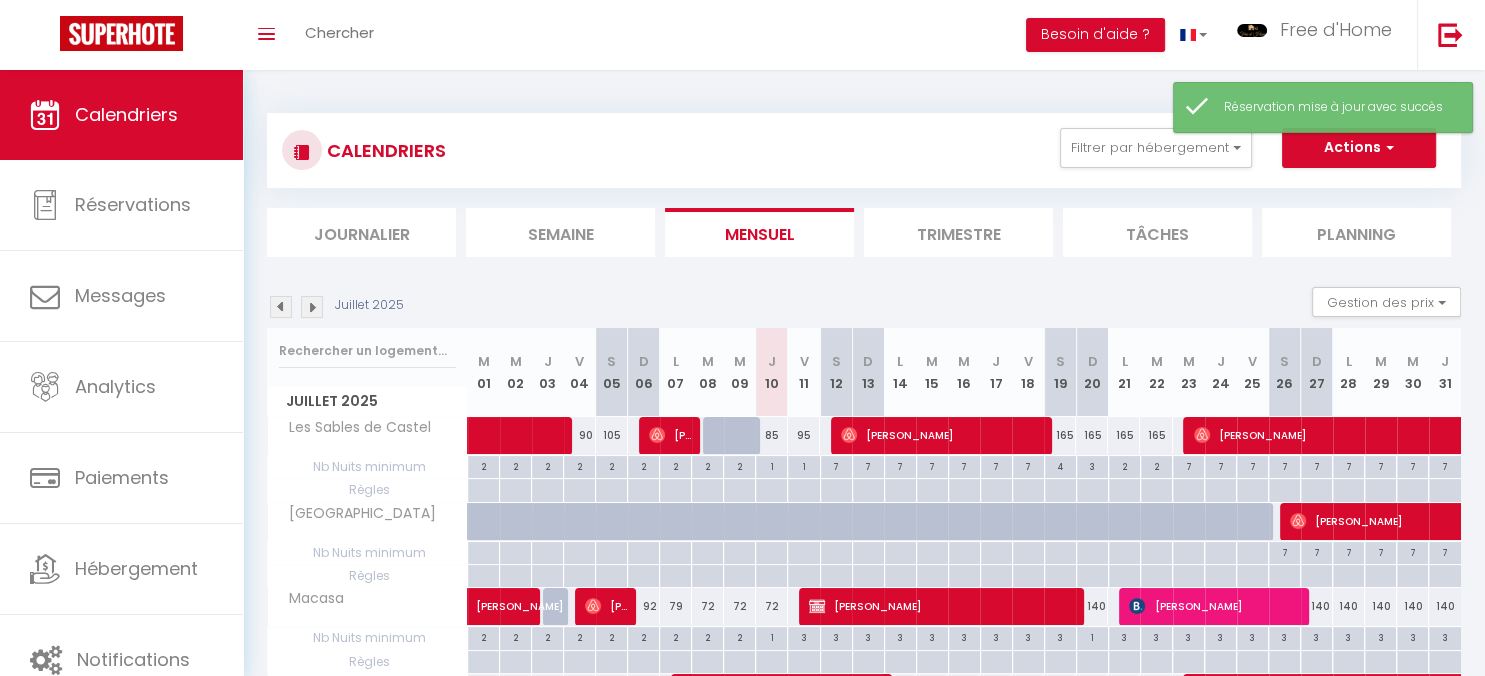 click at bounding box center (312, 307) 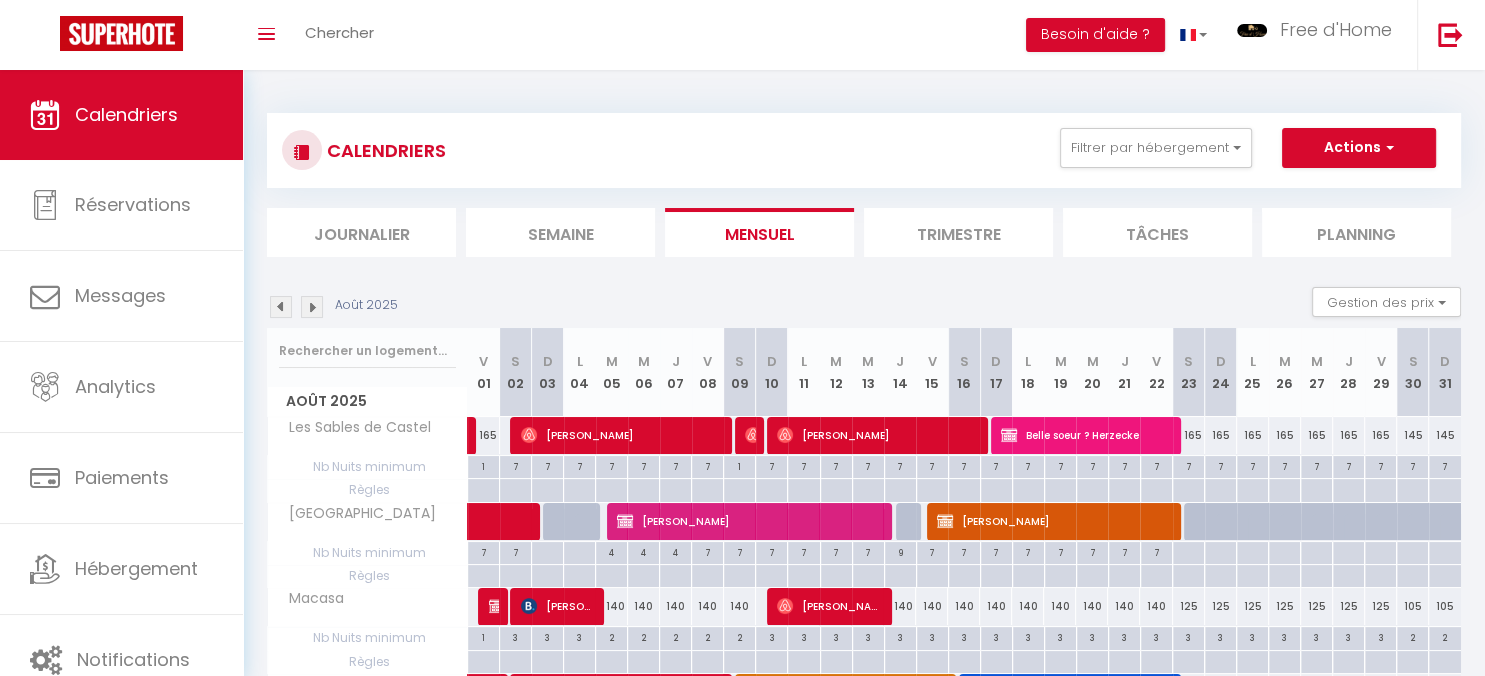 click on "[PERSON_NAME]" at bounding box center [1054, 521] 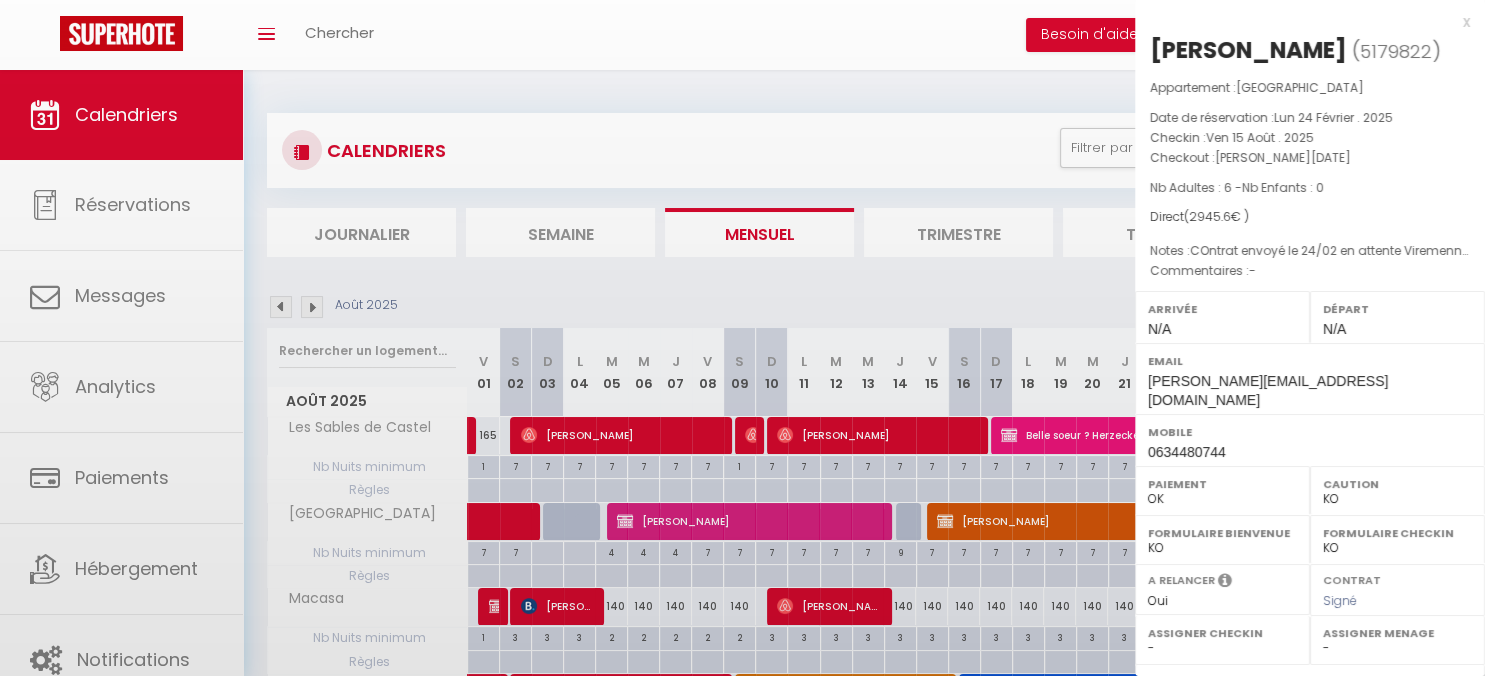 scroll, scrollTop: 253, scrollLeft: 0, axis: vertical 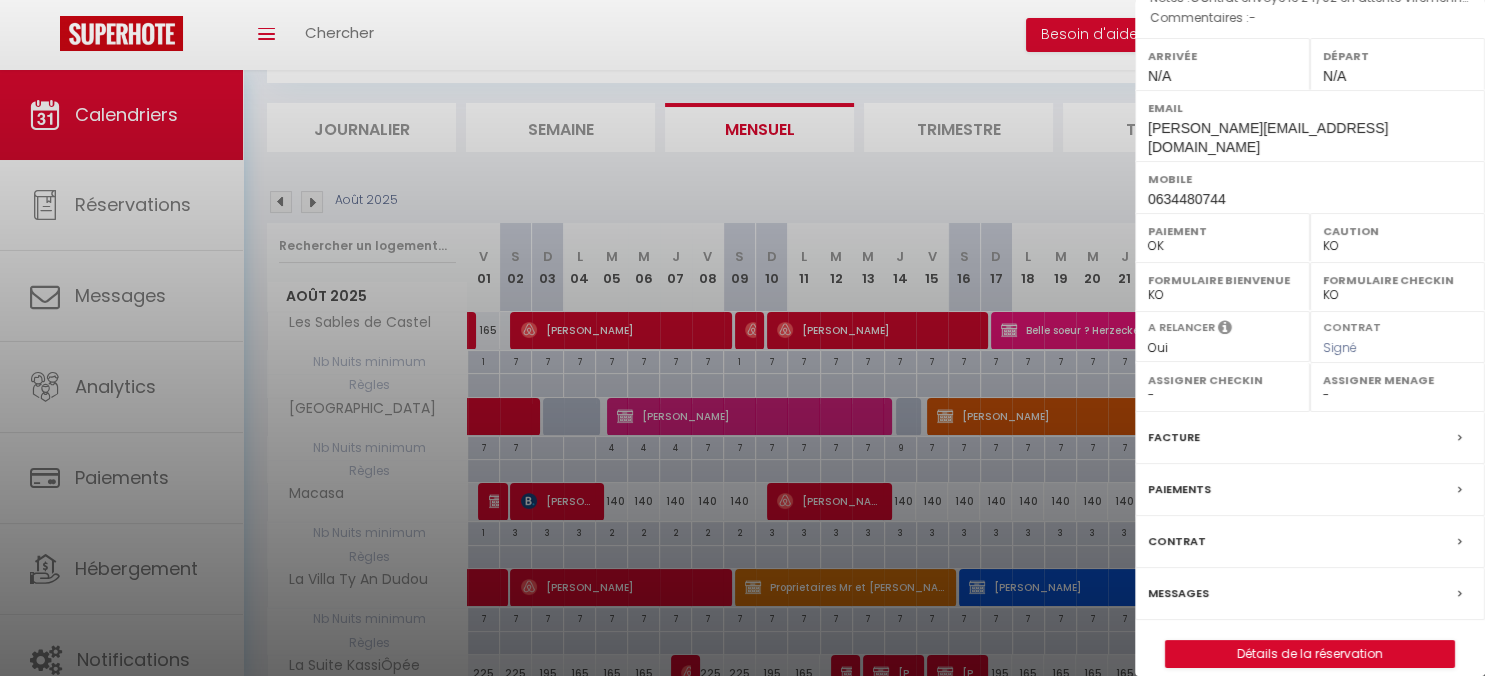 click at bounding box center [742, 338] 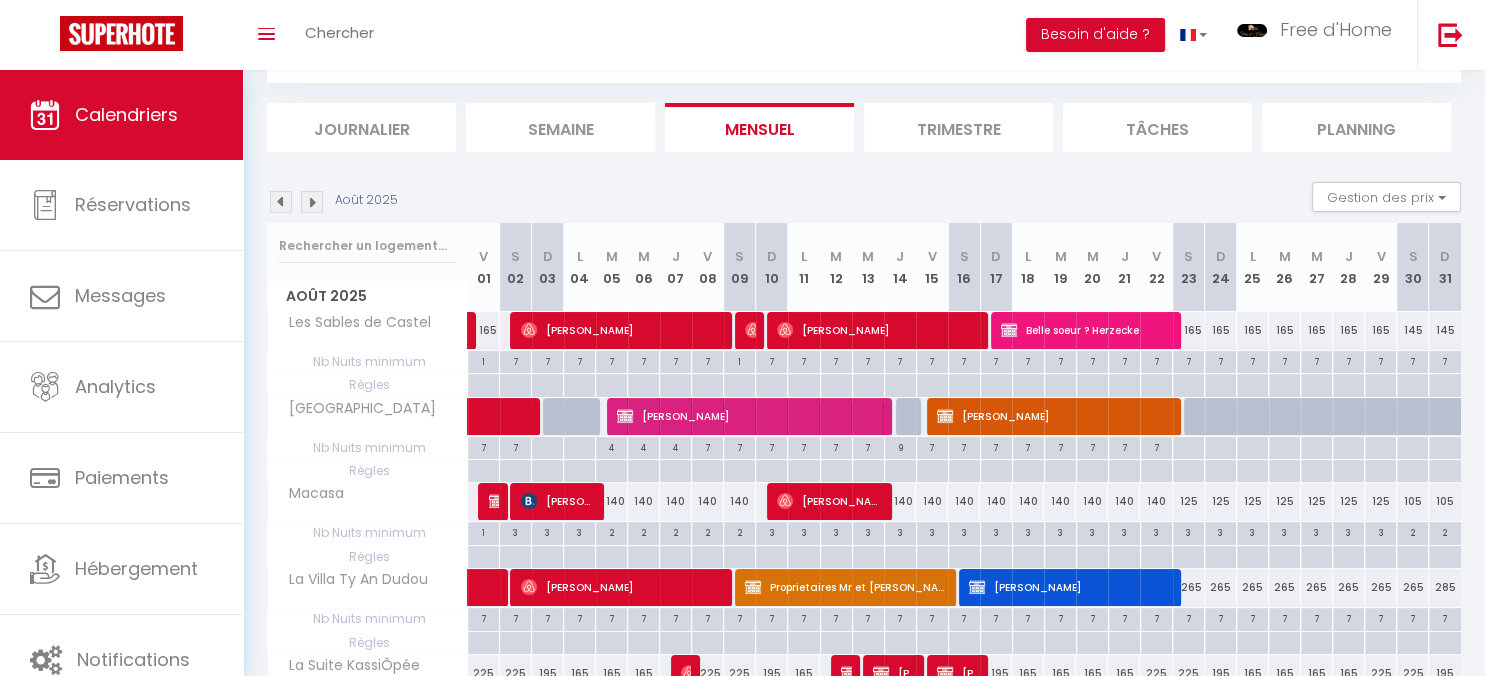 click at bounding box center (1156, 533) 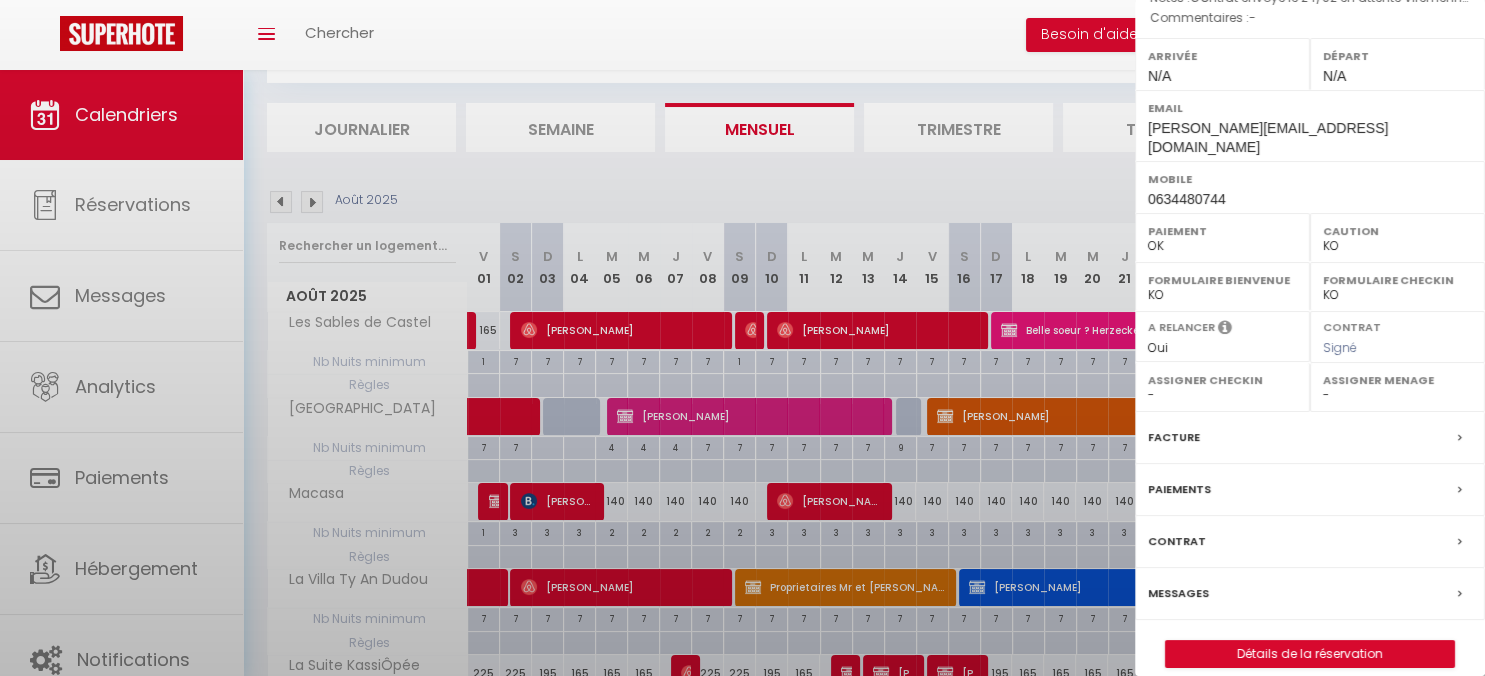 scroll, scrollTop: 253, scrollLeft: 0, axis: vertical 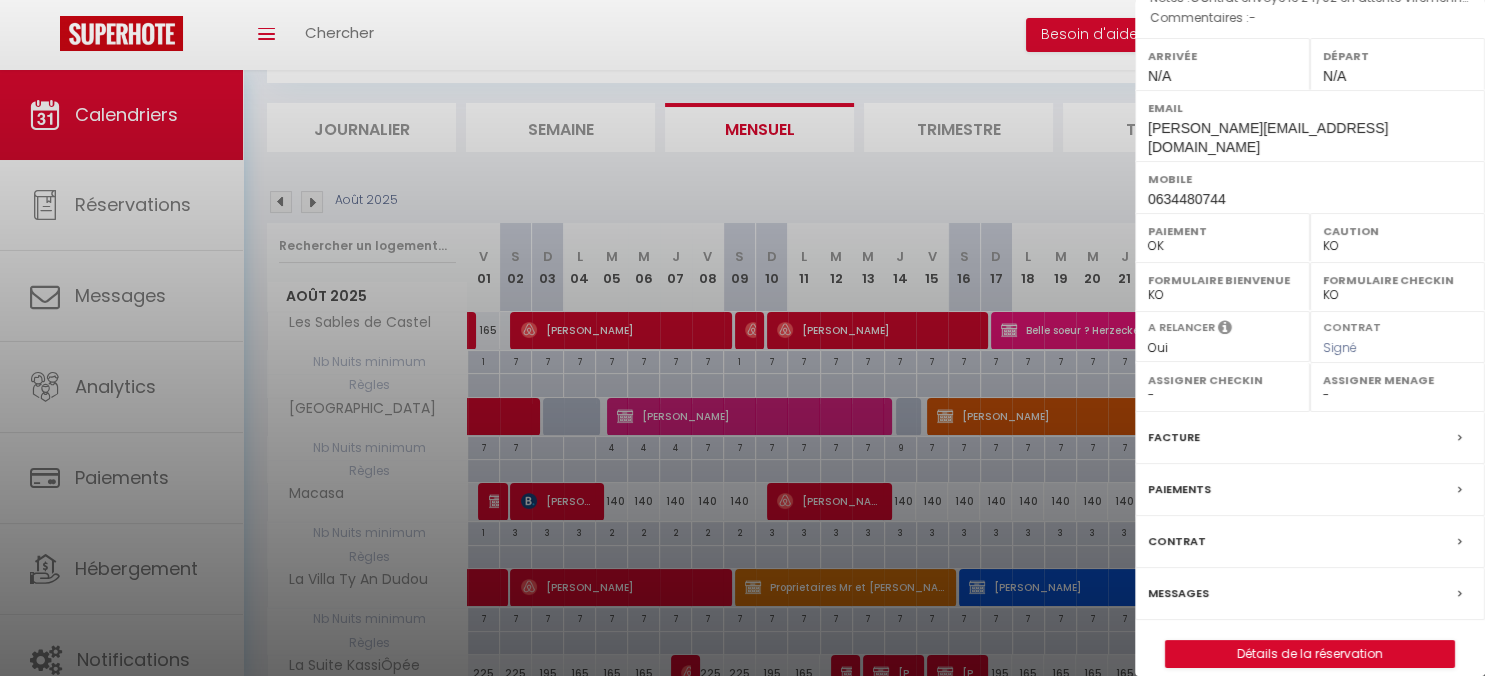 drag, startPoint x: 1203, startPoint y: 575, endPoint x: 1303, endPoint y: 560, distance: 101.118744 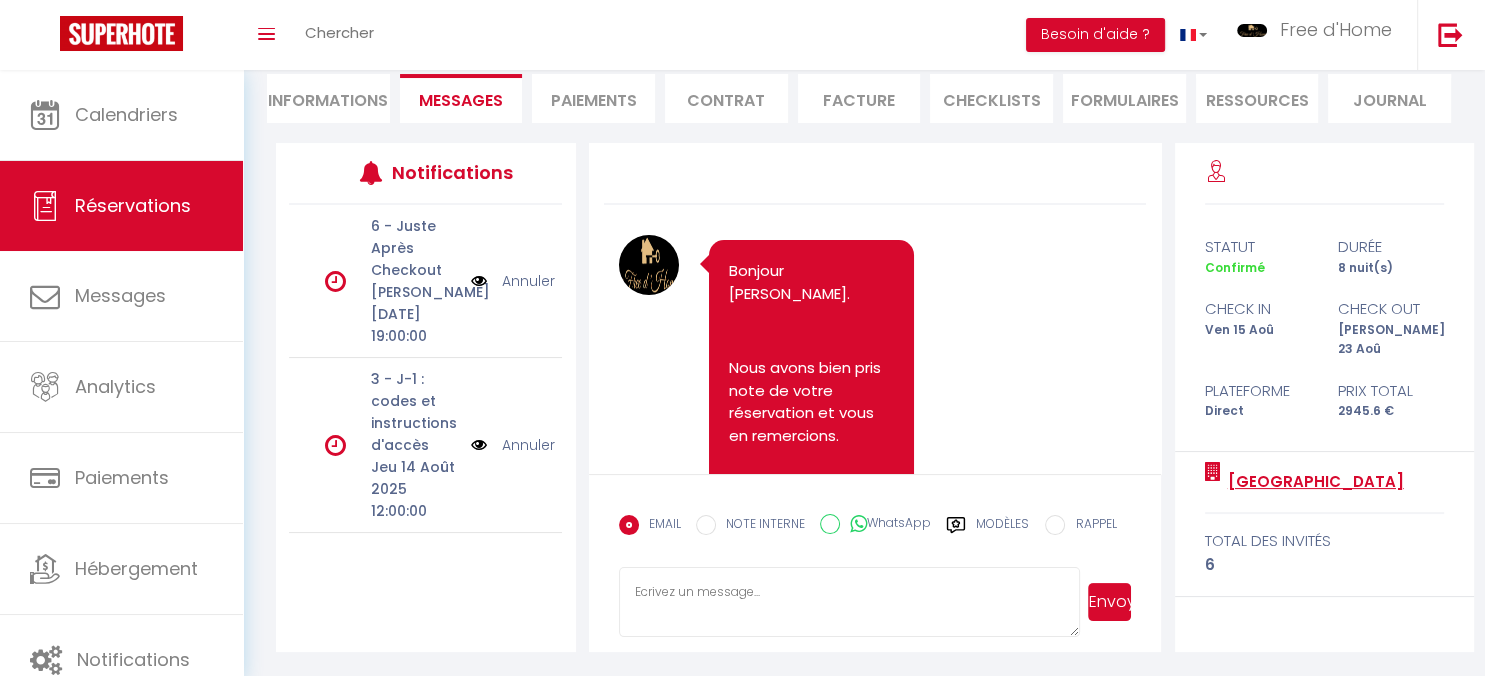 scroll, scrollTop: 187, scrollLeft: 0, axis: vertical 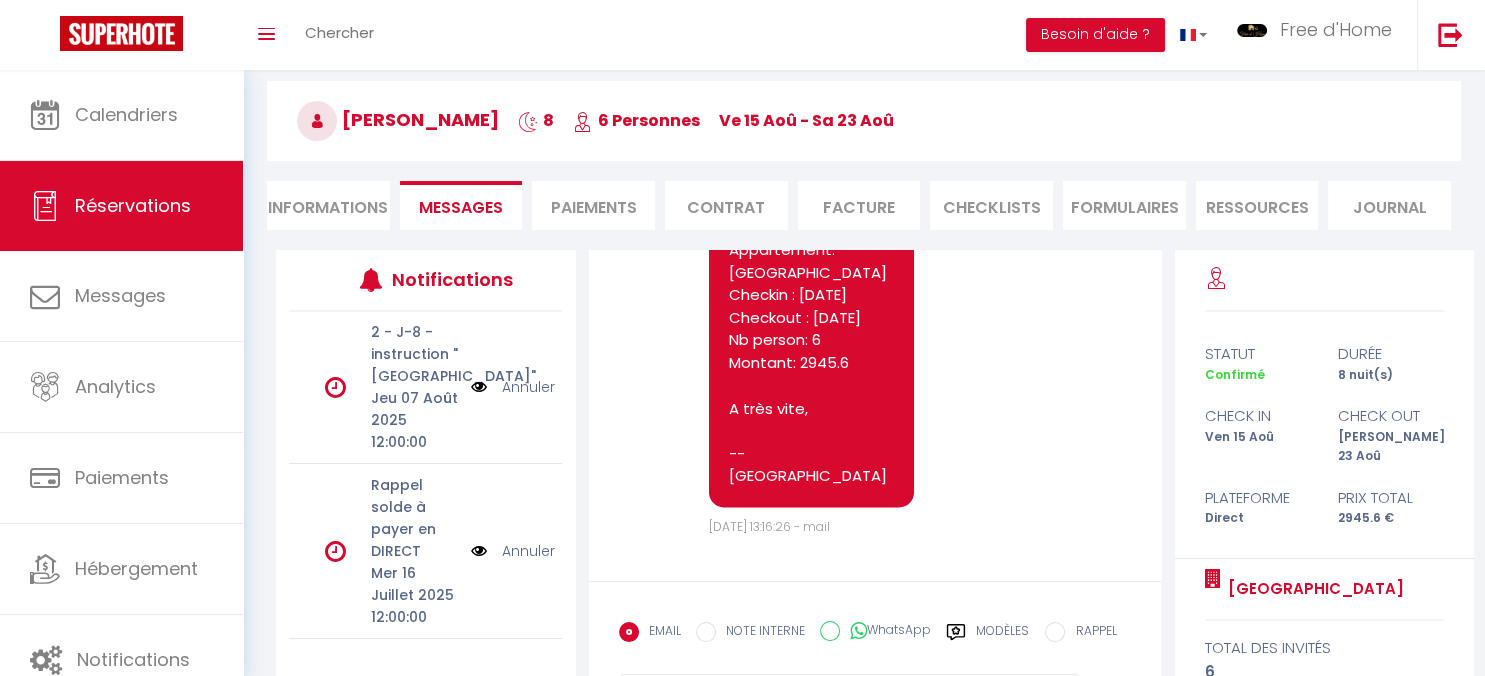 click at bounding box center (479, 387) 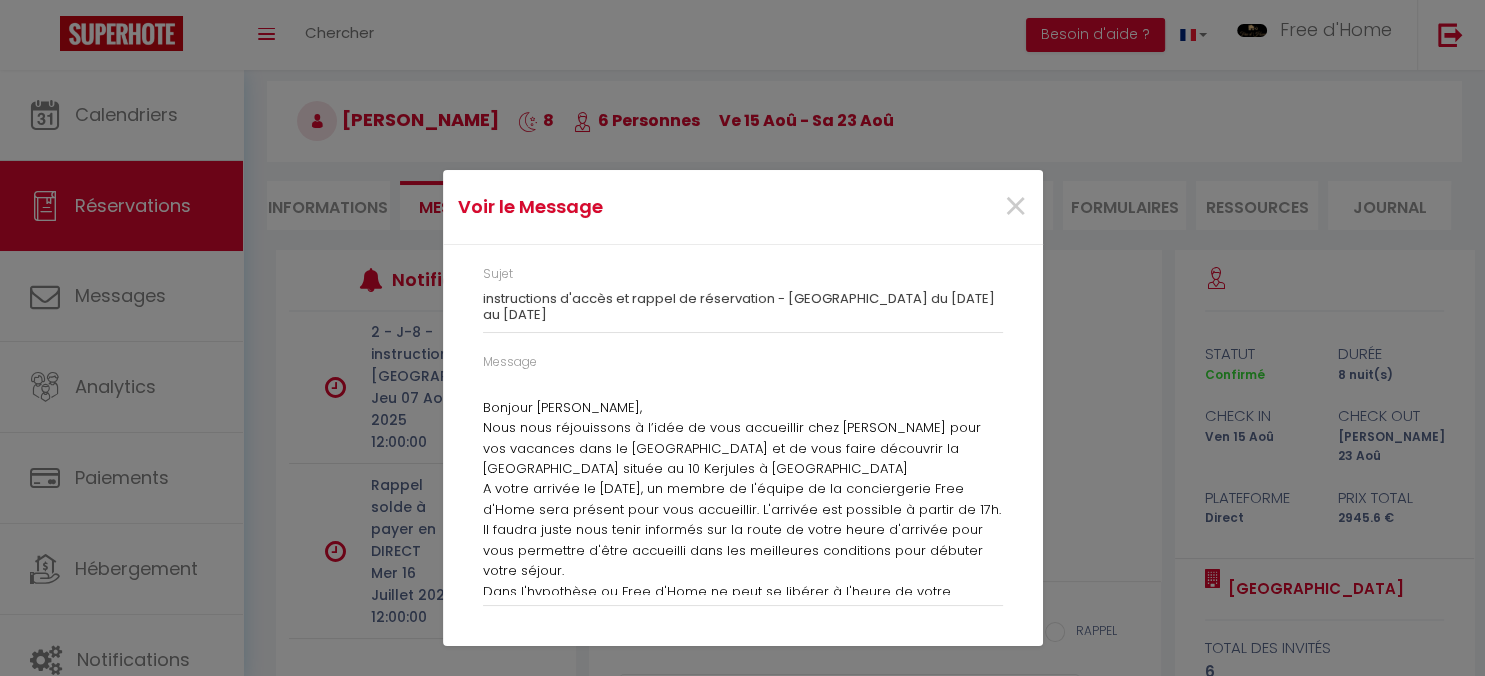 click on "Nous nous réjouissons à l’idée de vous accueillir chez [PERSON_NAME] pour vos vacances dans le [GEOGRAPHIC_DATA] et de vous faire découvrir la [GEOGRAPHIC_DATA] située au 10 Kerjules à [GEOGRAPHIC_DATA]" at bounding box center [743, 448] 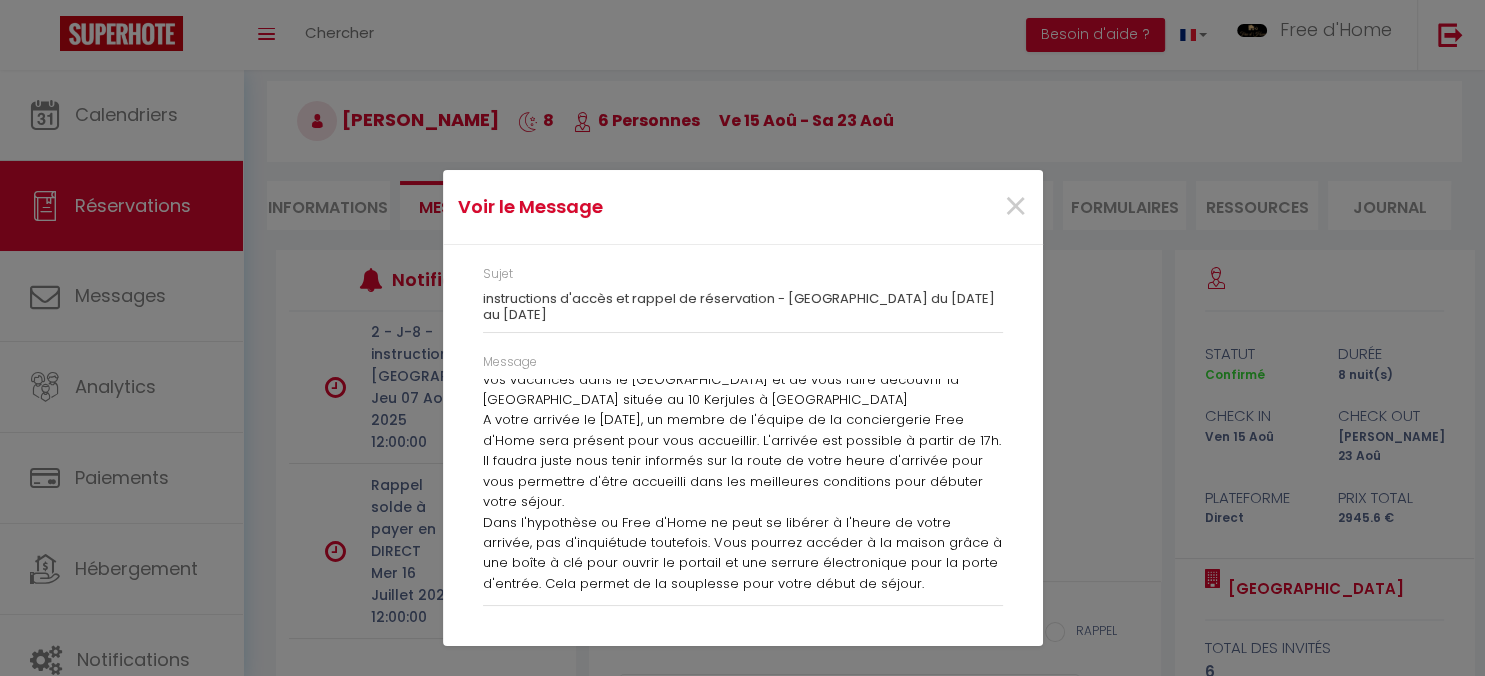 scroll, scrollTop: 101, scrollLeft: 0, axis: vertical 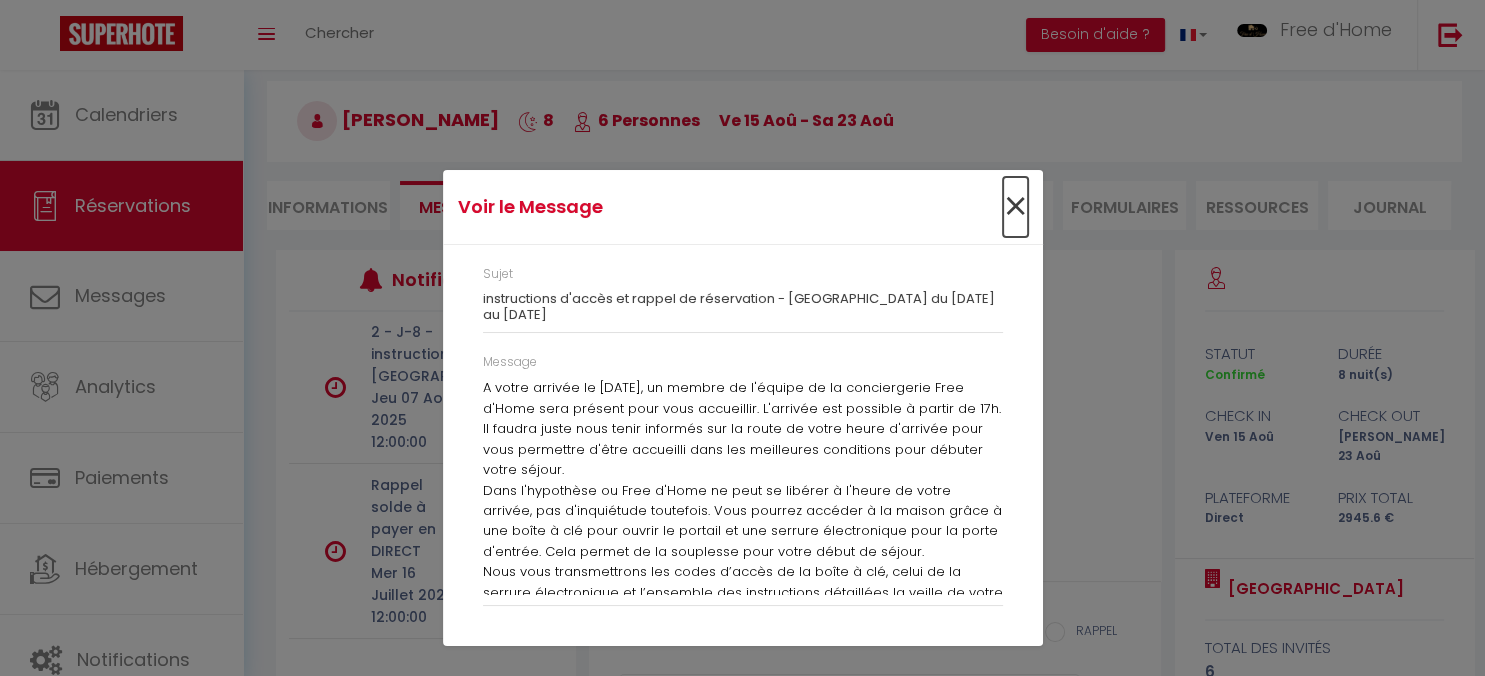 click on "×" at bounding box center (1015, 207) 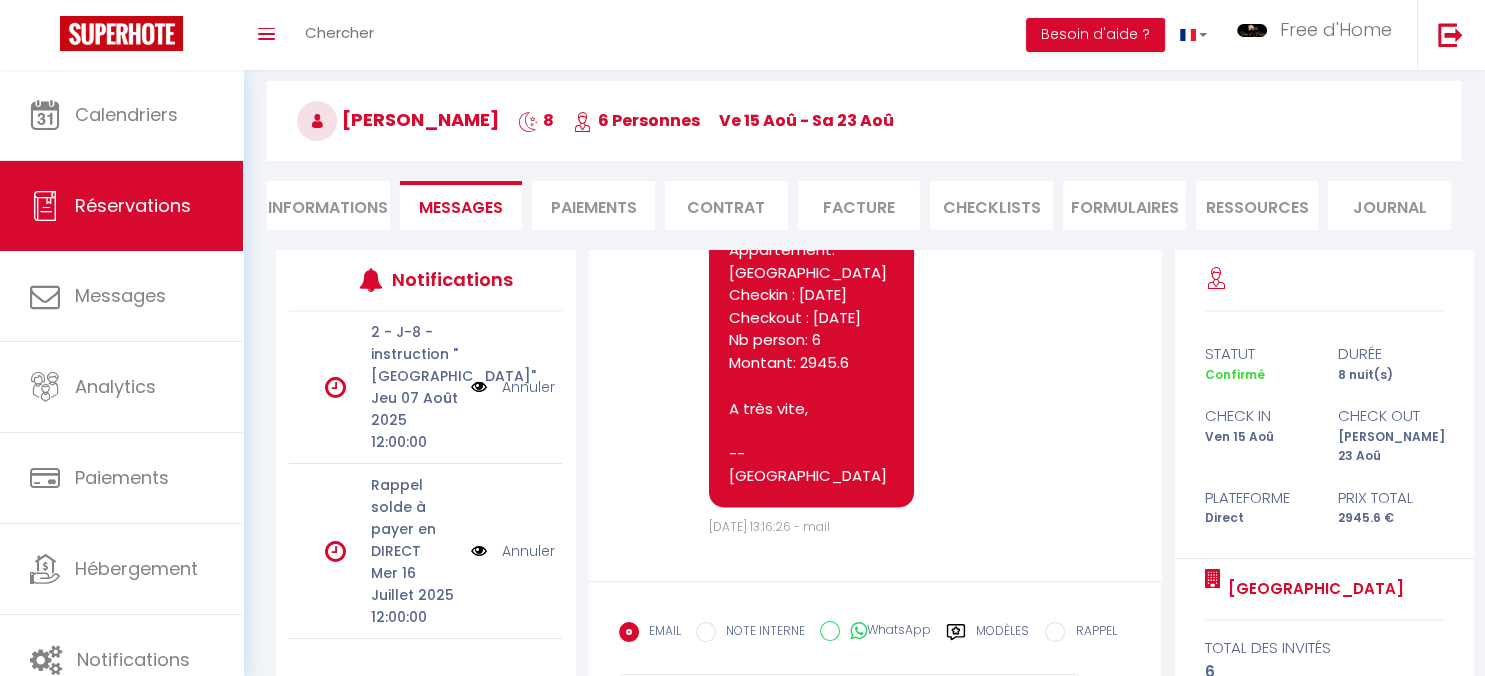 scroll, scrollTop: 101, scrollLeft: 0, axis: vertical 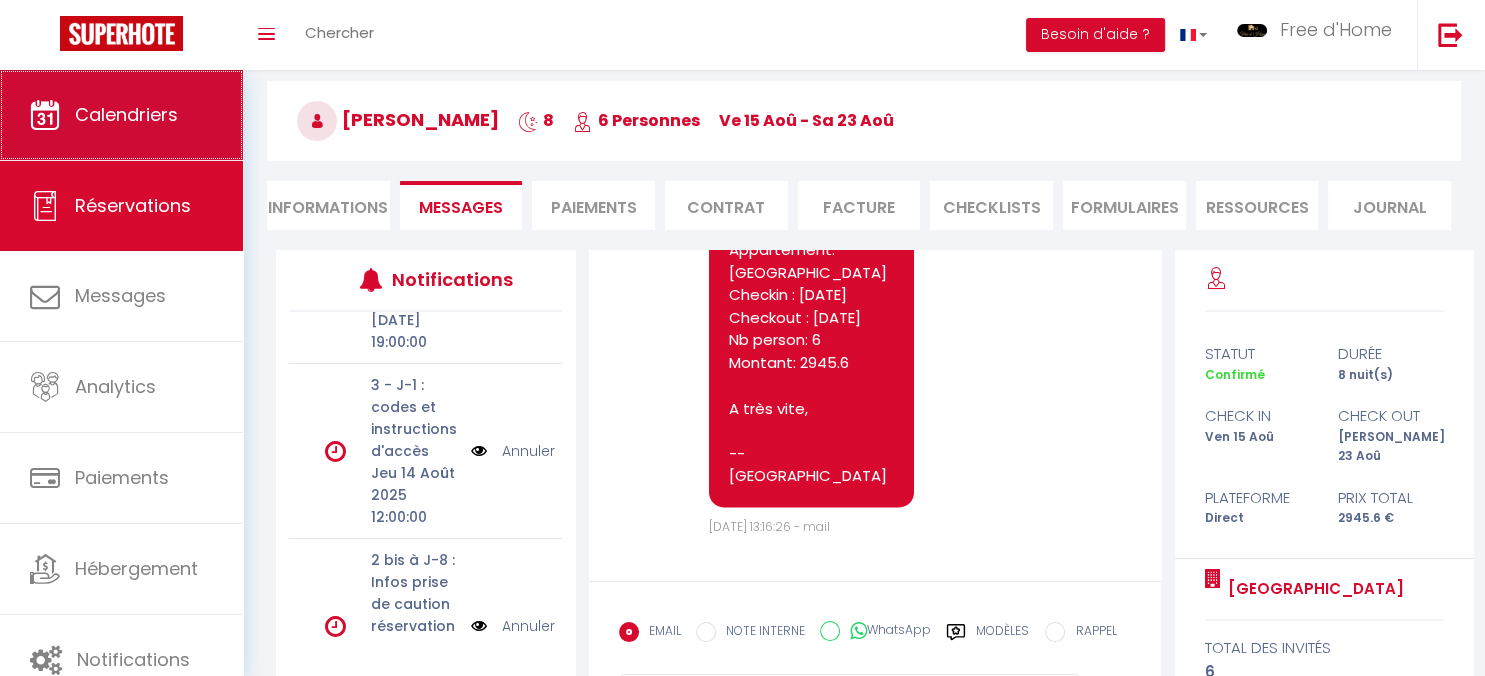 click on "Calendriers" at bounding box center (126, 114) 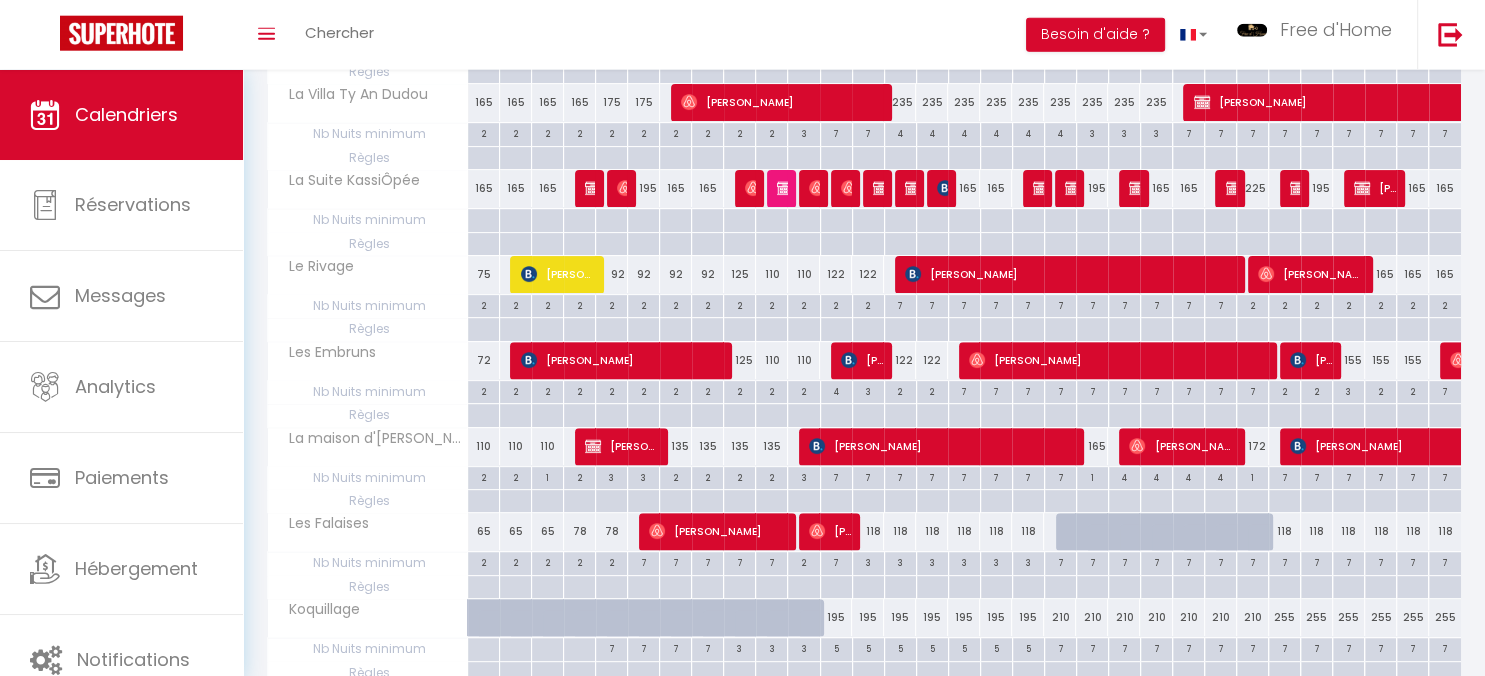 scroll, scrollTop: 633, scrollLeft: 0, axis: vertical 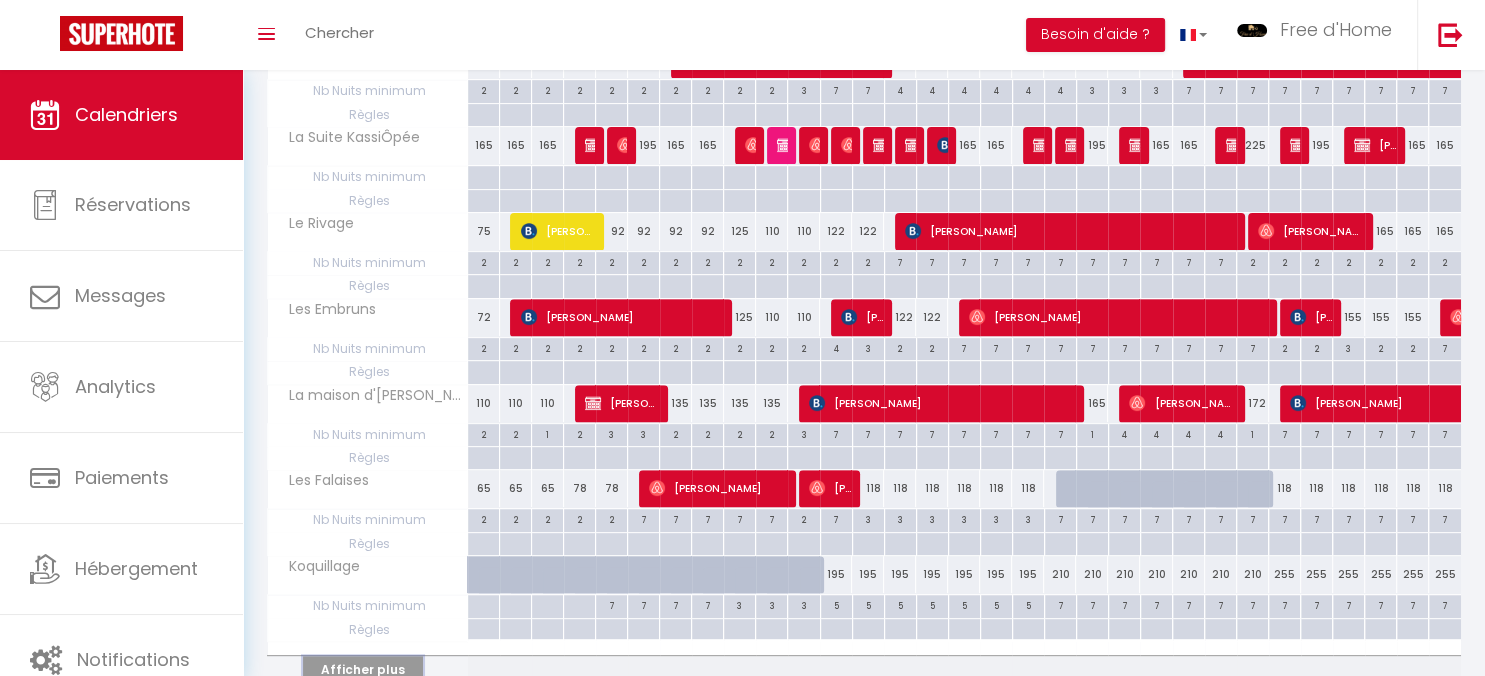 click on "Afficher plus" at bounding box center (363, 669) 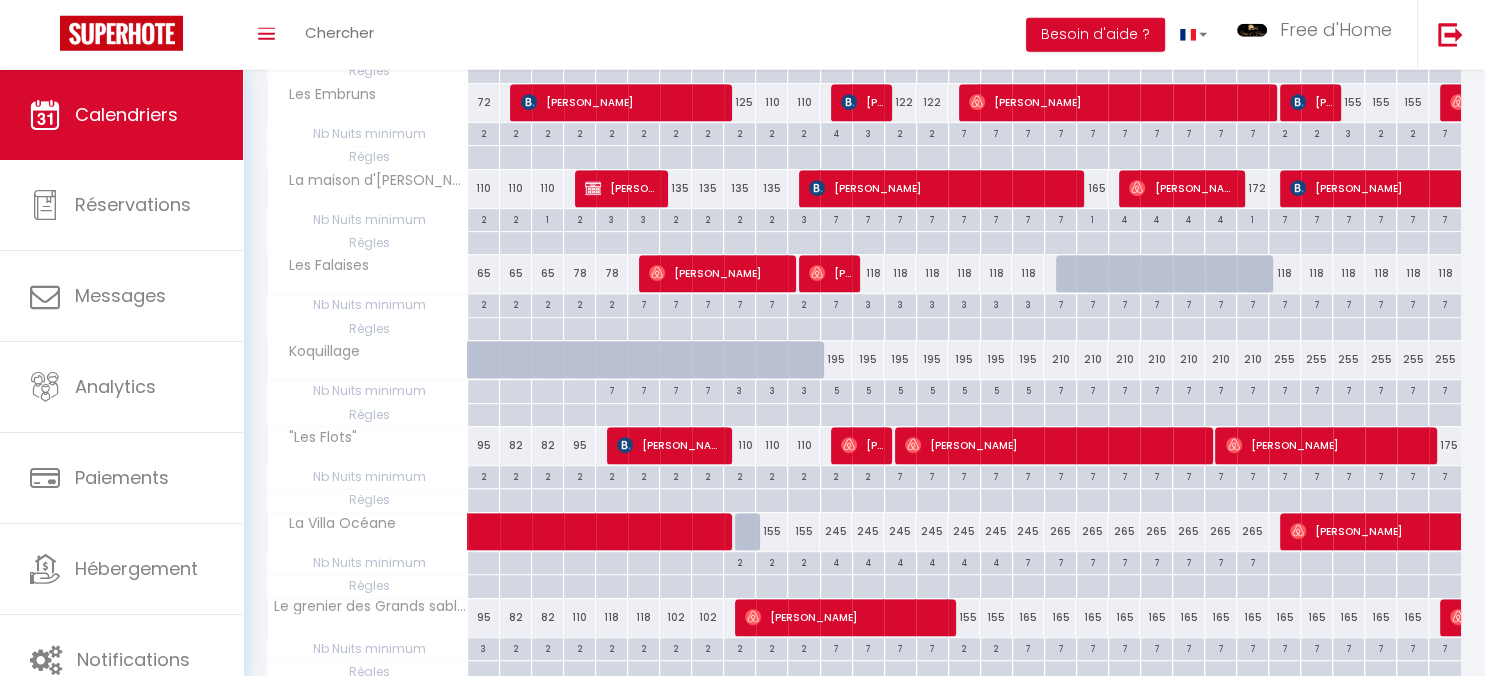 scroll, scrollTop: 929, scrollLeft: 0, axis: vertical 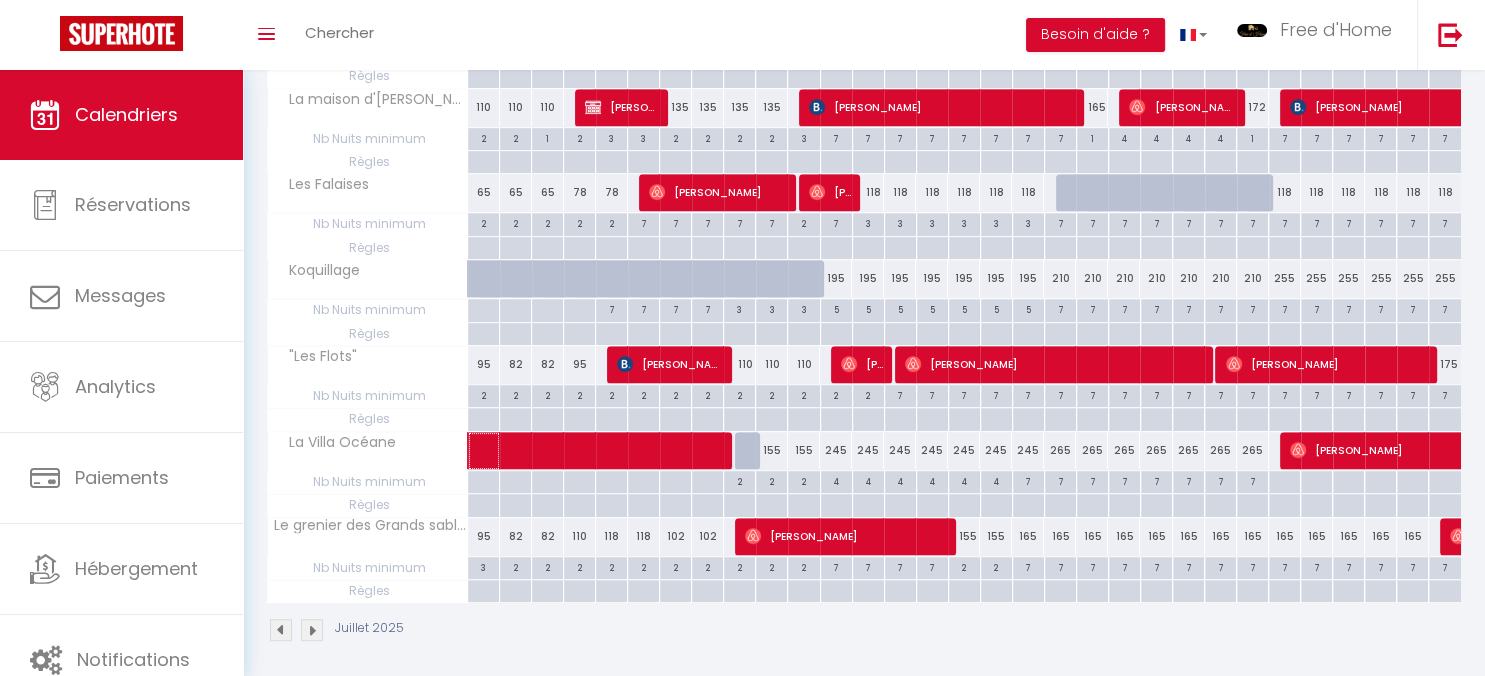click at bounding box center (673, 451) 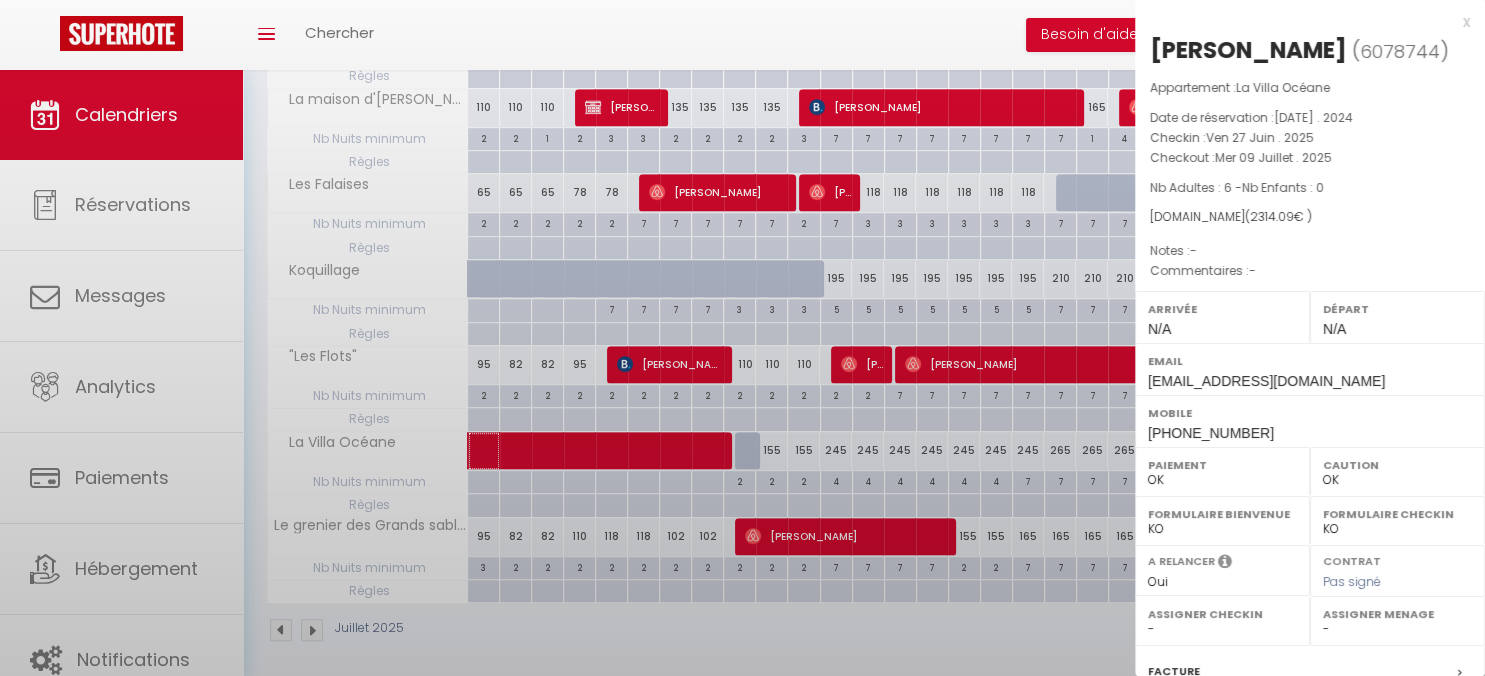 scroll, scrollTop: 253, scrollLeft: 0, axis: vertical 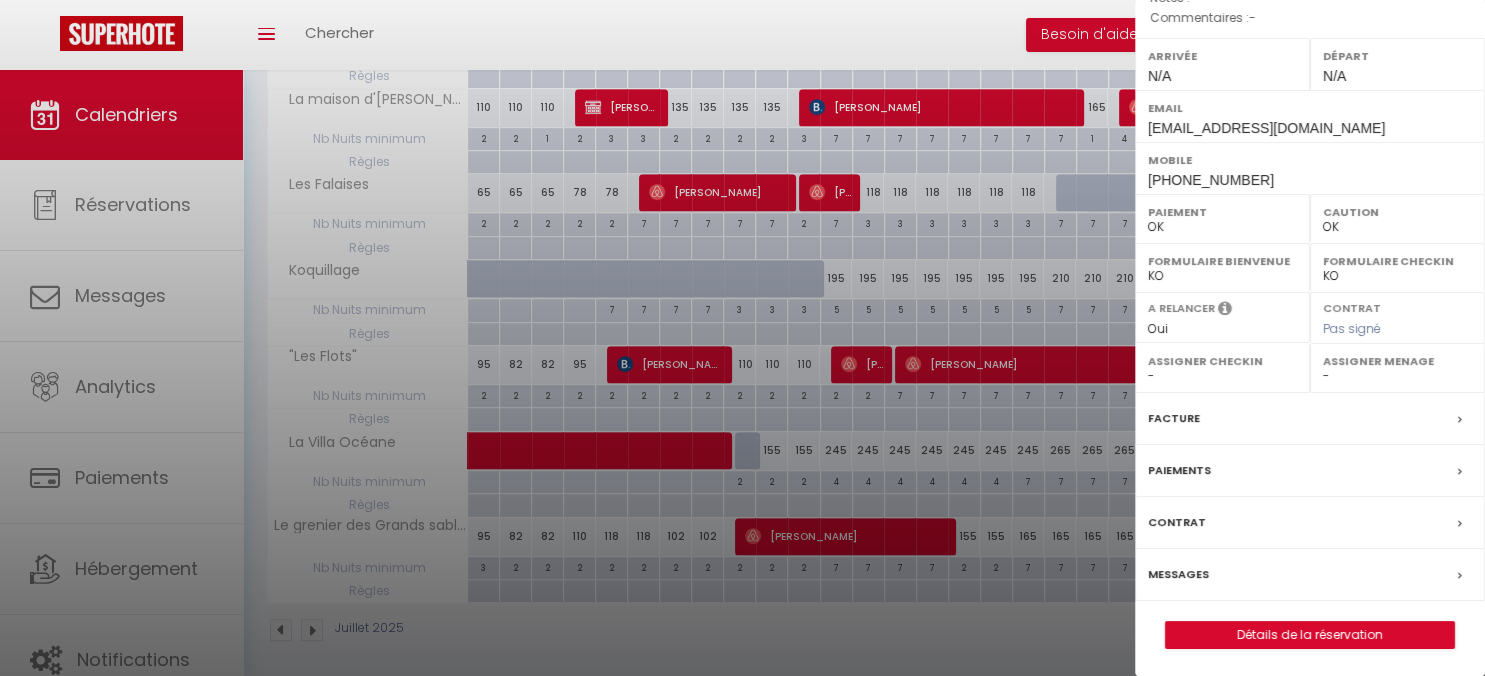 drag, startPoint x: 936, startPoint y: 434, endPoint x: 888, endPoint y: 438, distance: 48.166378 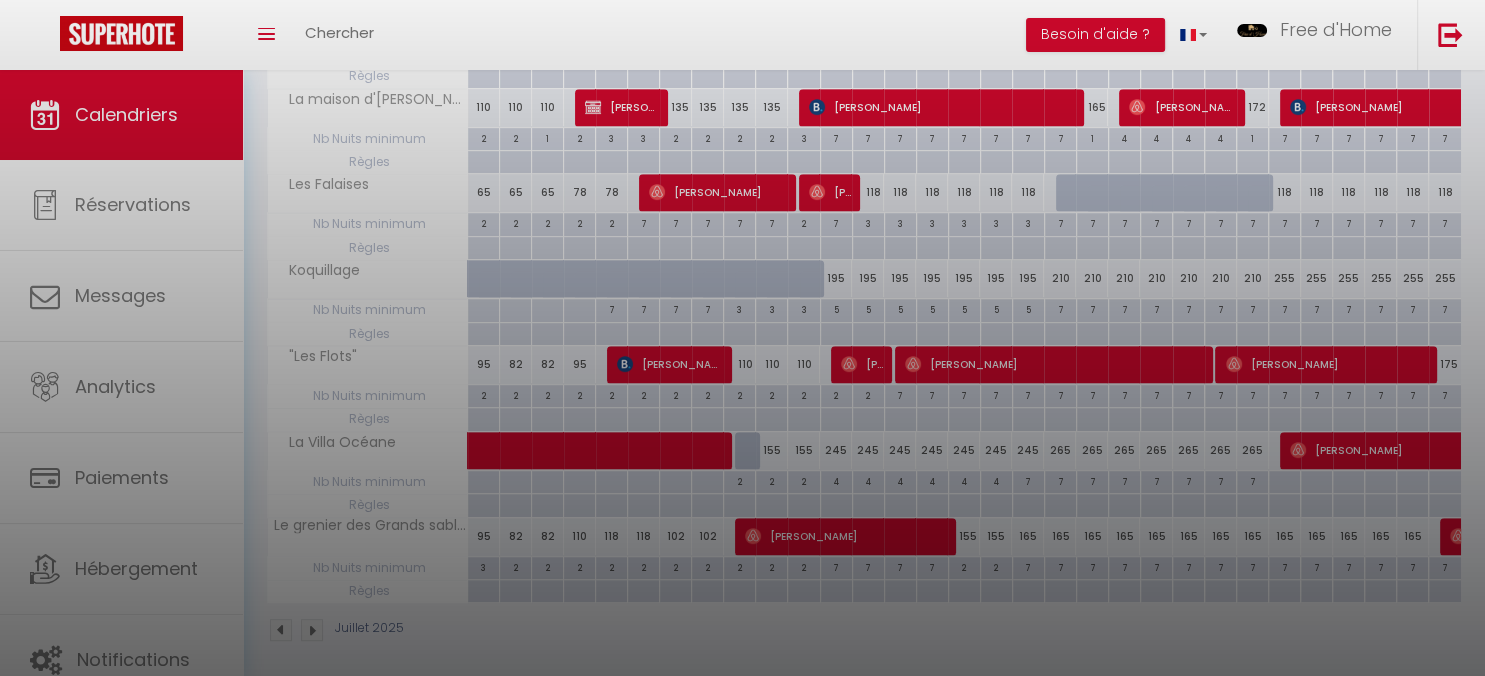 drag, startPoint x: 888, startPoint y: 438, endPoint x: 906, endPoint y: 443, distance: 18.681541 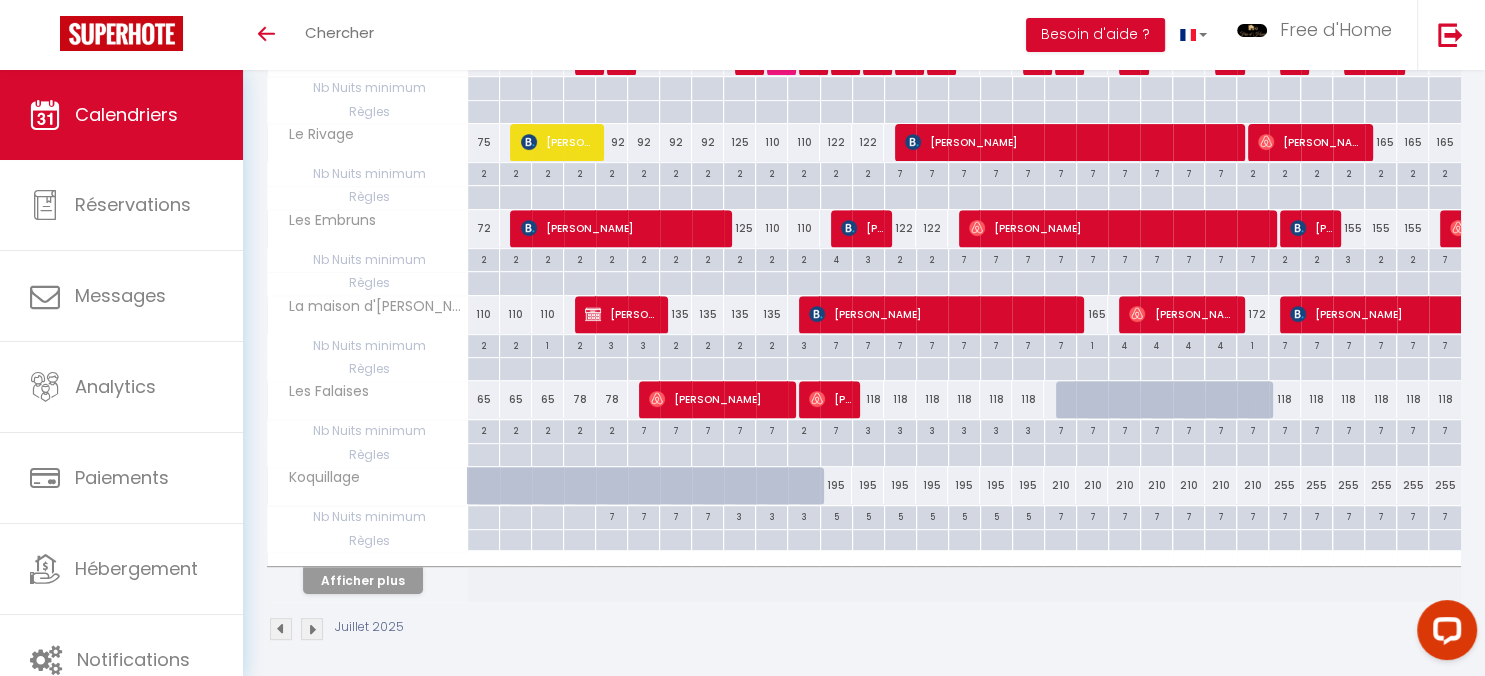 scroll, scrollTop: 0, scrollLeft: 0, axis: both 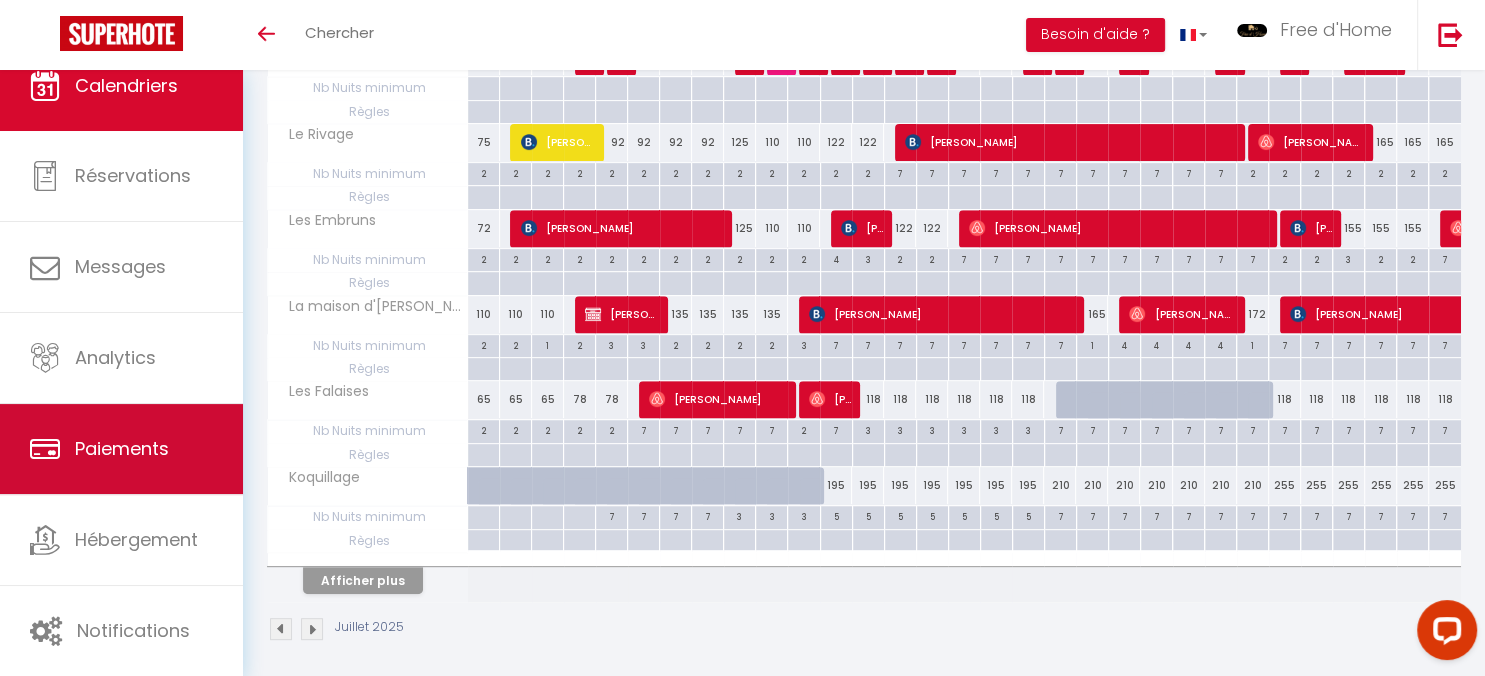 click on "Paiements" at bounding box center (122, 448) 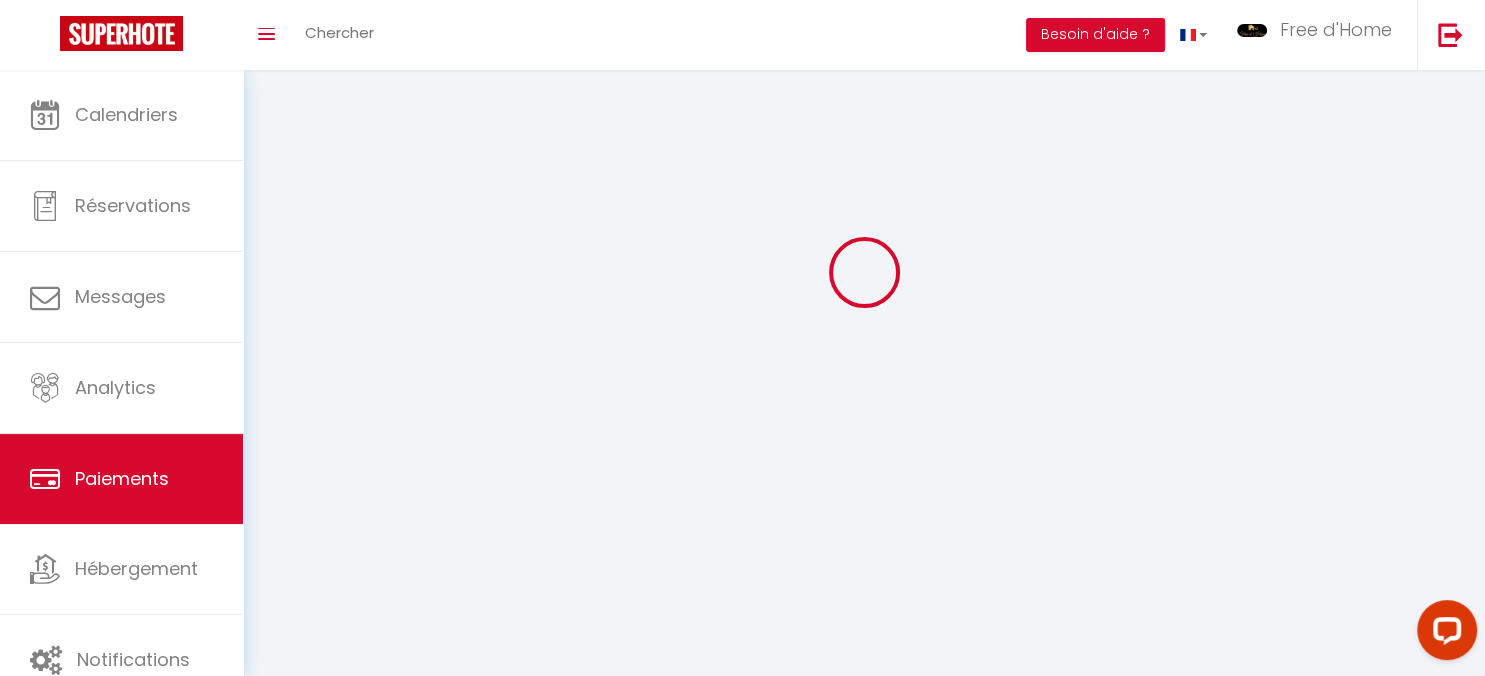 scroll, scrollTop: 0, scrollLeft: 0, axis: both 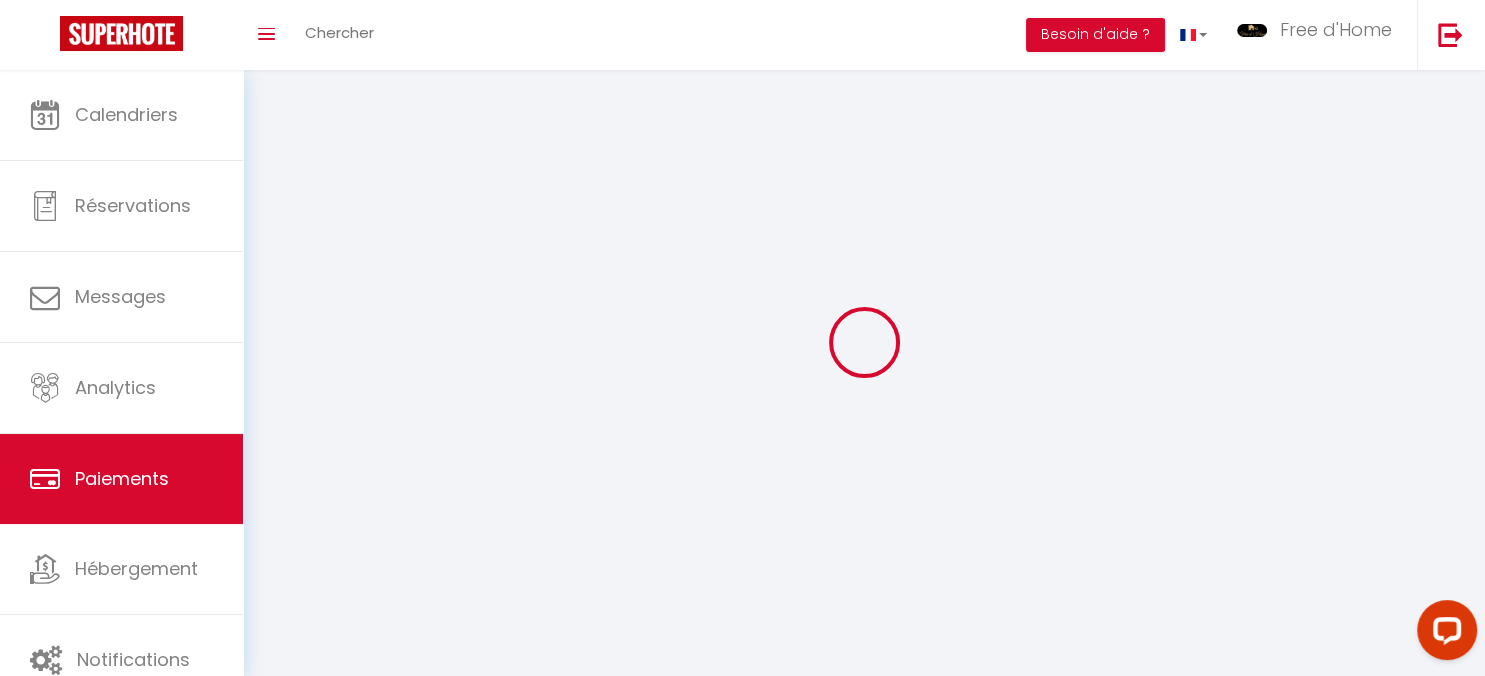 select on "2" 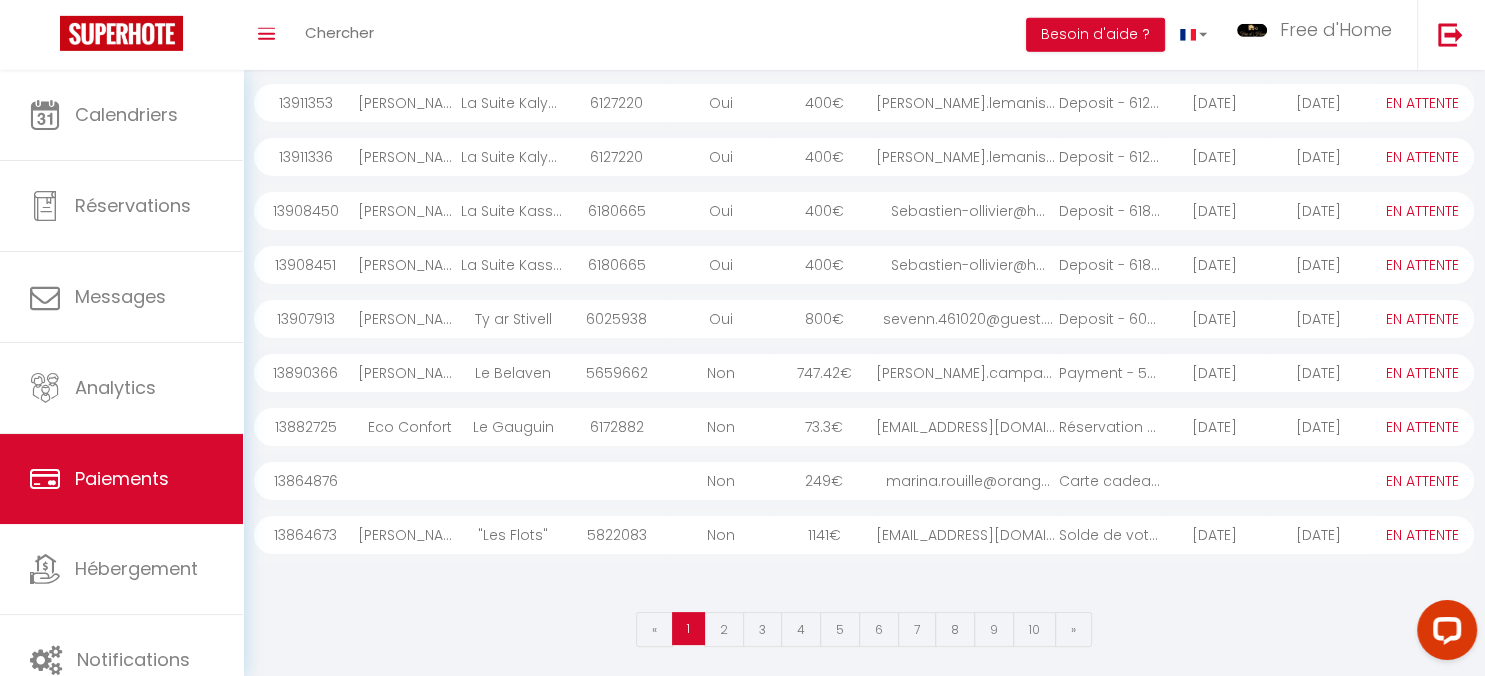 scroll, scrollTop: 287, scrollLeft: 0, axis: vertical 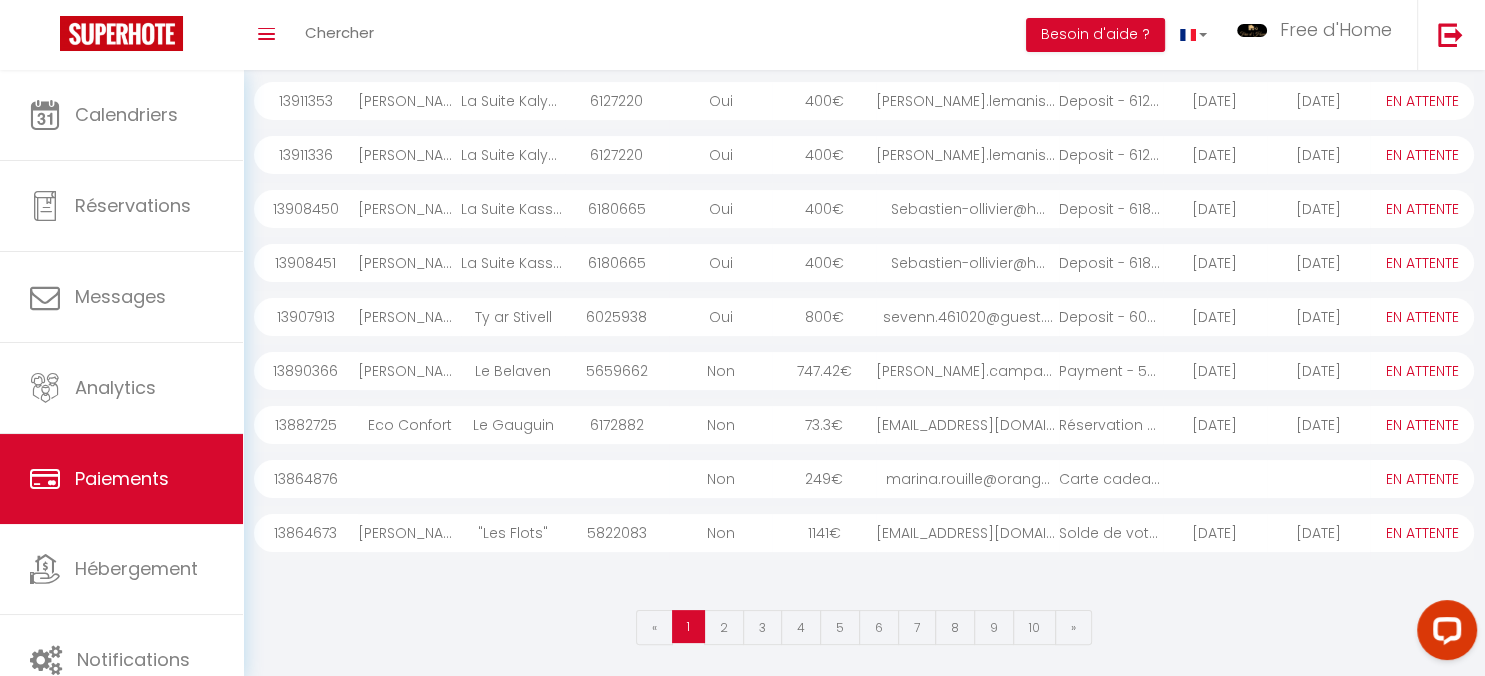 click on "Magali Campagnac" at bounding box center [410, 371] 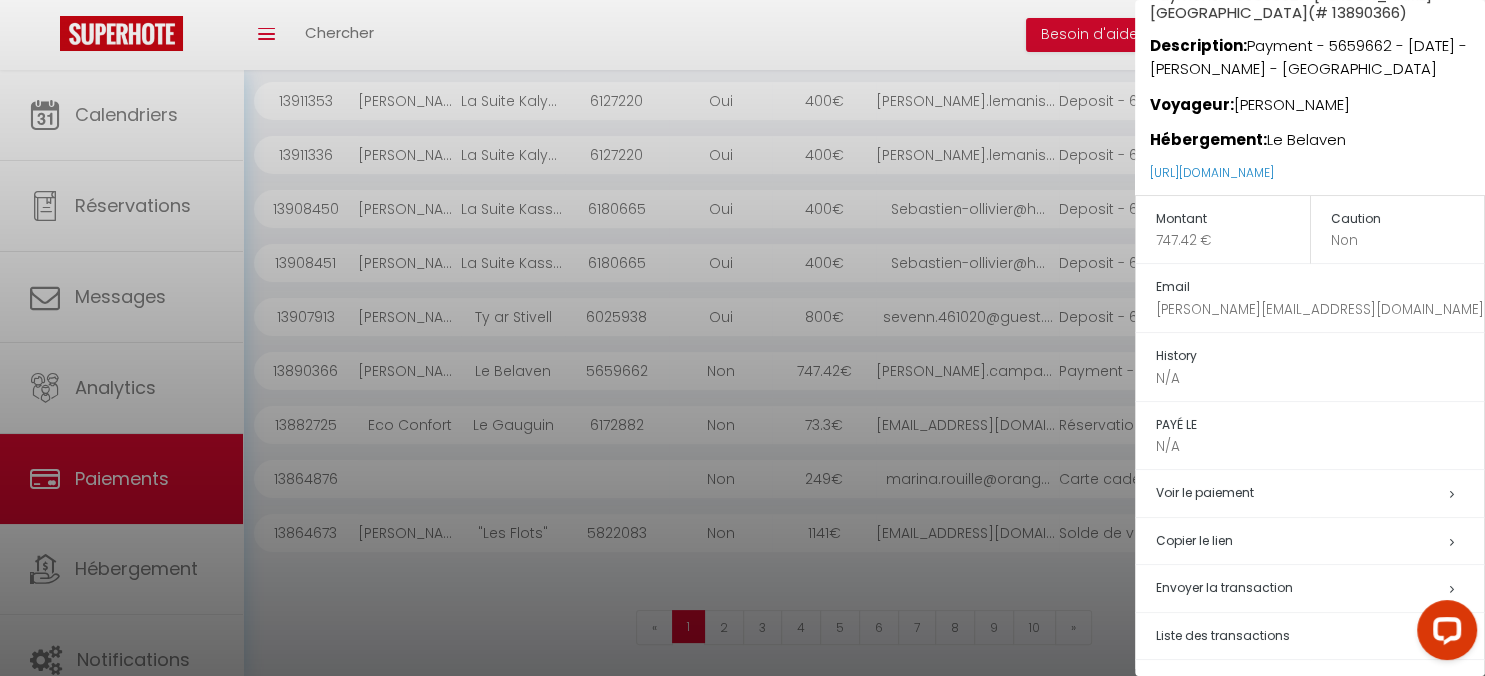 scroll, scrollTop: 172, scrollLeft: 0, axis: vertical 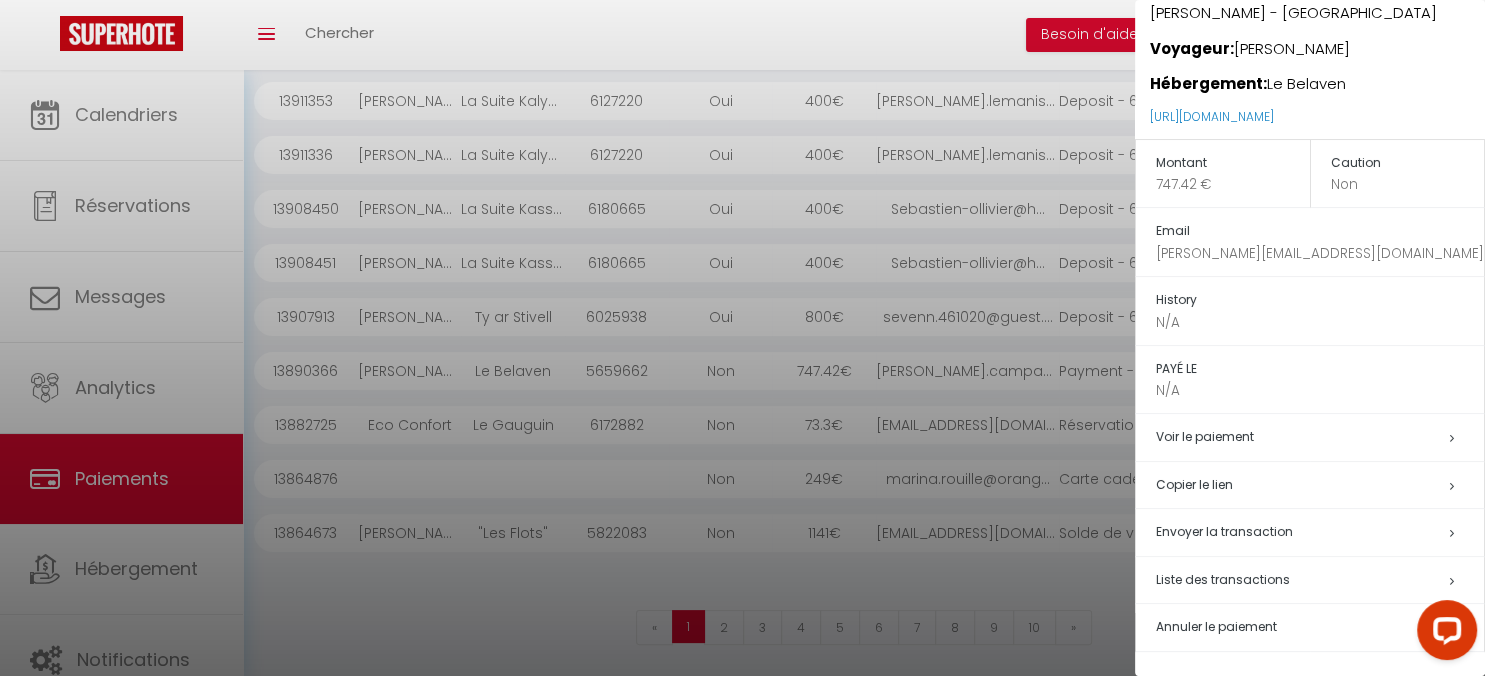 click on "Envoyer la transaction" at bounding box center (1224, 531) 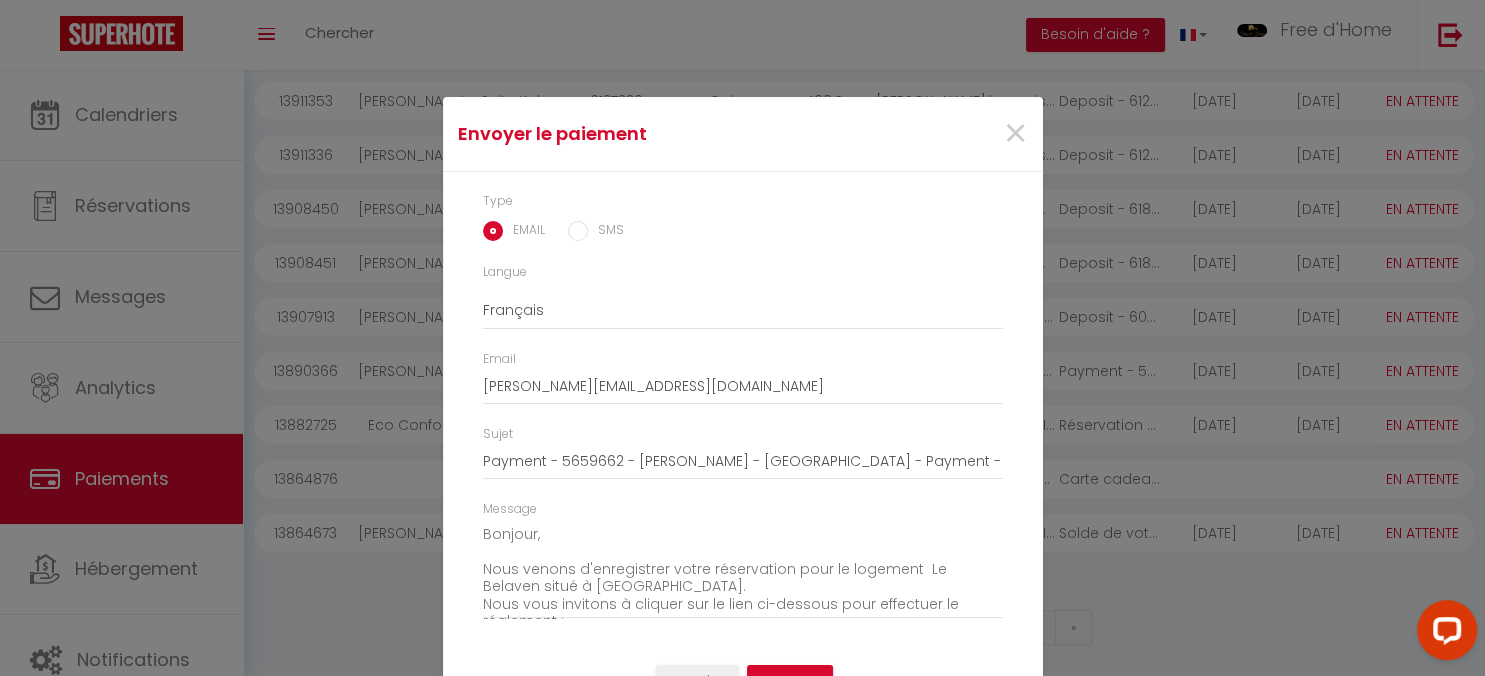 scroll, scrollTop: 42, scrollLeft: 0, axis: vertical 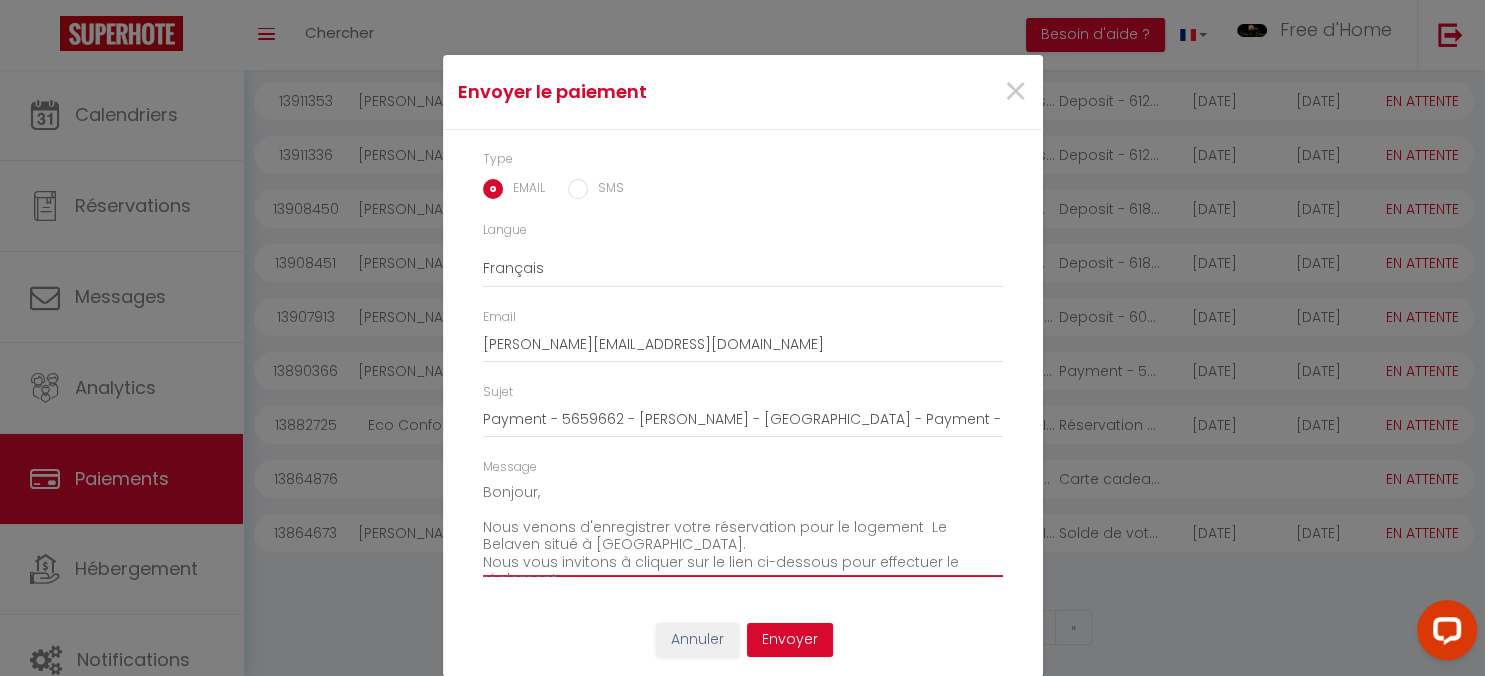 drag, startPoint x: 662, startPoint y: 547, endPoint x: 506, endPoint y: 488, distance: 166.78429 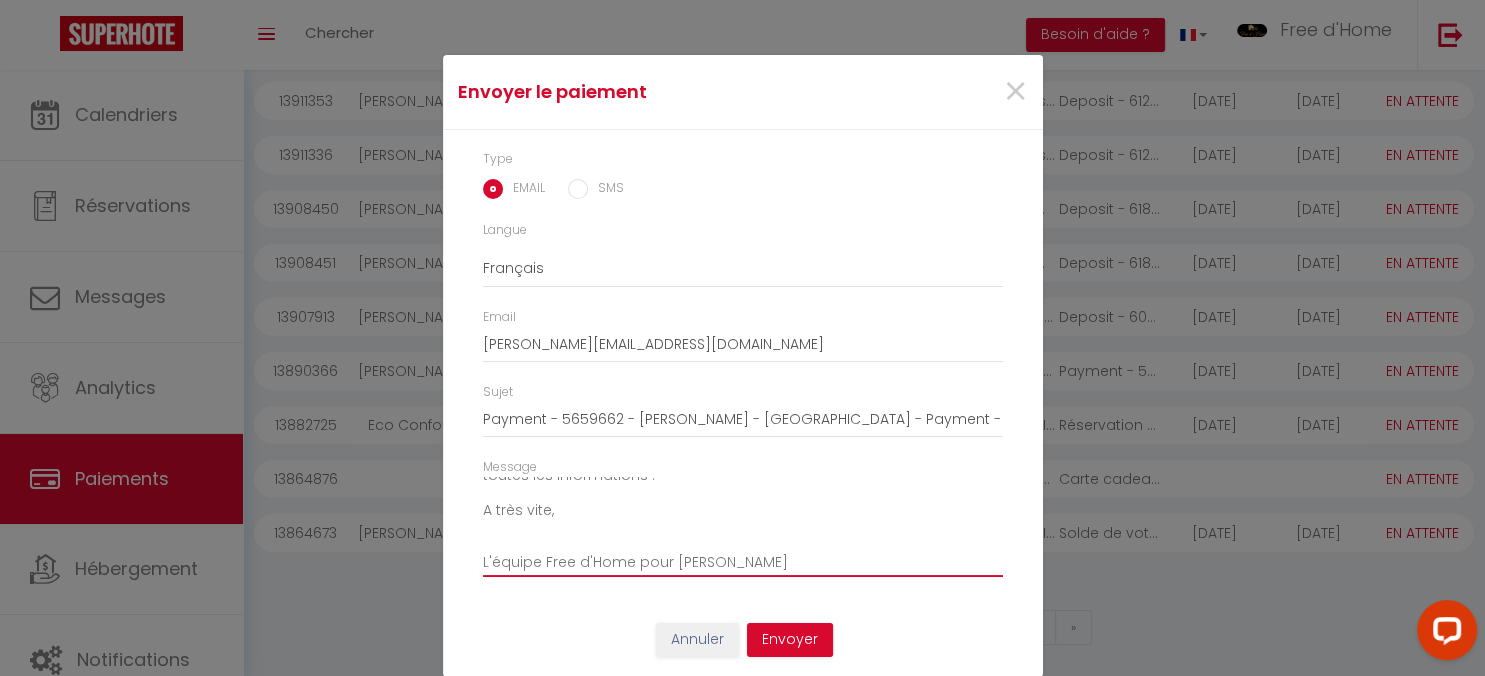 scroll, scrollTop: 0, scrollLeft: 0, axis: both 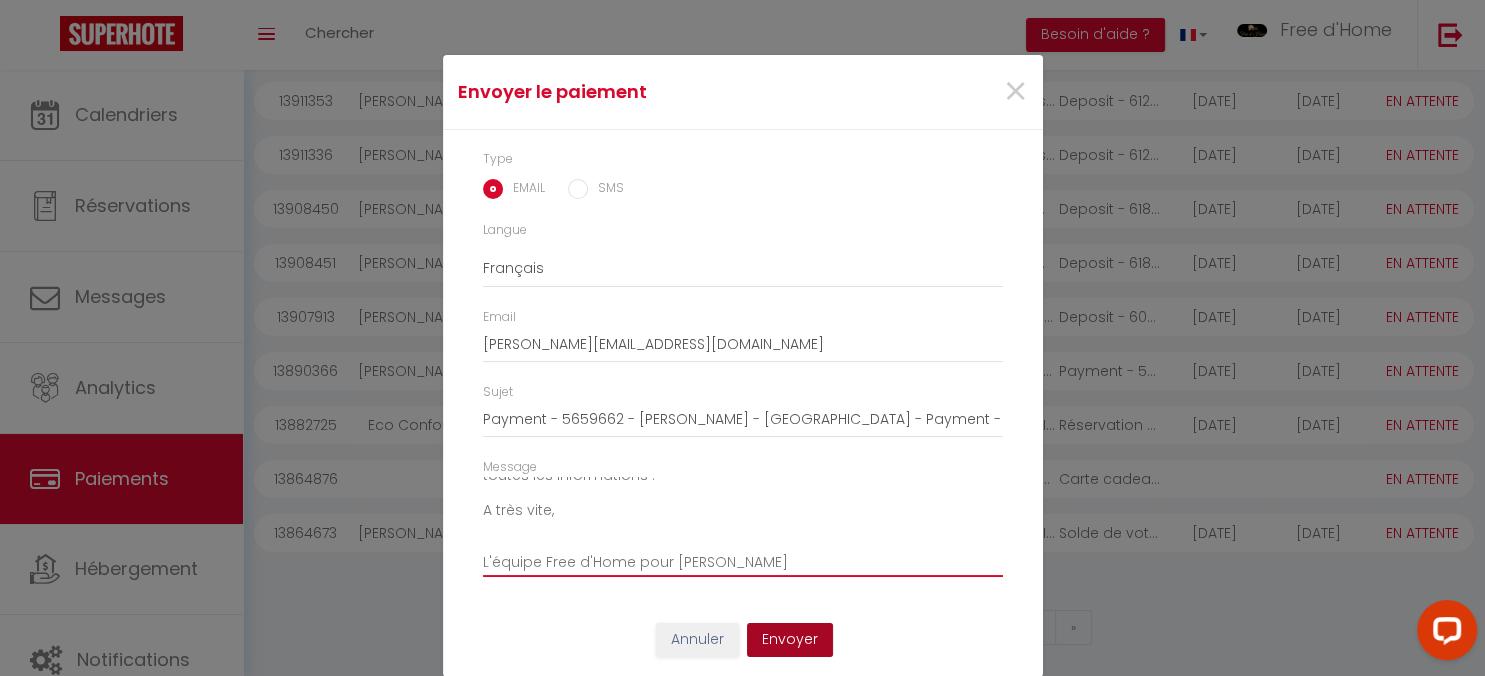 type on "Bonjour,
Nous vous invitons à cliquer sur le lien ci-dessous pour effectuer le réglement :
Titre : Payment - 5659662 - Magali Campagnac - Le Belaven
Description : Payment - 5659662 - 2025-08-08 - Magali Campagnac - Le Belaven
Lien : https://superhote.com/applink/p/c0qD3HCB
Votre réservation sera effective et vous recevrez nos messages avec toutes les informations .
A très vite,
L'équipe Free d'Home pour Patrick Et Samira" 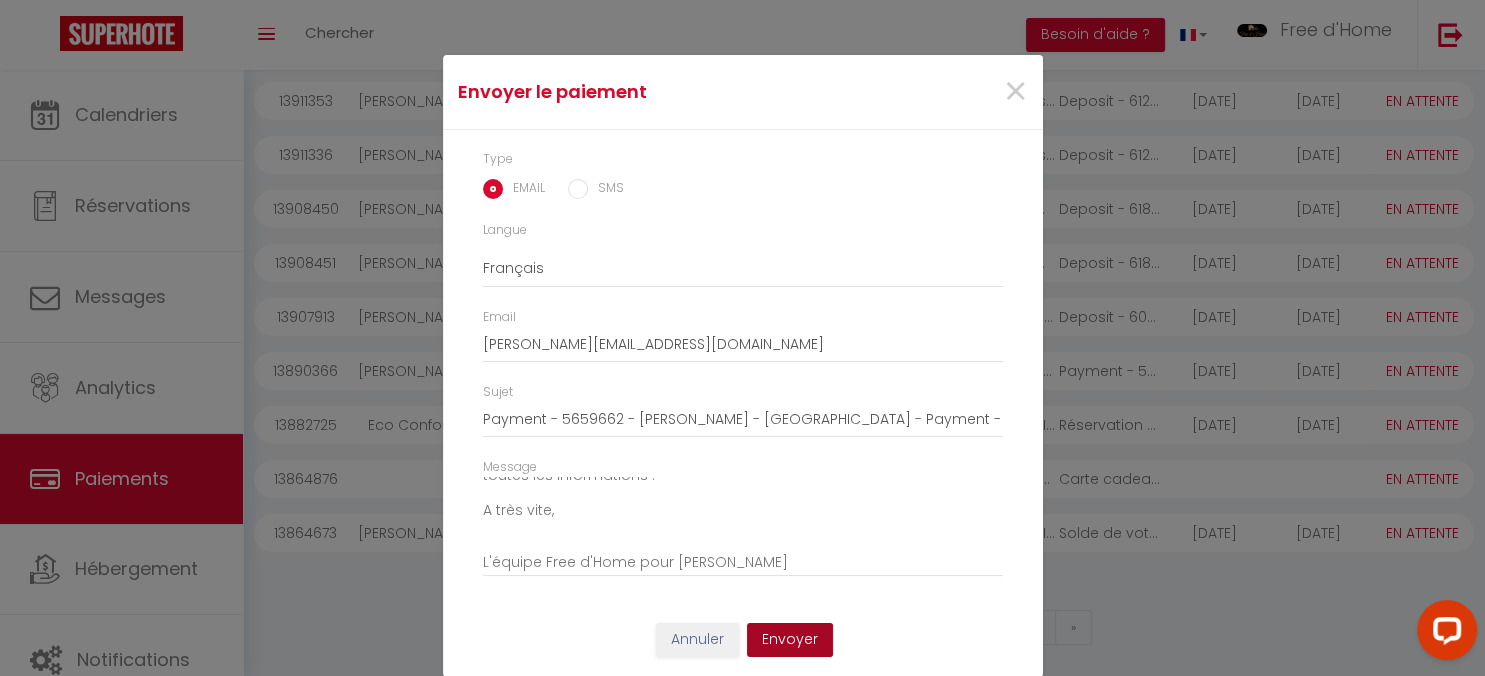 click on "Envoyer" at bounding box center (790, 640) 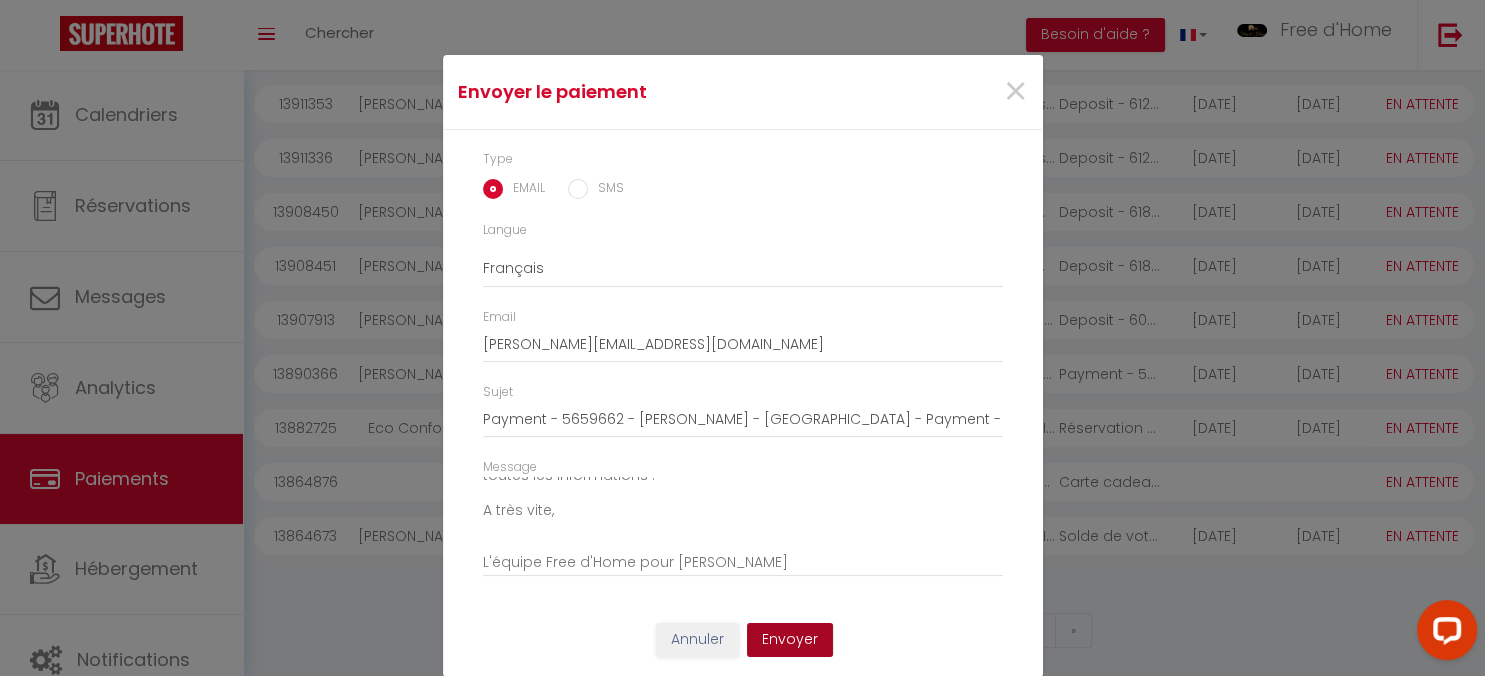 scroll, scrollTop: 17, scrollLeft: 0, axis: vertical 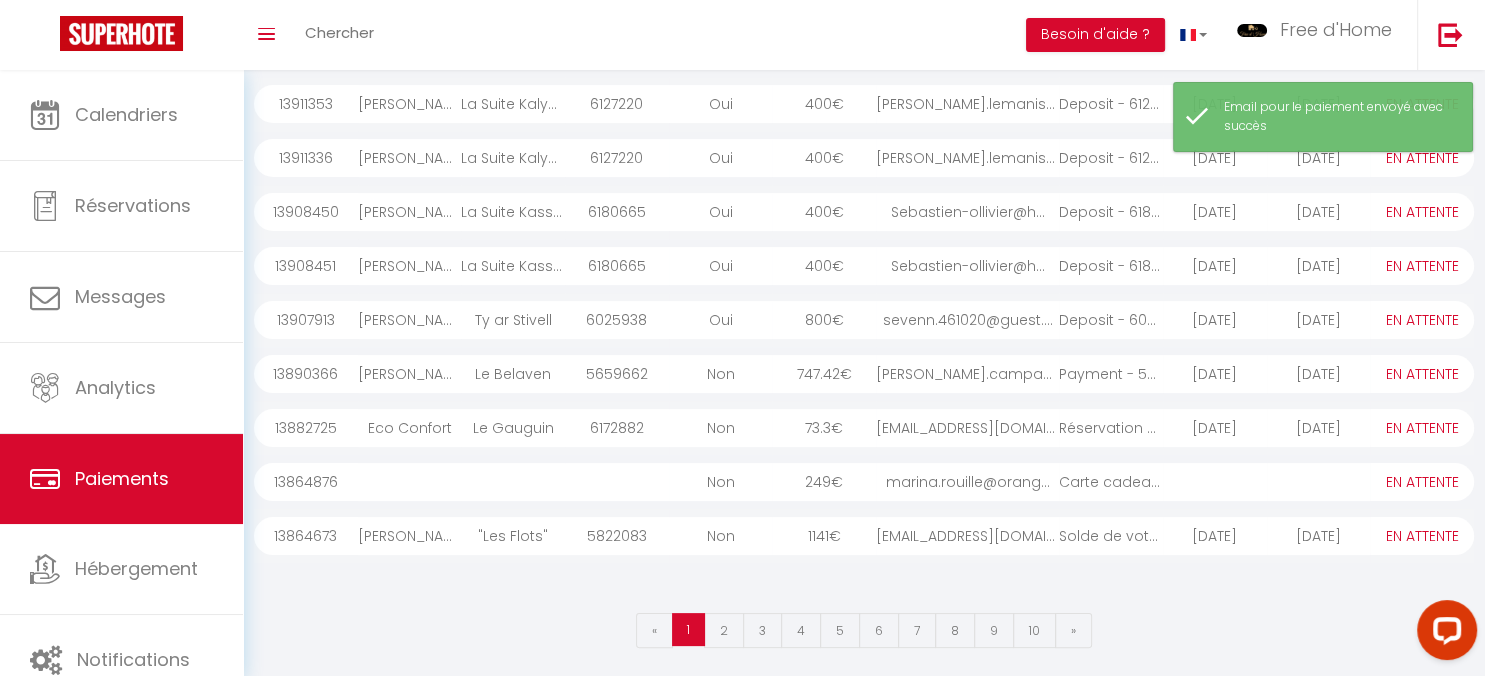 click on "econfortpro@gmail.co..." at bounding box center [967, 428] 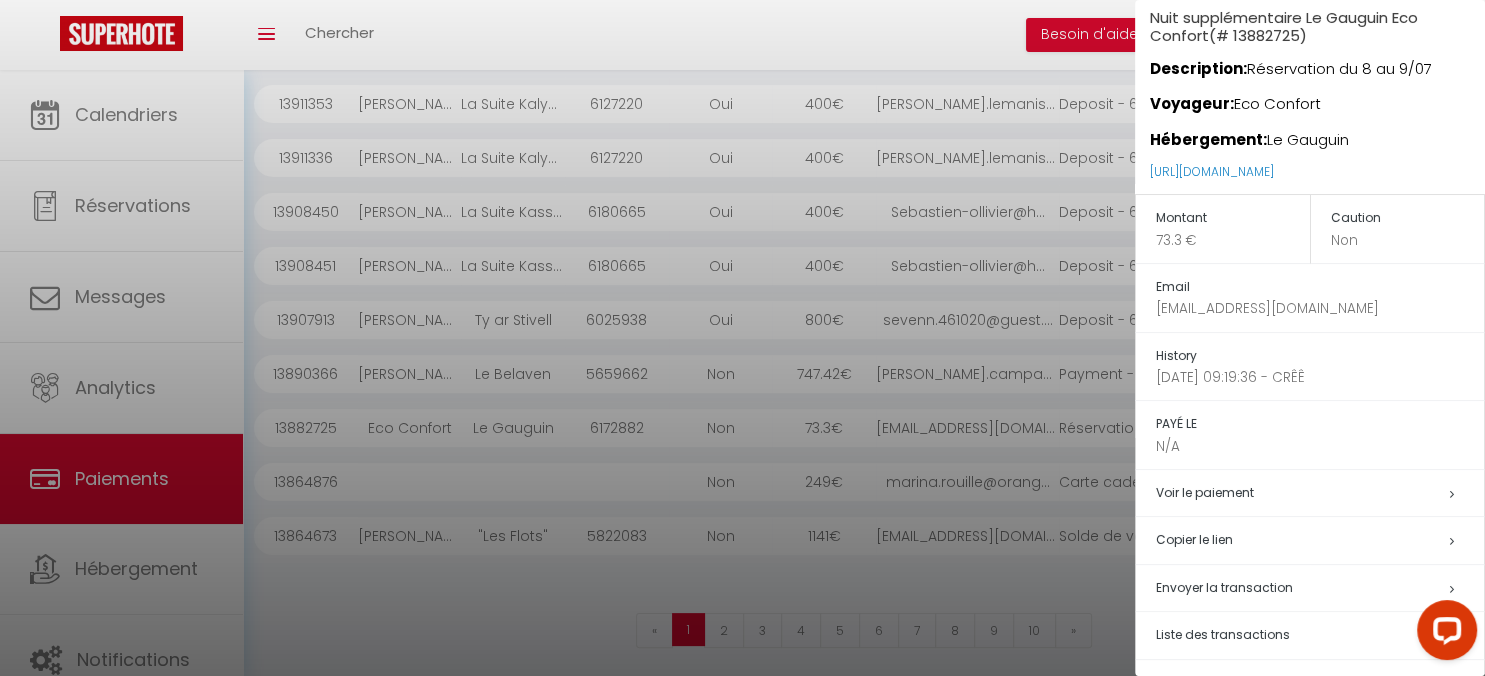 scroll, scrollTop: 101, scrollLeft: 0, axis: vertical 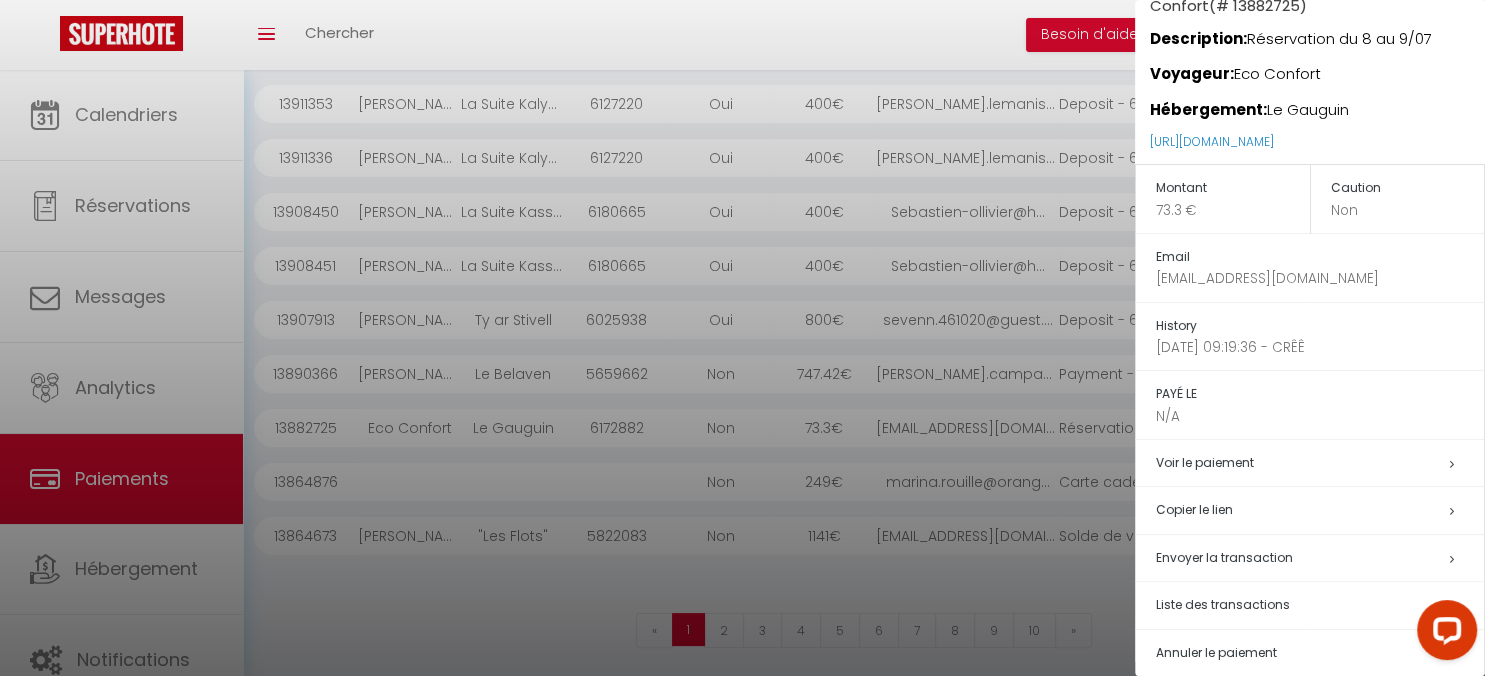 click at bounding box center (742, 338) 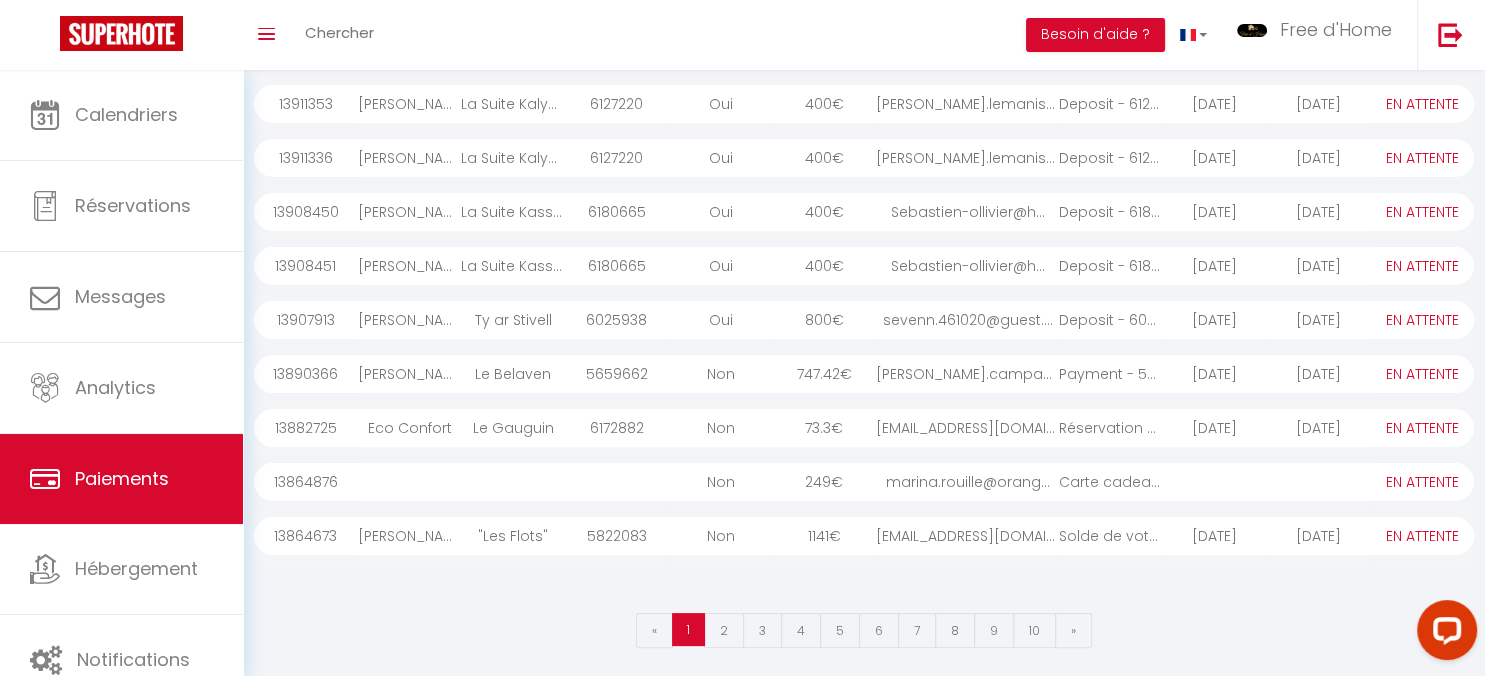 click on "marina.rouille@orang..." at bounding box center [967, 482] 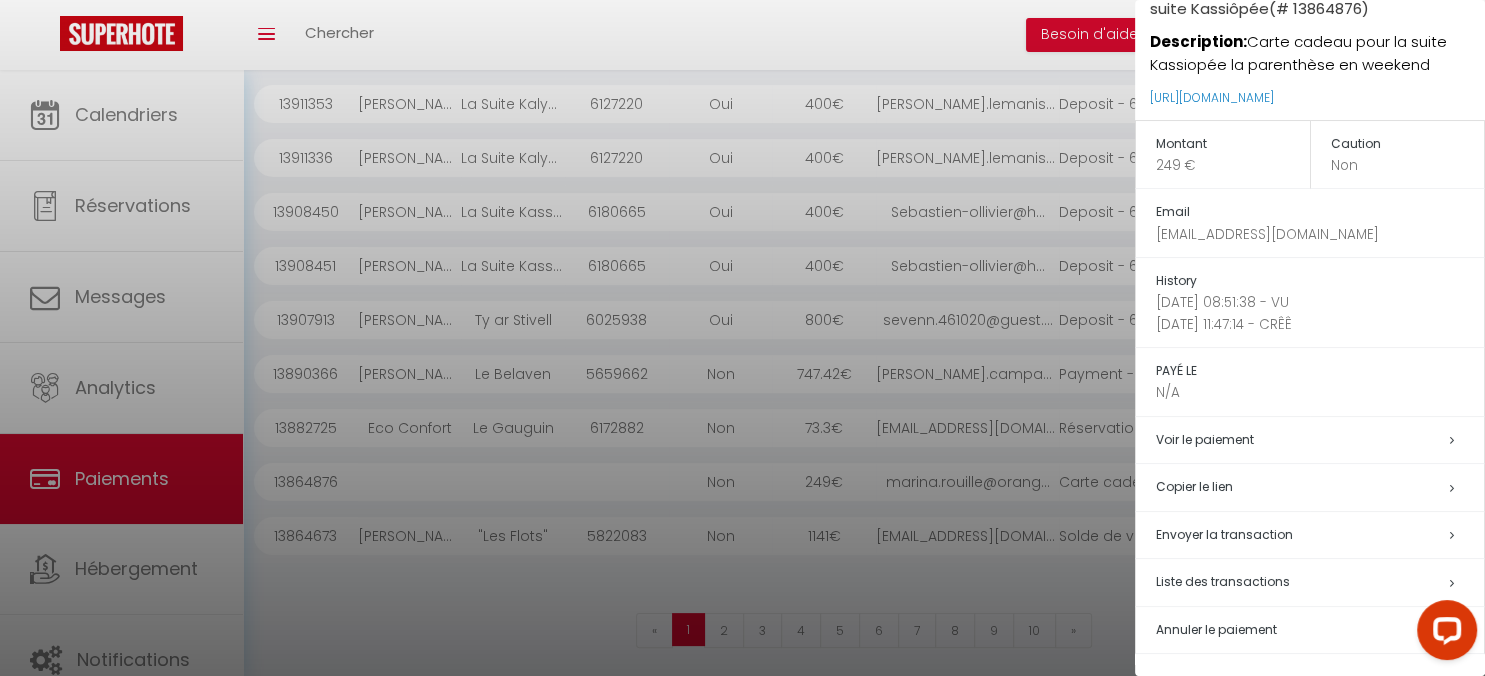click on "Envoyer la transaction" at bounding box center [1224, 534] 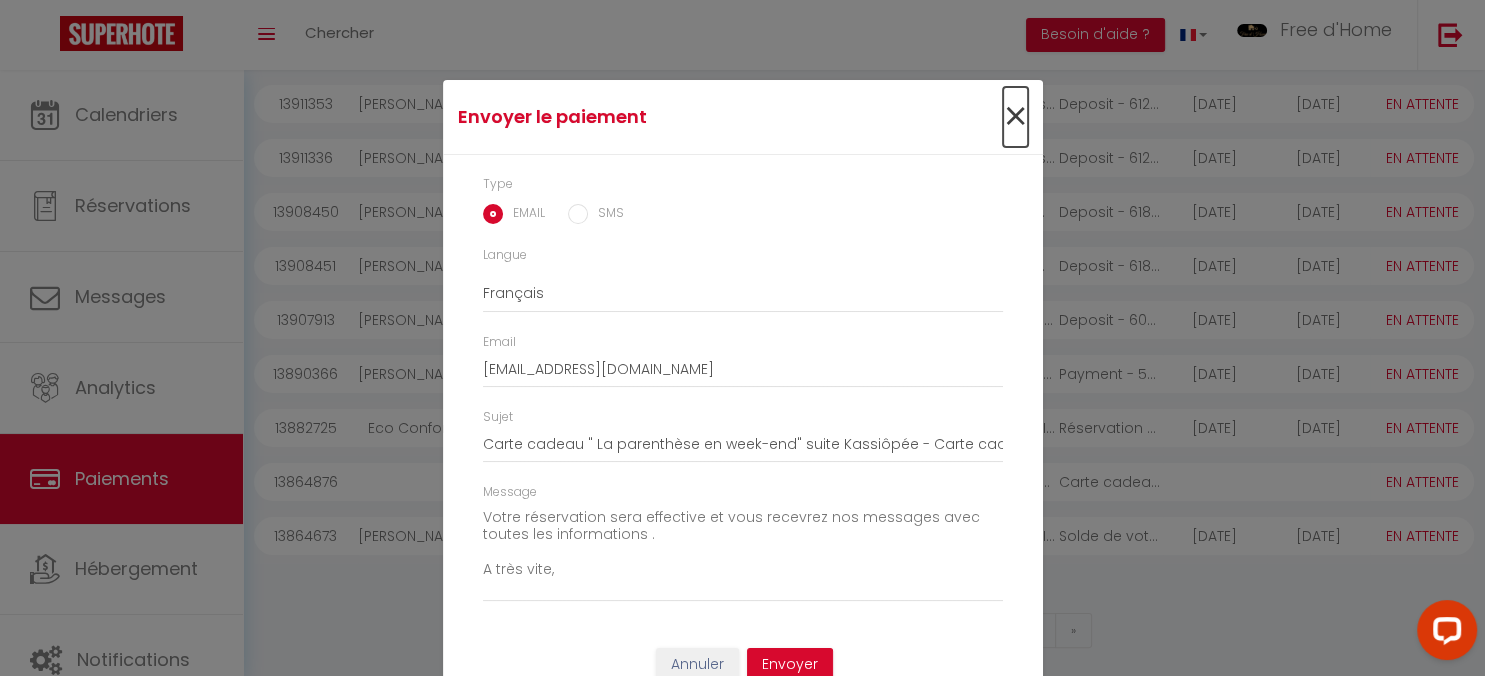 click on "×" at bounding box center (1015, 117) 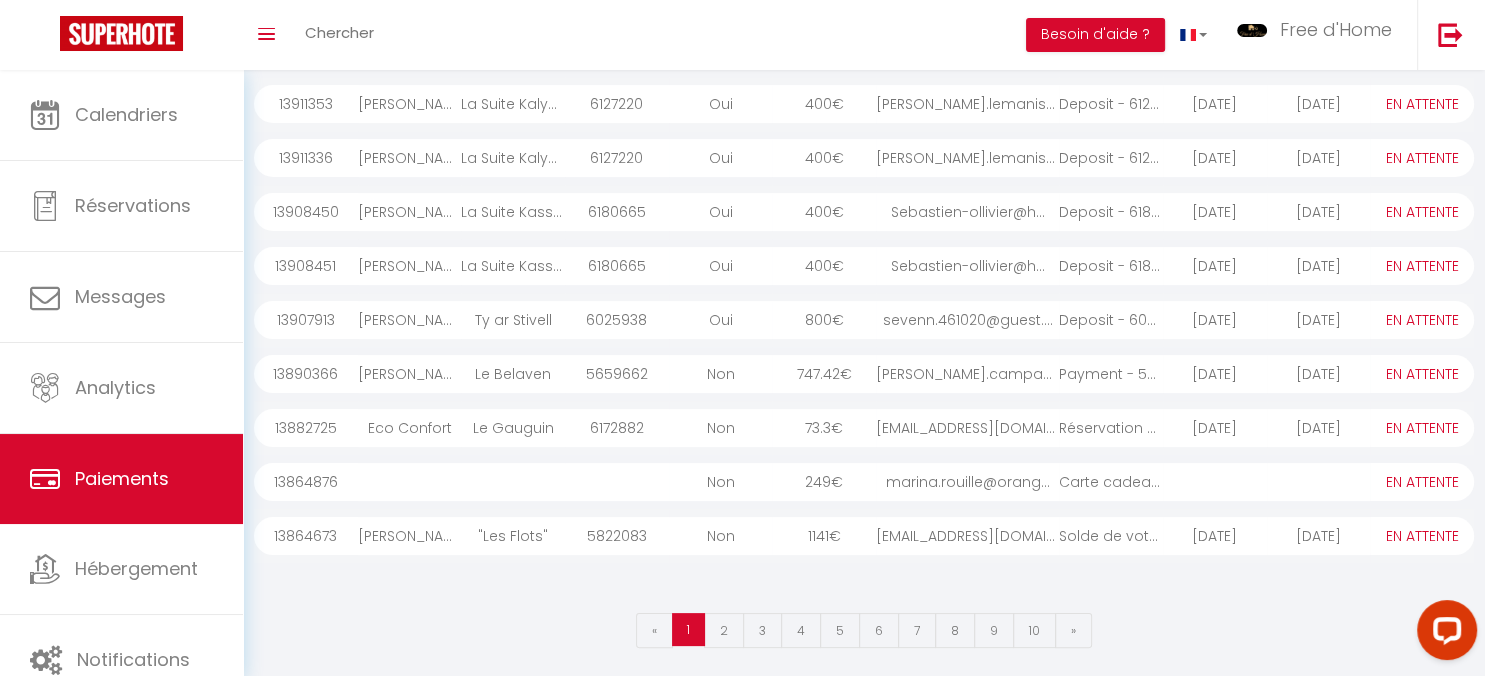 click on "marina.rouille@orang..." at bounding box center (967, 482) 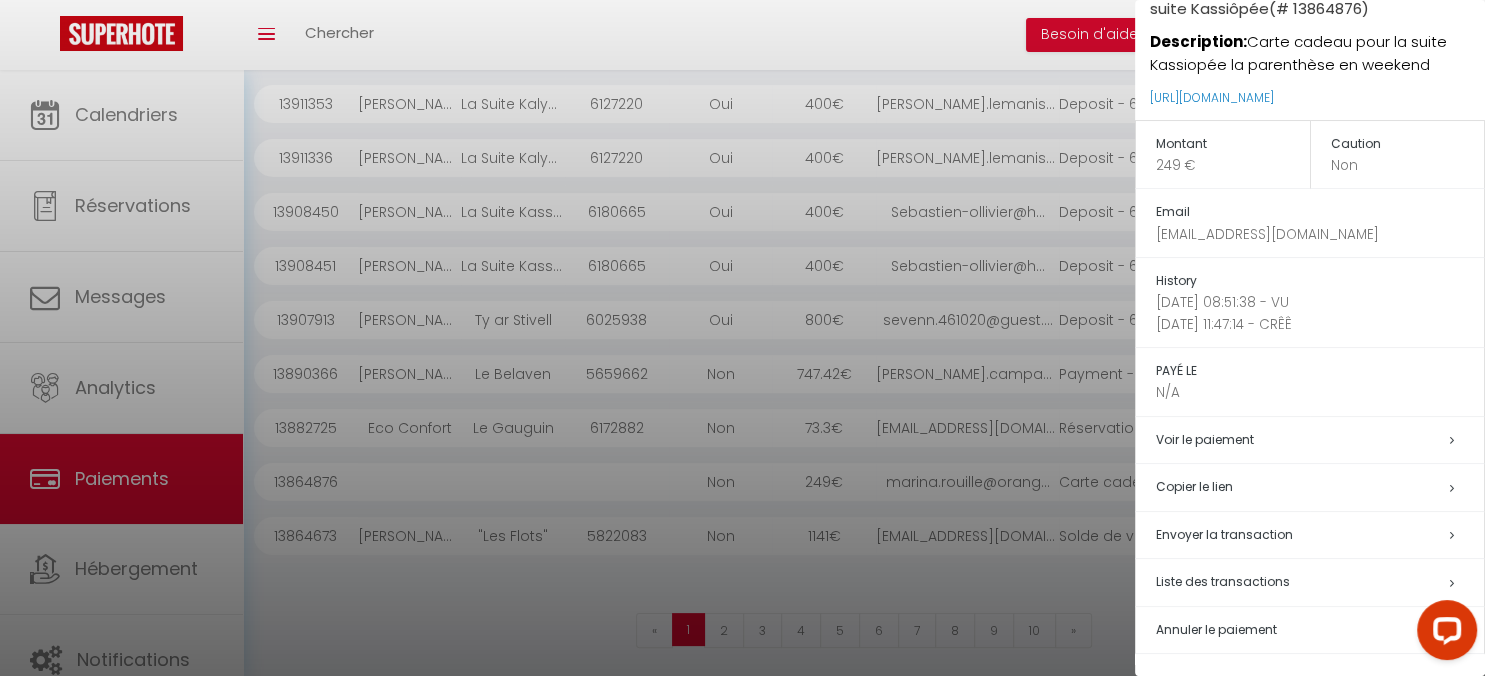 click on "Envoyer la transaction" at bounding box center [1224, 534] 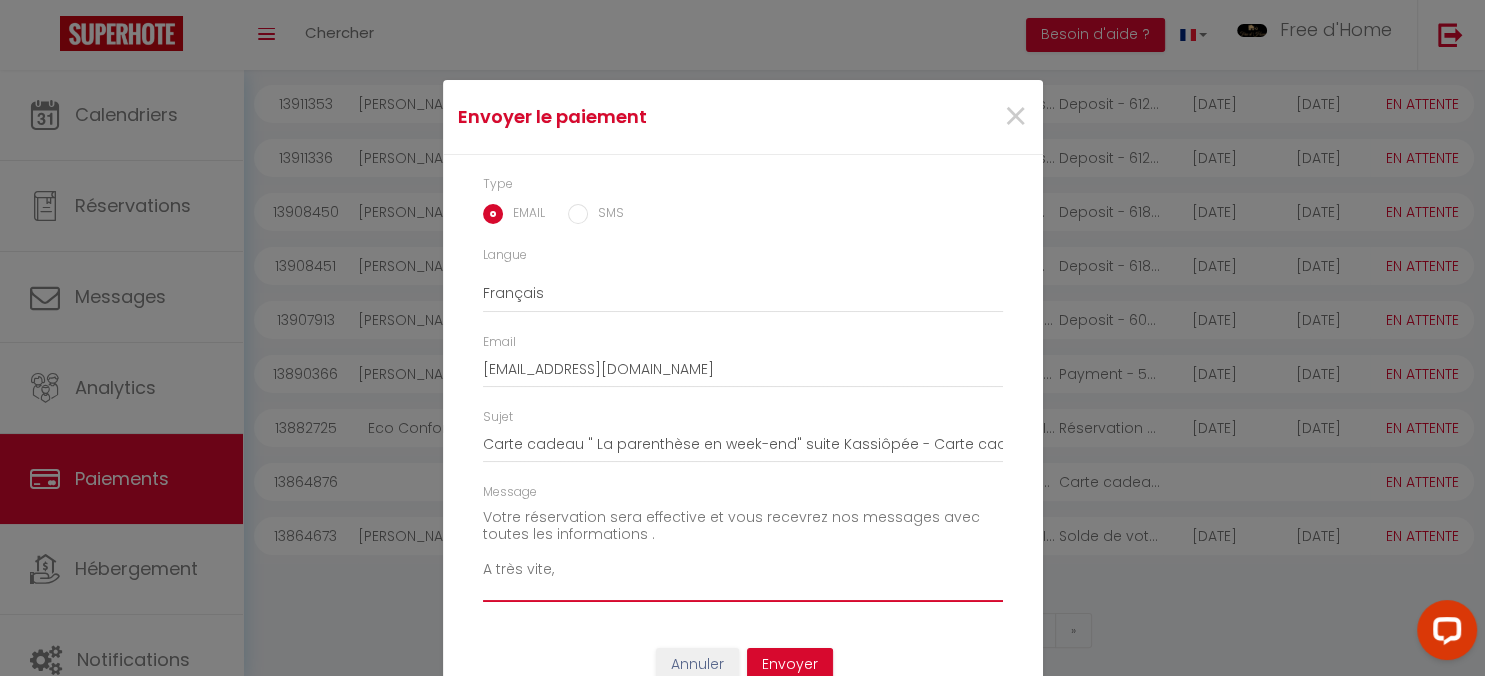 drag, startPoint x: 981, startPoint y: 554, endPoint x: 662, endPoint y: 530, distance: 319.90155 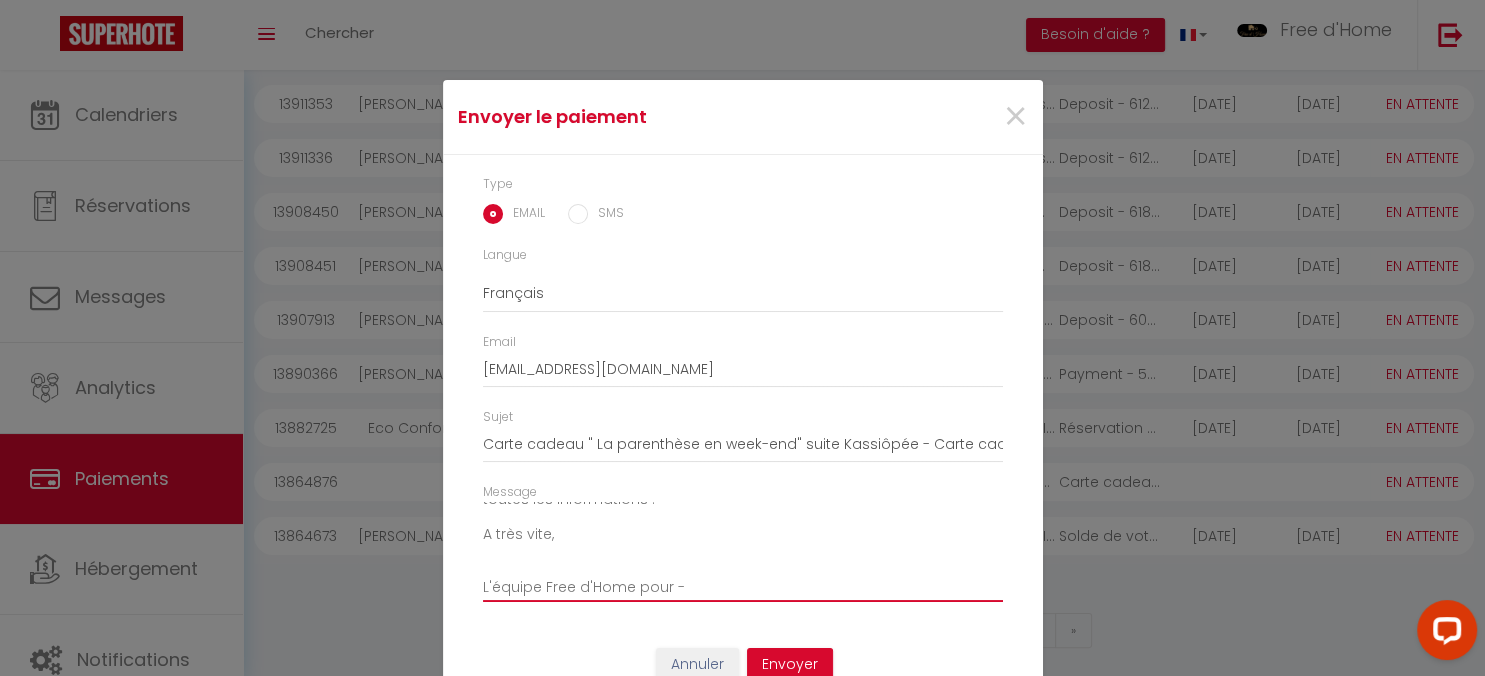 click on "Bonjour,
.
Nous vous invitons à cliquer sur le lien ci-dessous pour effectuer le réglement :
Titre : Carte cadeau " La parenthèse en week-end" suite Kassiôpée
Description : Carte cadeau pour la suite Kassiopée la parenthèse en weekend
Lien : https://superhote.com/applink/p/DrR1U3Mi
Votre réservation sera effective et vous recevrez nos messages avec toutes les informations .
A très vite,
L'équipe Free d'Home pour -" at bounding box center (743, 552) 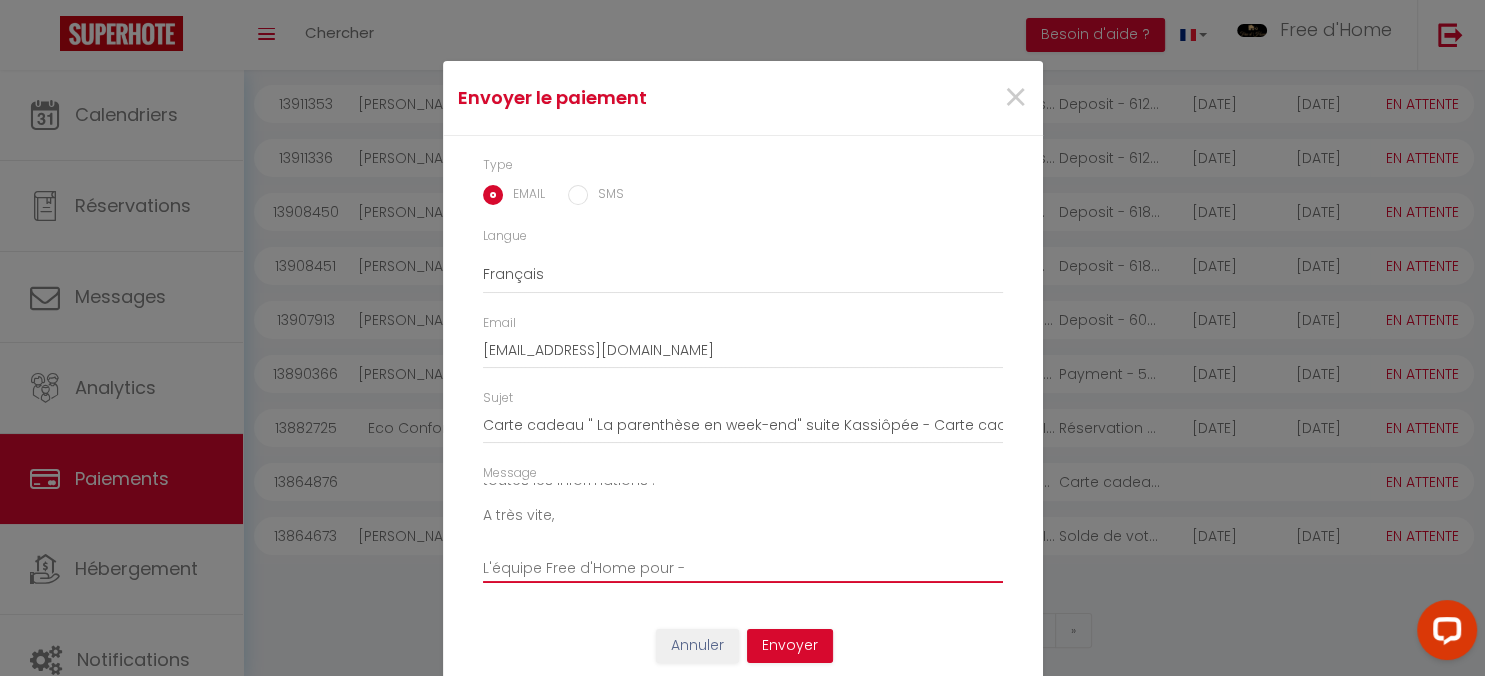 scroll, scrollTop: 42, scrollLeft: 0, axis: vertical 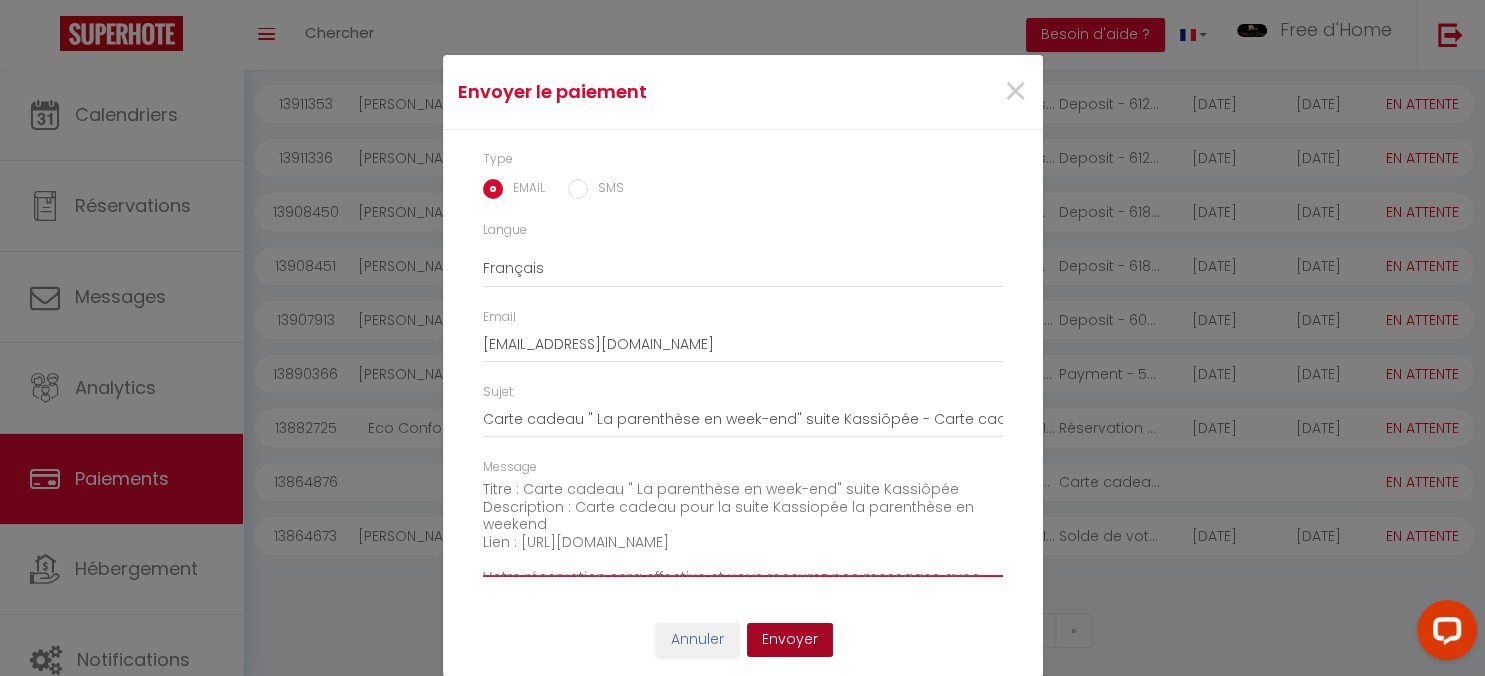 type on "Bonjour Madame
Nous vous invitons à cliquer sur le lien ci-dessous pour effectuer le réglement :
Titre : Carte cadeau " La parenthèse en week-end" suite Kassiôpée
Description : Carte cadeau pour la suite Kassiopée la parenthèse en weekend
Lien : https://superhote.com/applink/p/DrR1U3Mi
Votre réservation sera effective et vous recevrez nos messages avec toutes les informations .
A très vite,
L'équipe Free d'Home pour -" 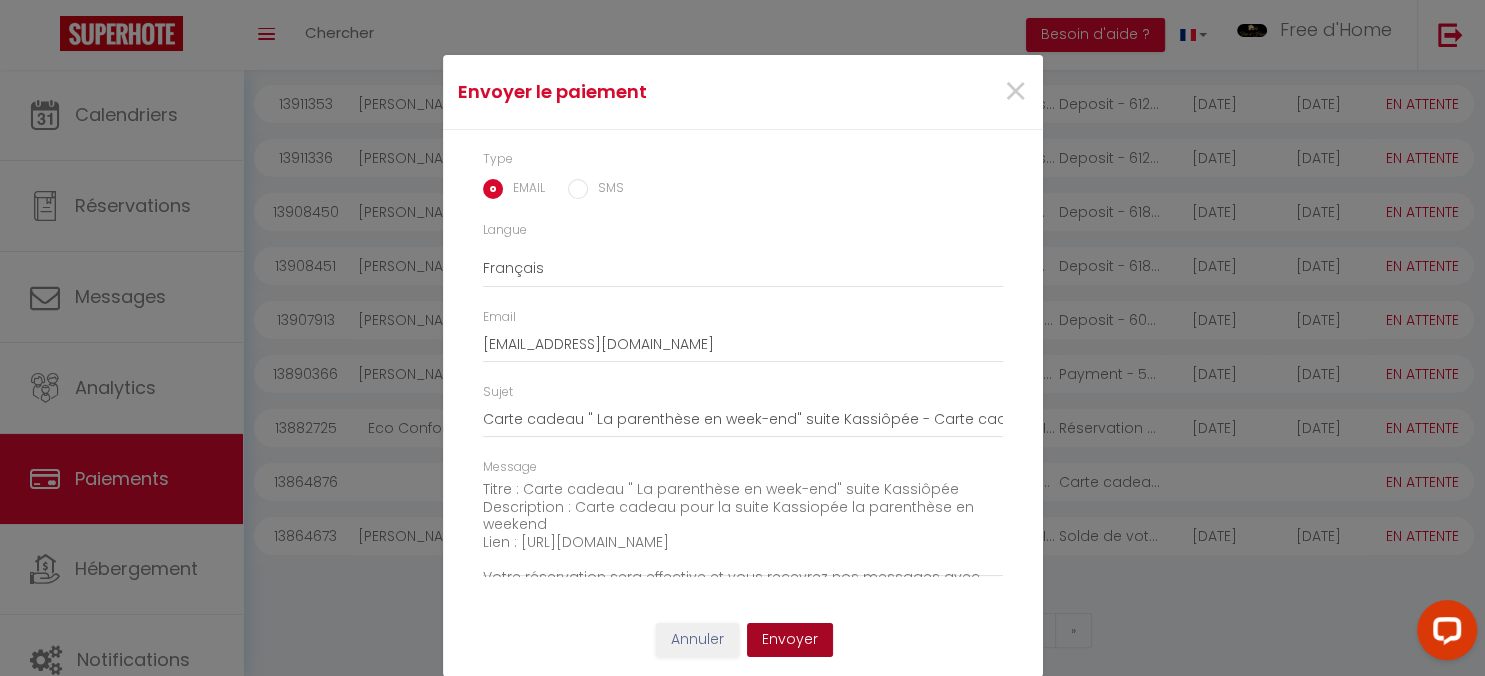 click on "Envoyer" at bounding box center [790, 640] 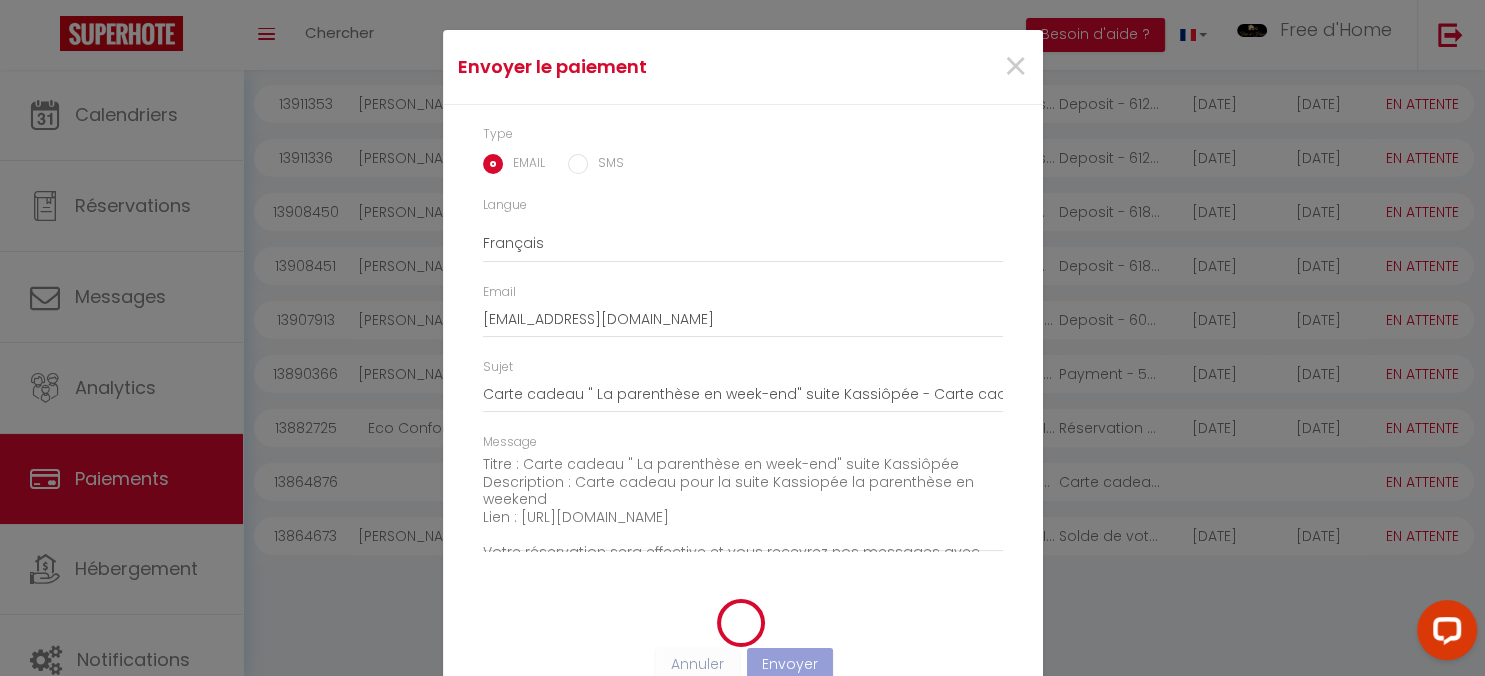 scroll, scrollTop: 17, scrollLeft: 0, axis: vertical 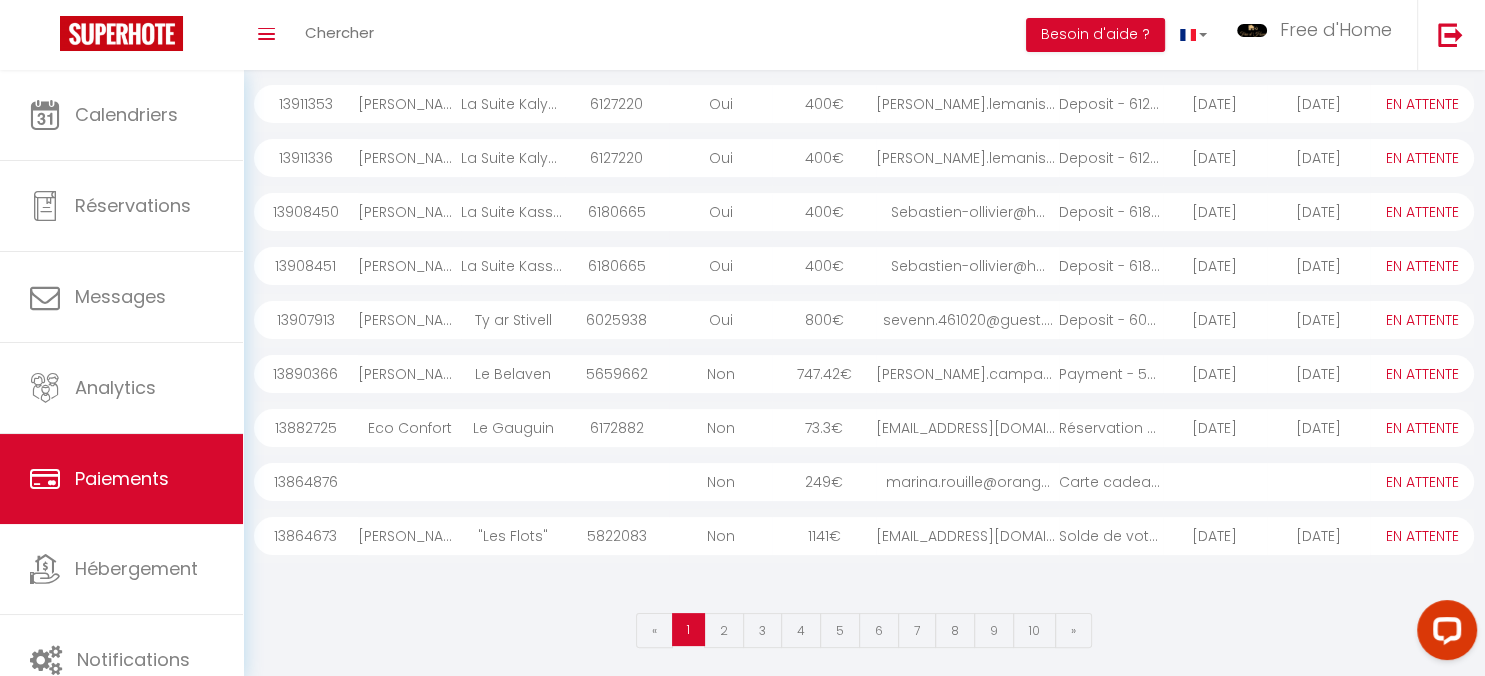 click on "marghelo@gmail.com" at bounding box center (967, 536) 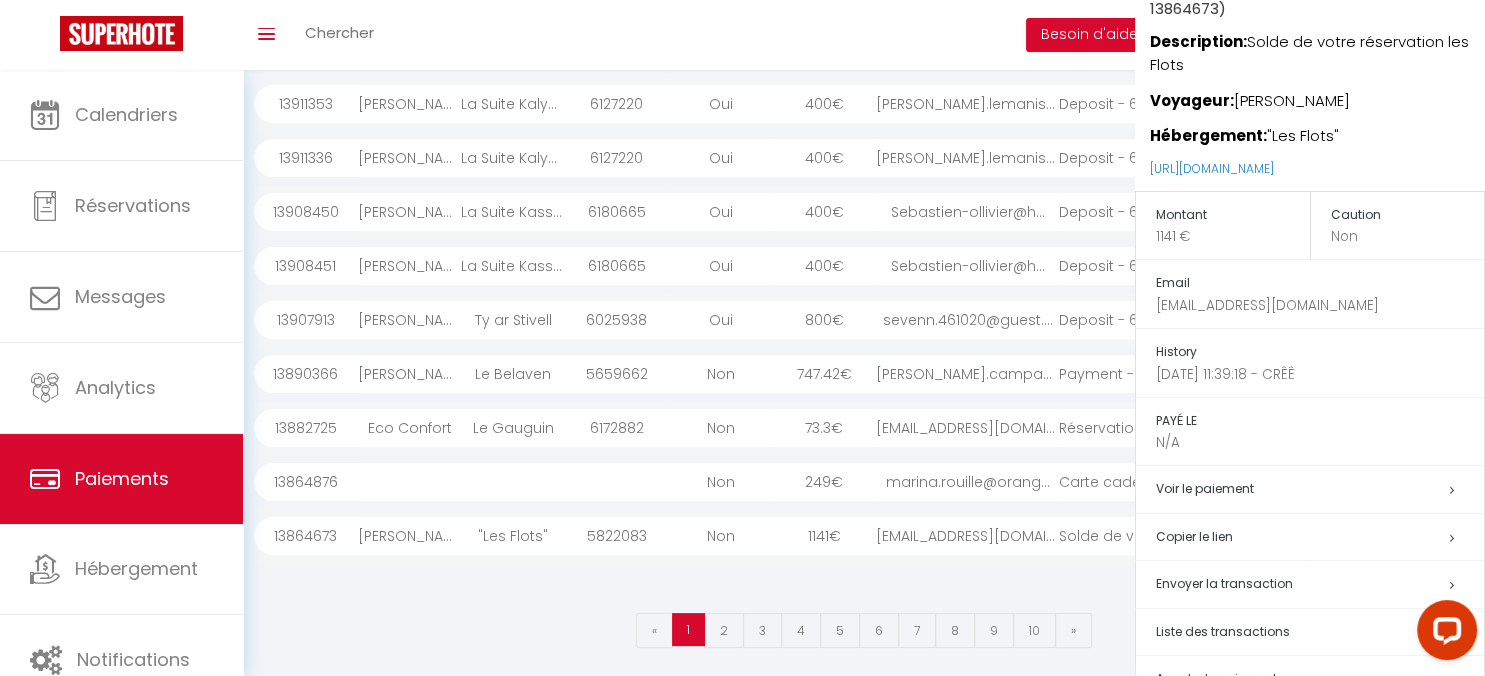 scroll, scrollTop: 98, scrollLeft: 0, axis: vertical 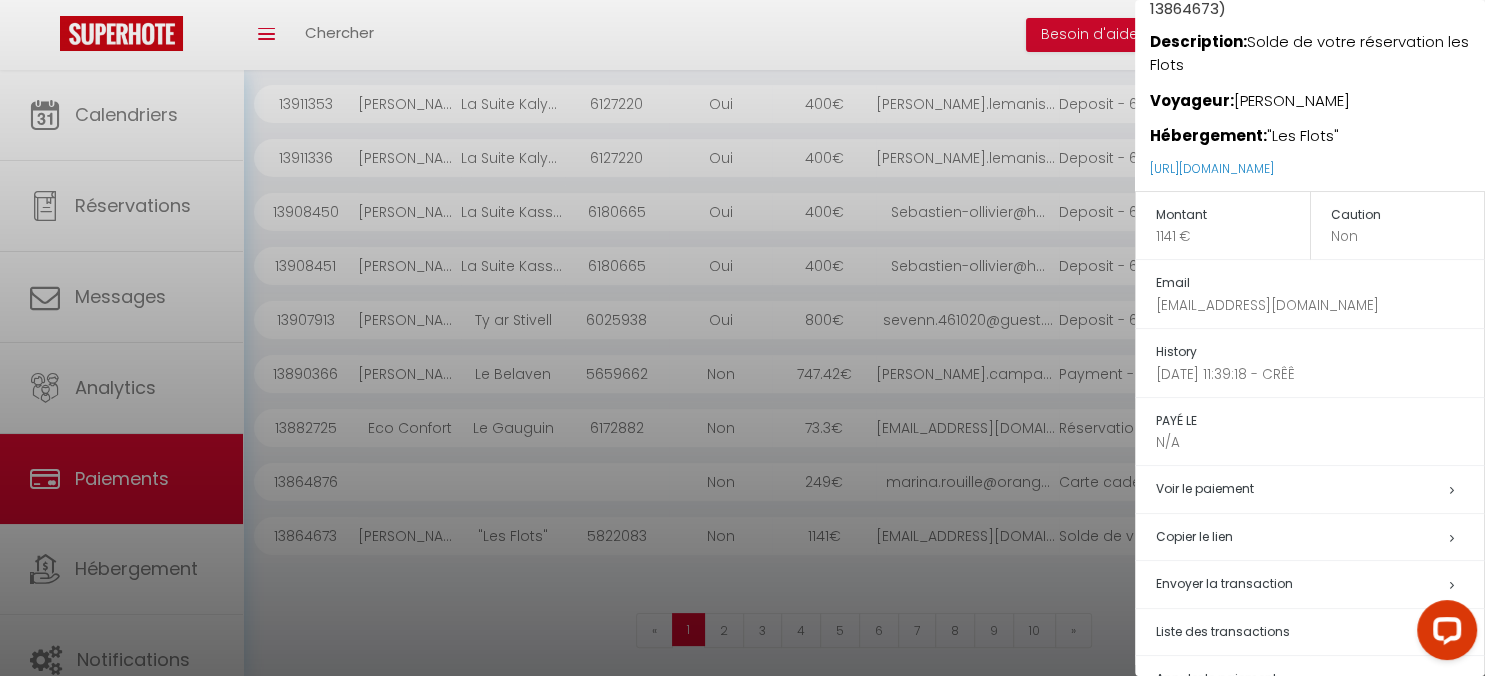 click on "Envoyer la transaction" at bounding box center (1224, 583) 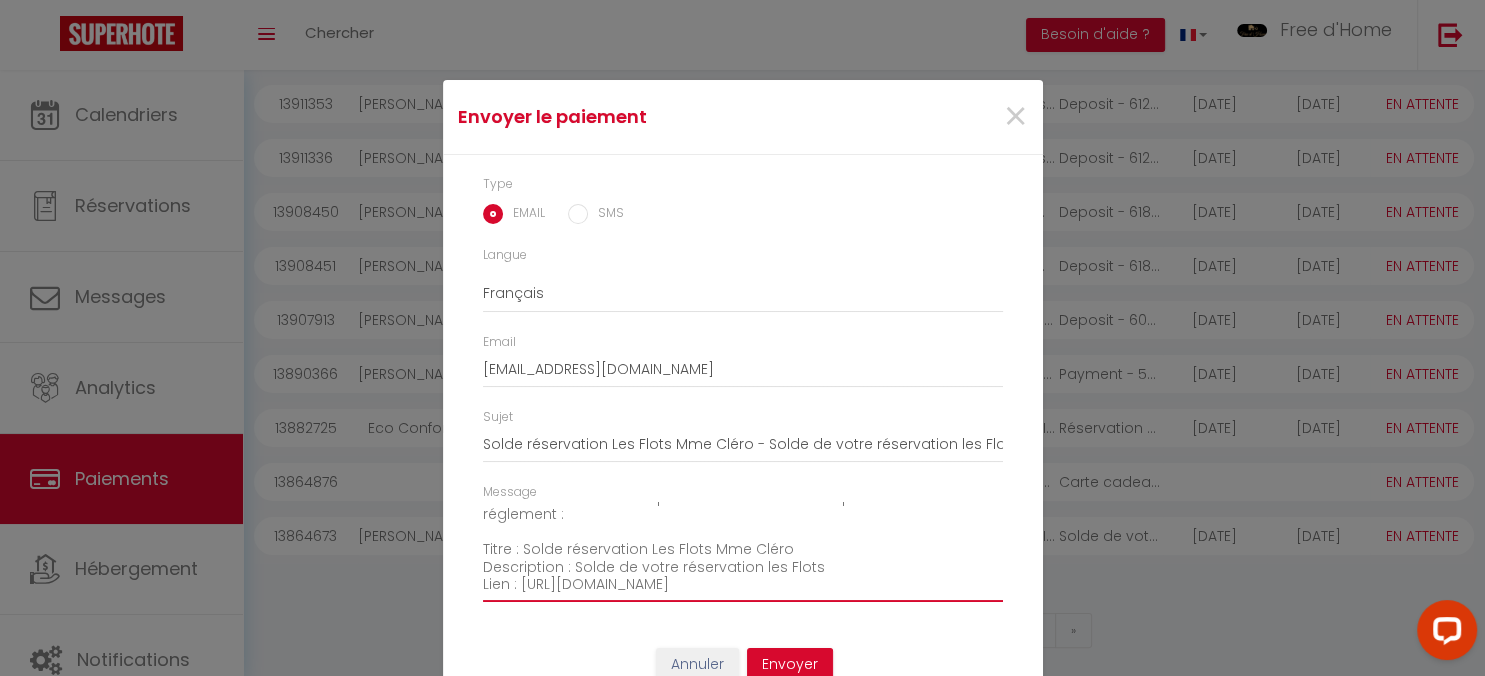drag, startPoint x: 666, startPoint y: 570, endPoint x: 458, endPoint y: 555, distance: 208.54016 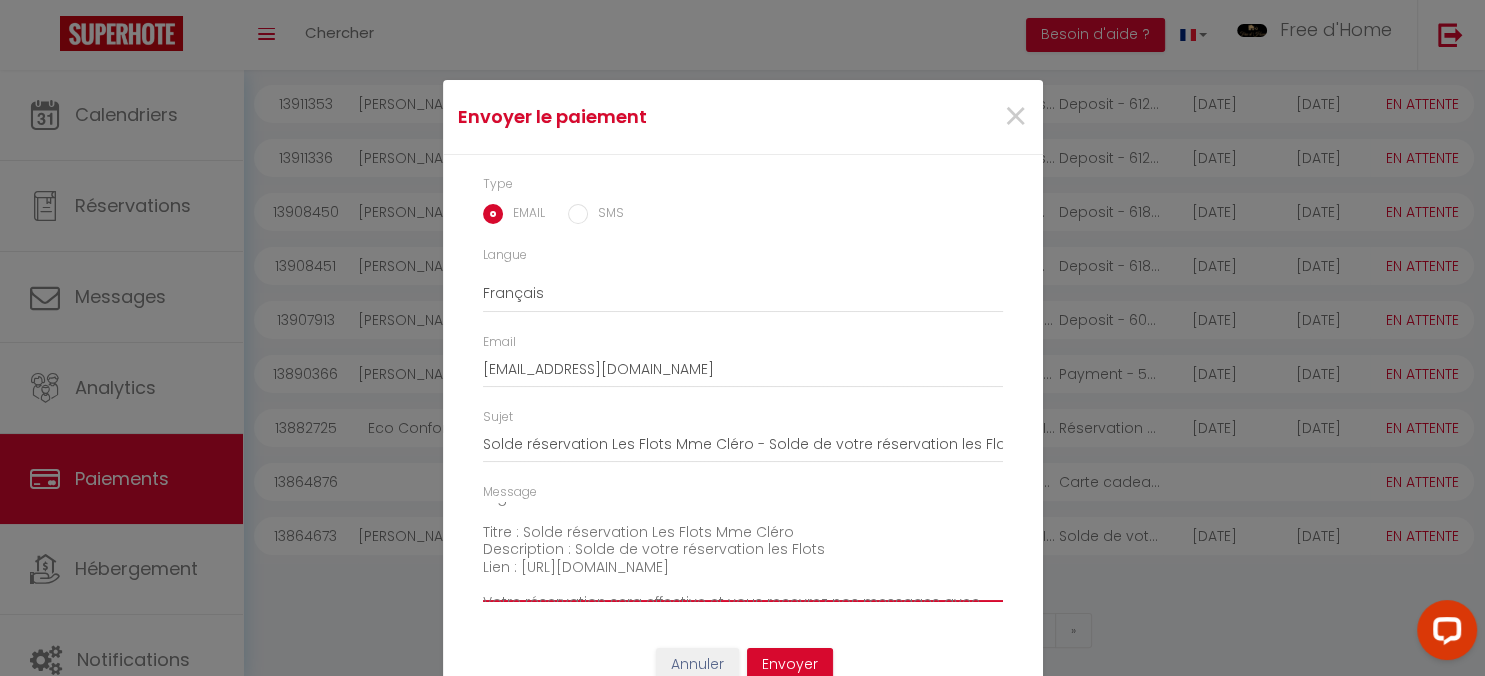 click on "Bonjour,
Nous vous invitons à cliquer sur le lien ci-dessous pour effectuer le réglement :
Titre : Solde réservation Les Flots Mme Cléro
Description : Solde de votre réservation les Flots
Lien : https://superhote.com/applink/p/0nTMtlG6
Votre réservation sera effective et vous recevrez nos messages avec toutes les informations .
A très vite,
L'équipe Free d'Home pour Louis" at bounding box center [743, 552] 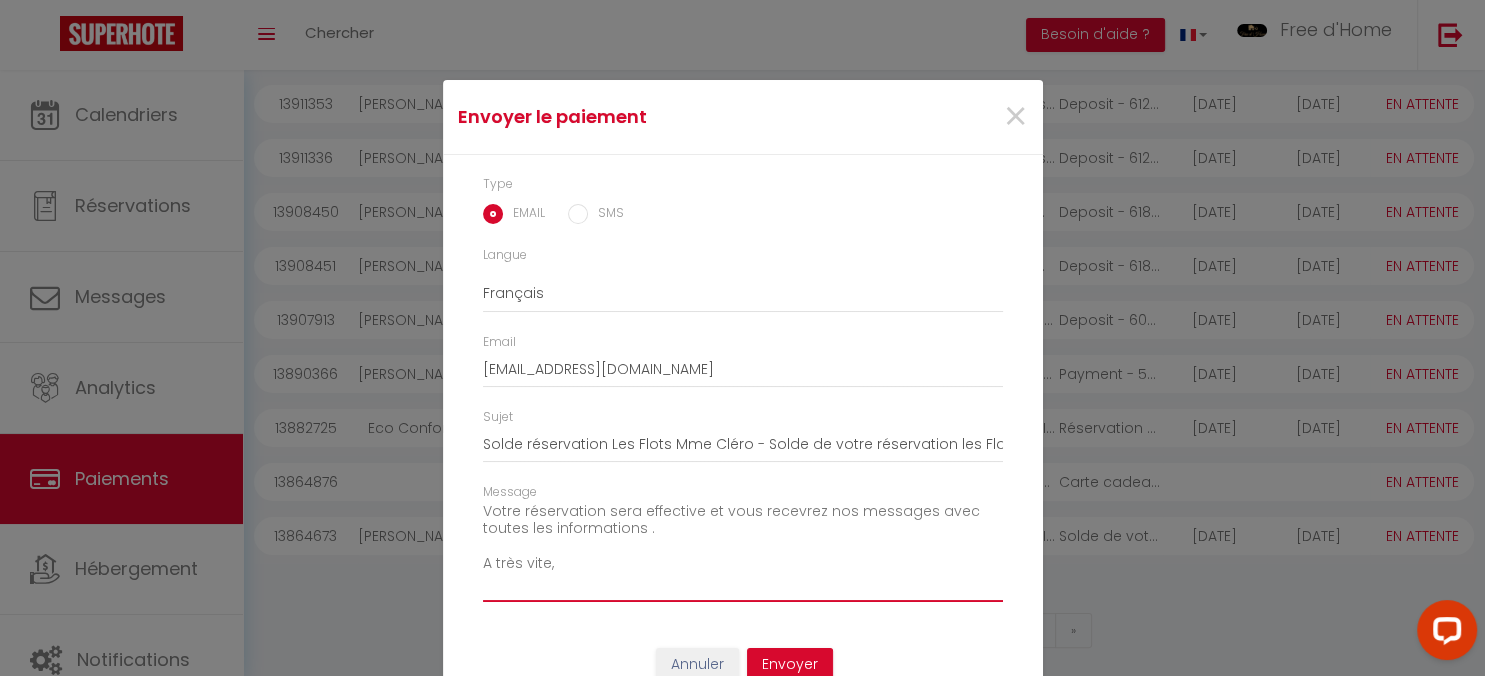 scroll, scrollTop: 210, scrollLeft: 0, axis: vertical 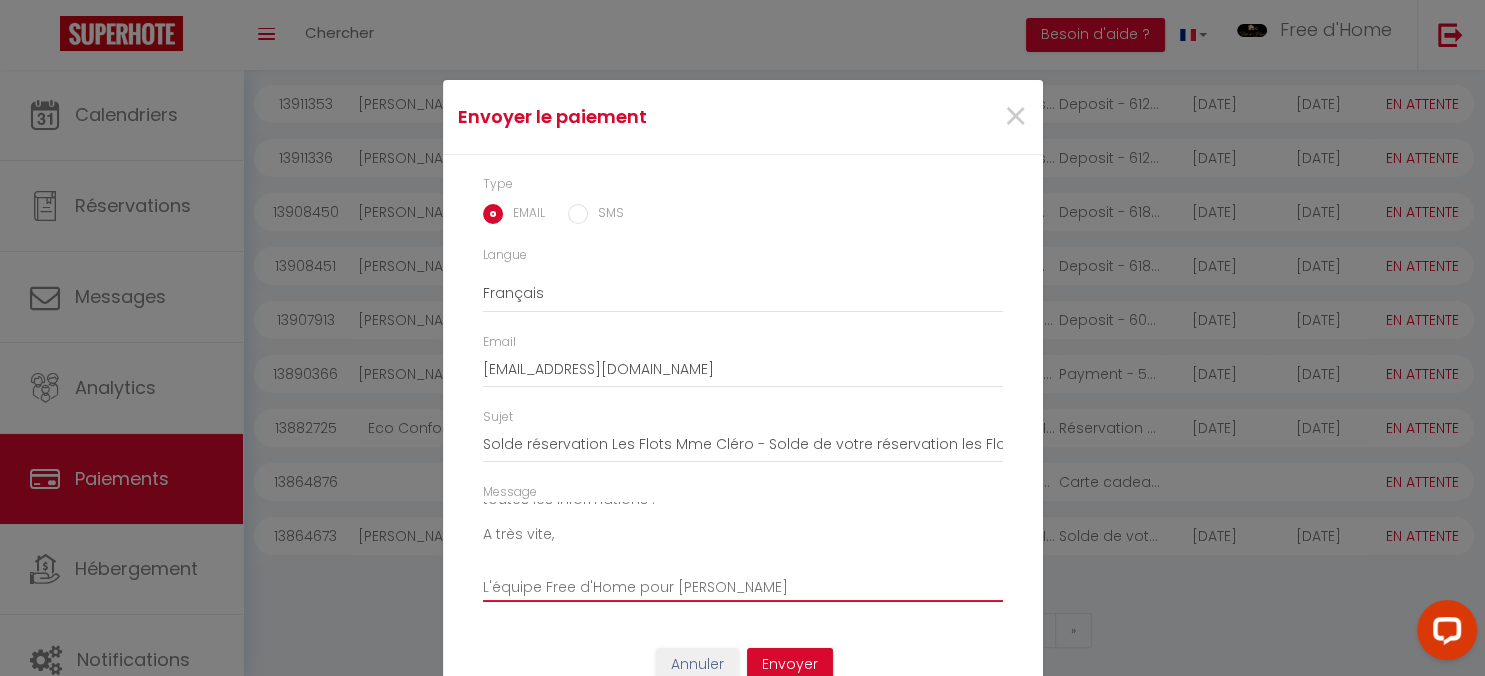 type on "Bonjour Madame
Nous vous invitons à cliquer sur le lien ci-dessous pour effectuer le réglement :
Titre : Solde réservation Les Flots Mme Cléro
Description : Solde de votre réservation les Flots
Lien : https://superhote.com/applink/p/0nTMtlG6
Votre réservation sera effective et vous recevrez nos messages avec toutes les informations .
A très vite,
L'équipe Free d'Home pour Louis" 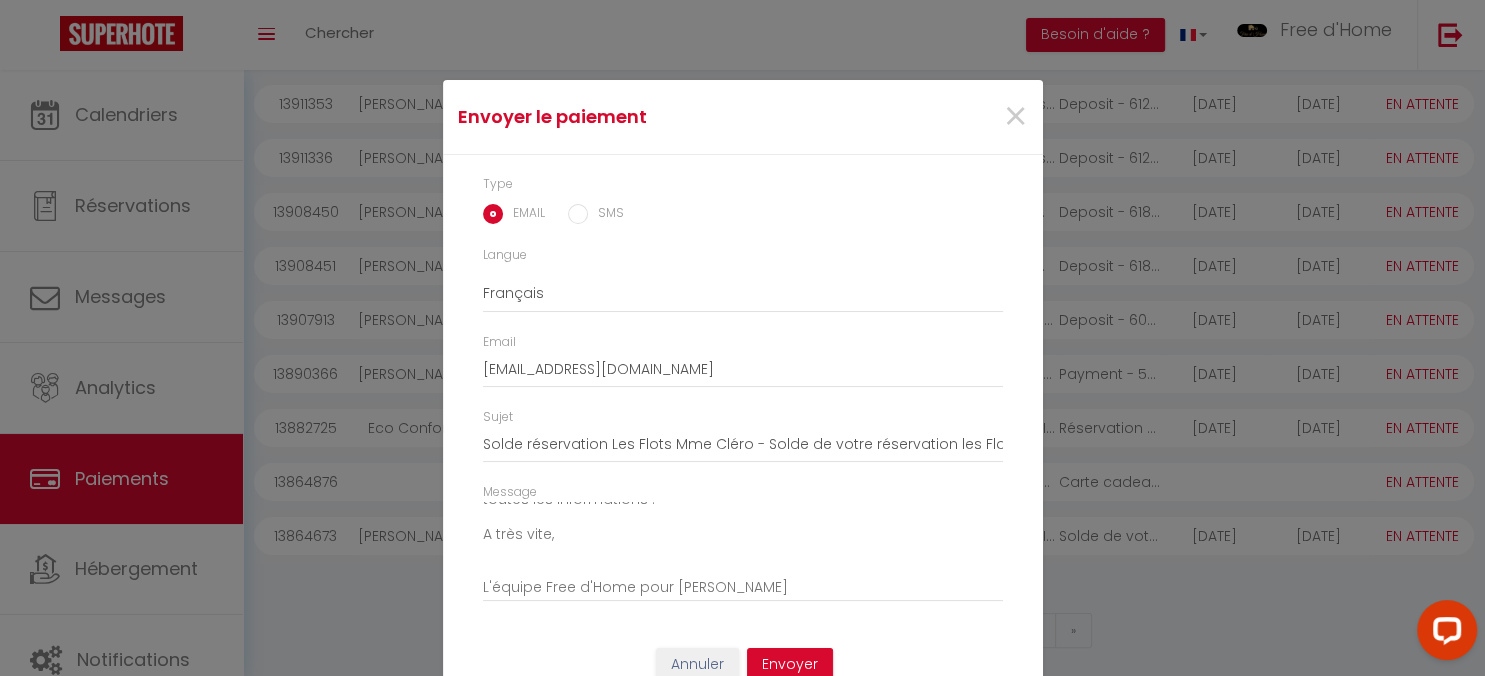 click on "Type     EMAIL     SMS   Langue   Anglais   Français   Espagnol   Portugais   Email   marghelo@gmail.com   Sujet   Solde réservation Les Flots Mme Cléro - Solde de votre réservation les Flots     Message   Bonjour Madame
Nous vous invitons à cliquer sur le lien ci-dessous pour effectuer le réglement :
Titre : Solde réservation Les Flots Mme Cléro
Description : Solde de votre réservation les Flots
Lien : https://superhote.com/applink/p/0nTMtlG6
Votre réservation sera effective et vous recevrez nos messages avec toutes les informations .
A très vite,
L'équipe Free d'Home pour Louis" at bounding box center [743, 398] 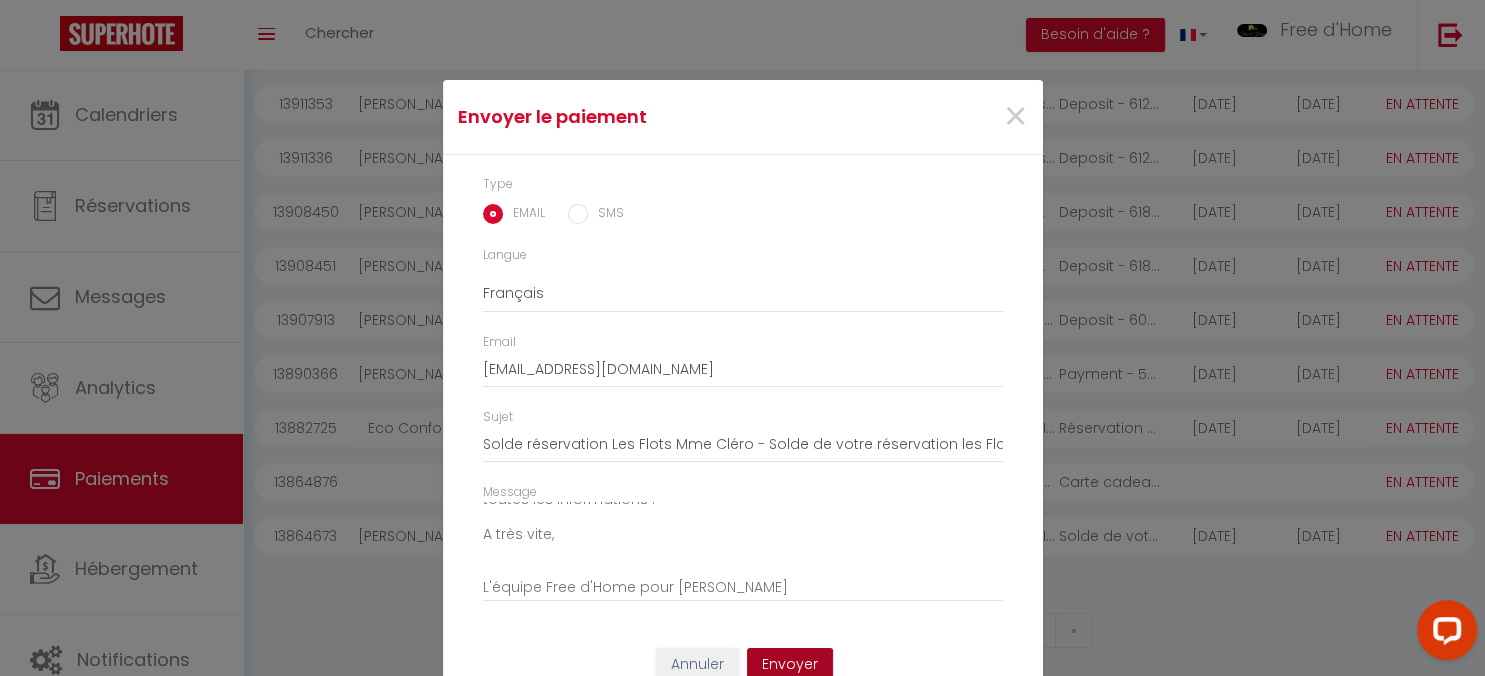click on "Envoyer" at bounding box center [790, 665] 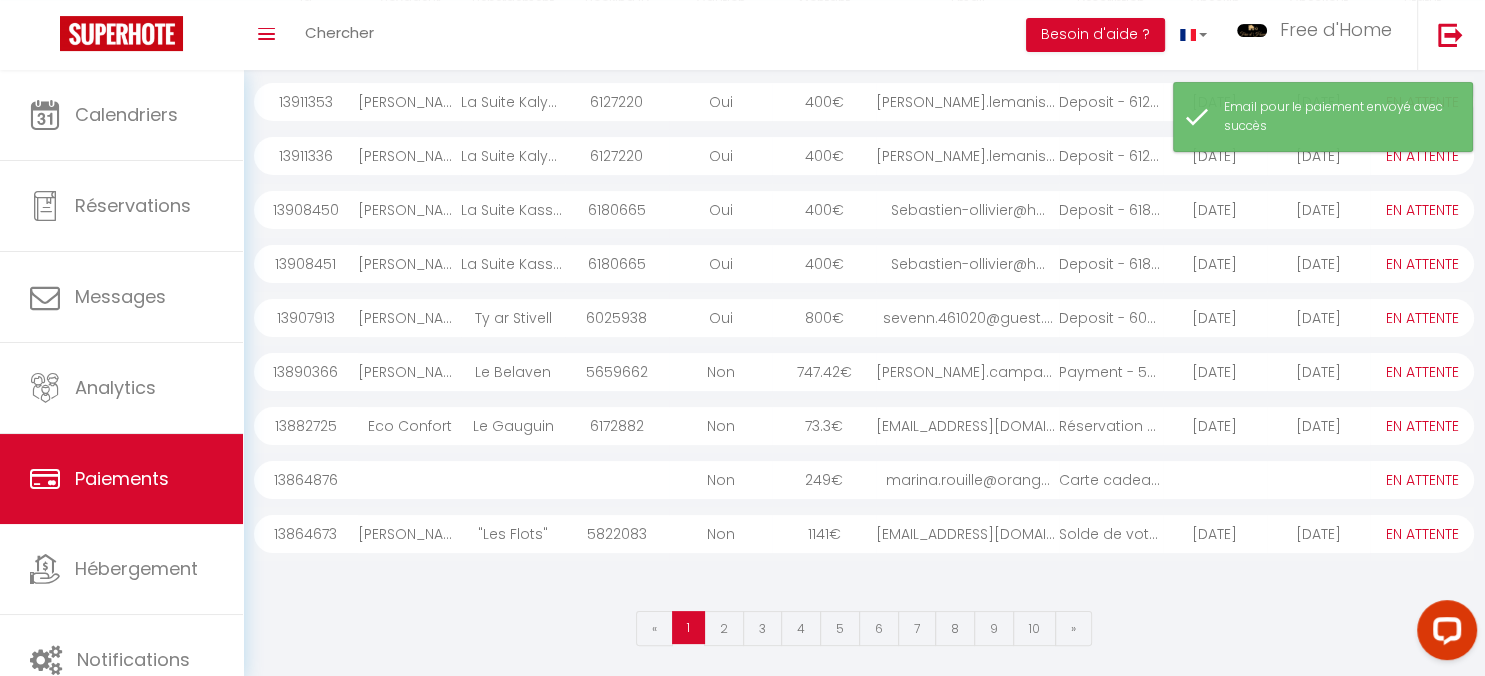 scroll, scrollTop: 287, scrollLeft: 0, axis: vertical 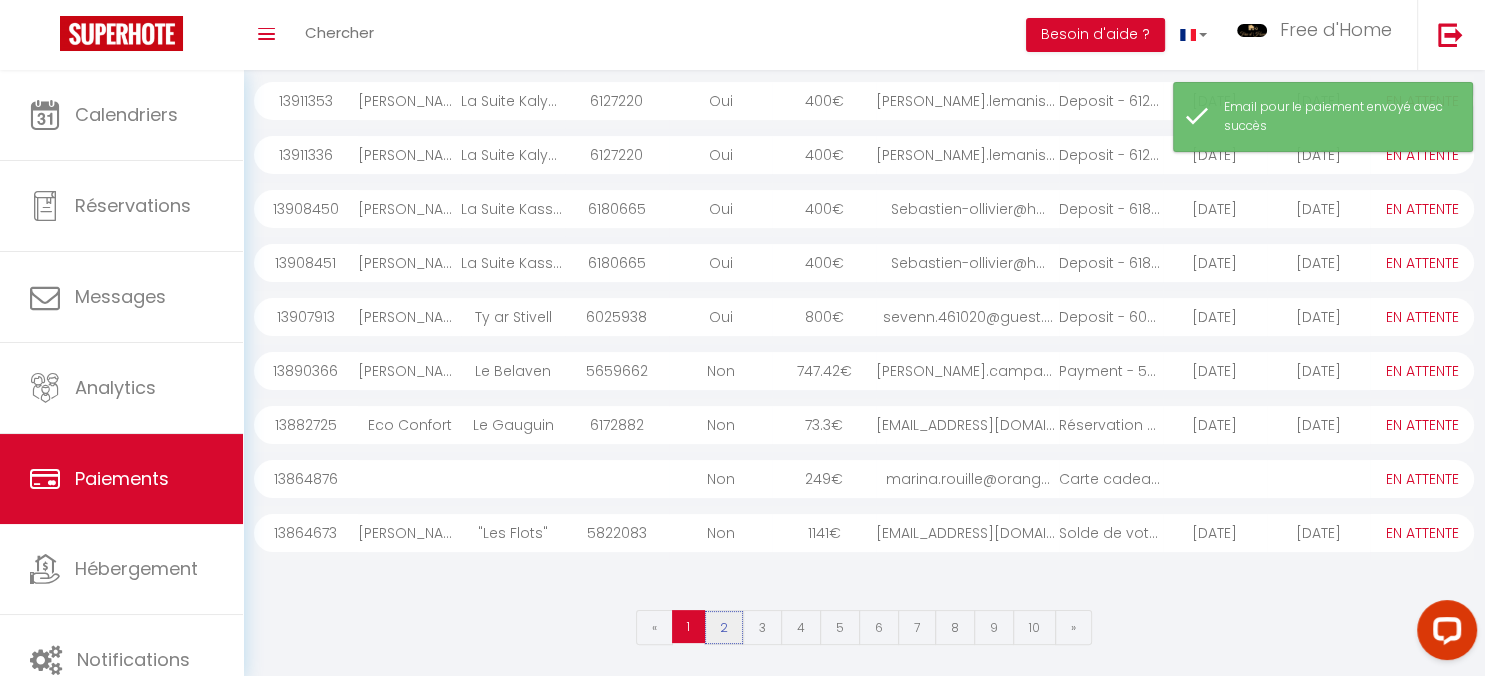 click on "2" at bounding box center (724, 627) 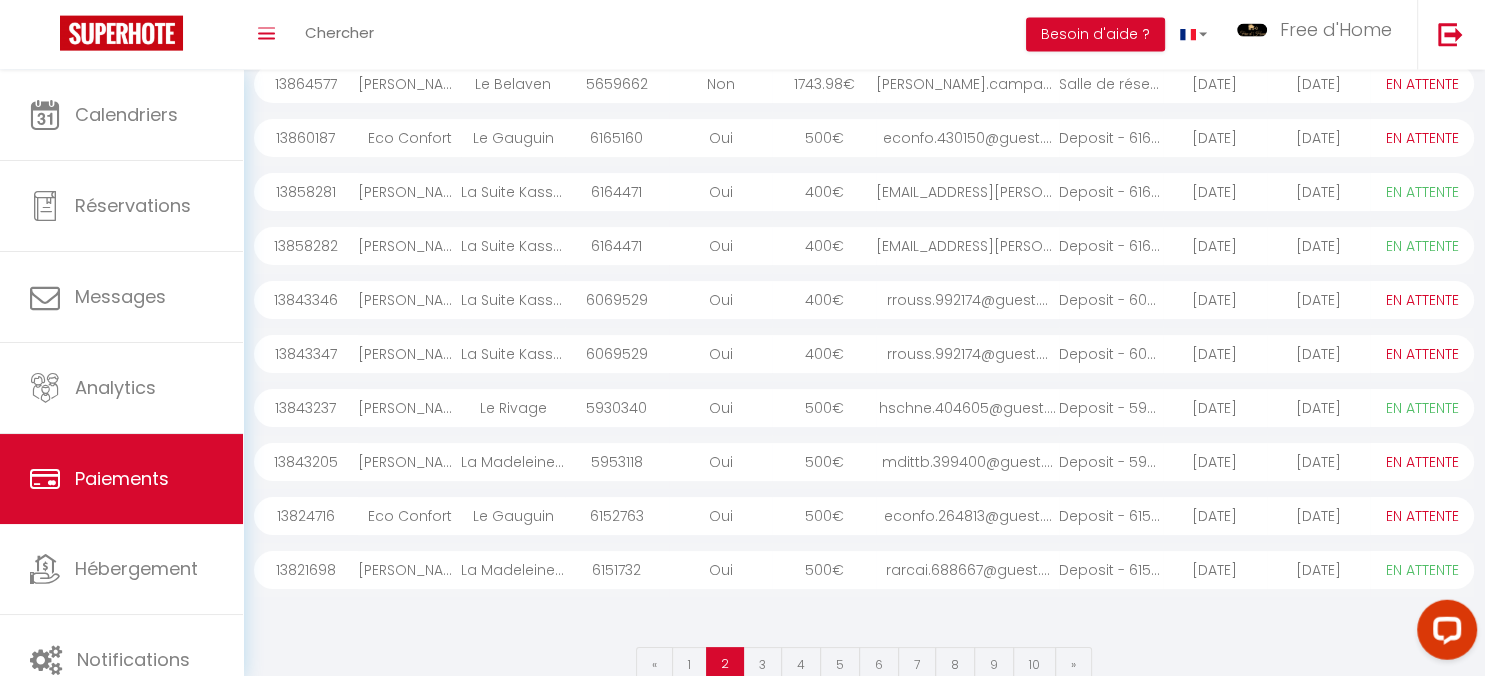 scroll, scrollTop: 287, scrollLeft: 0, axis: vertical 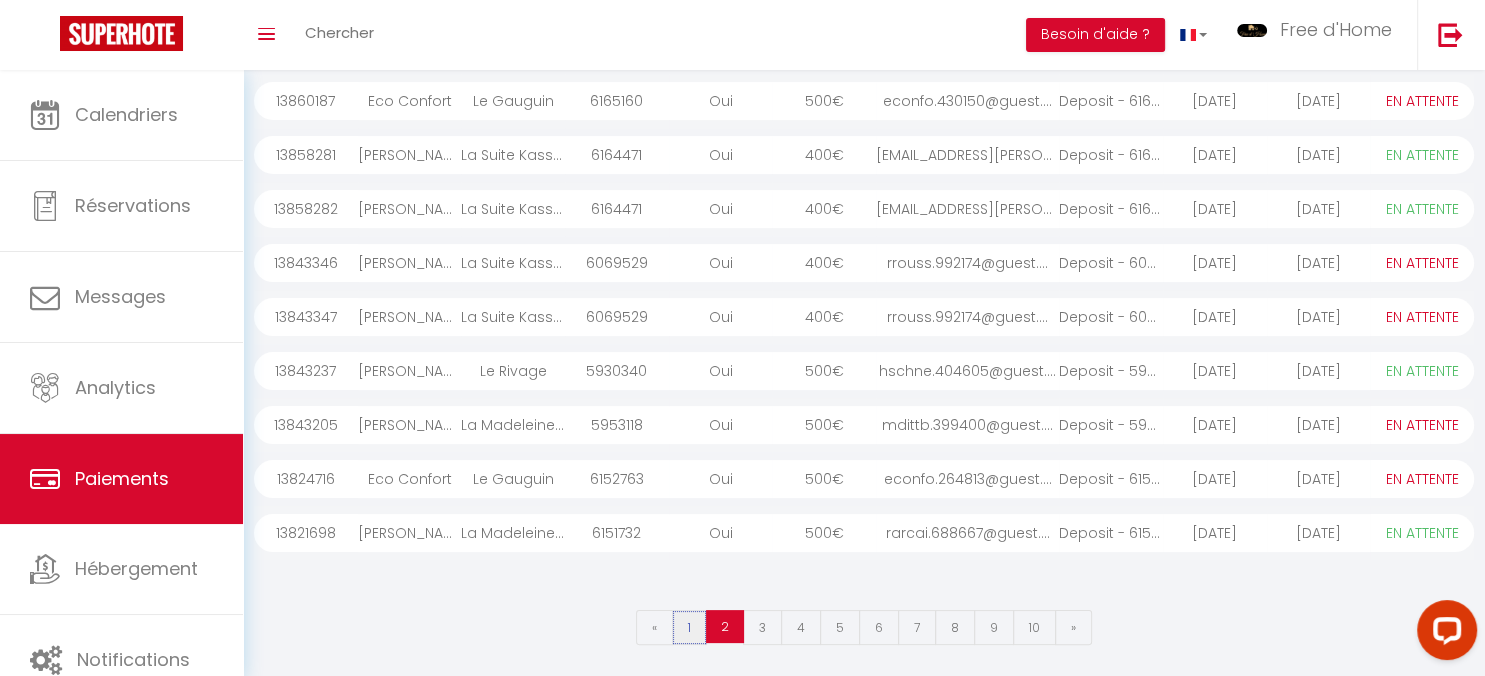 click on "1" at bounding box center (689, 627) 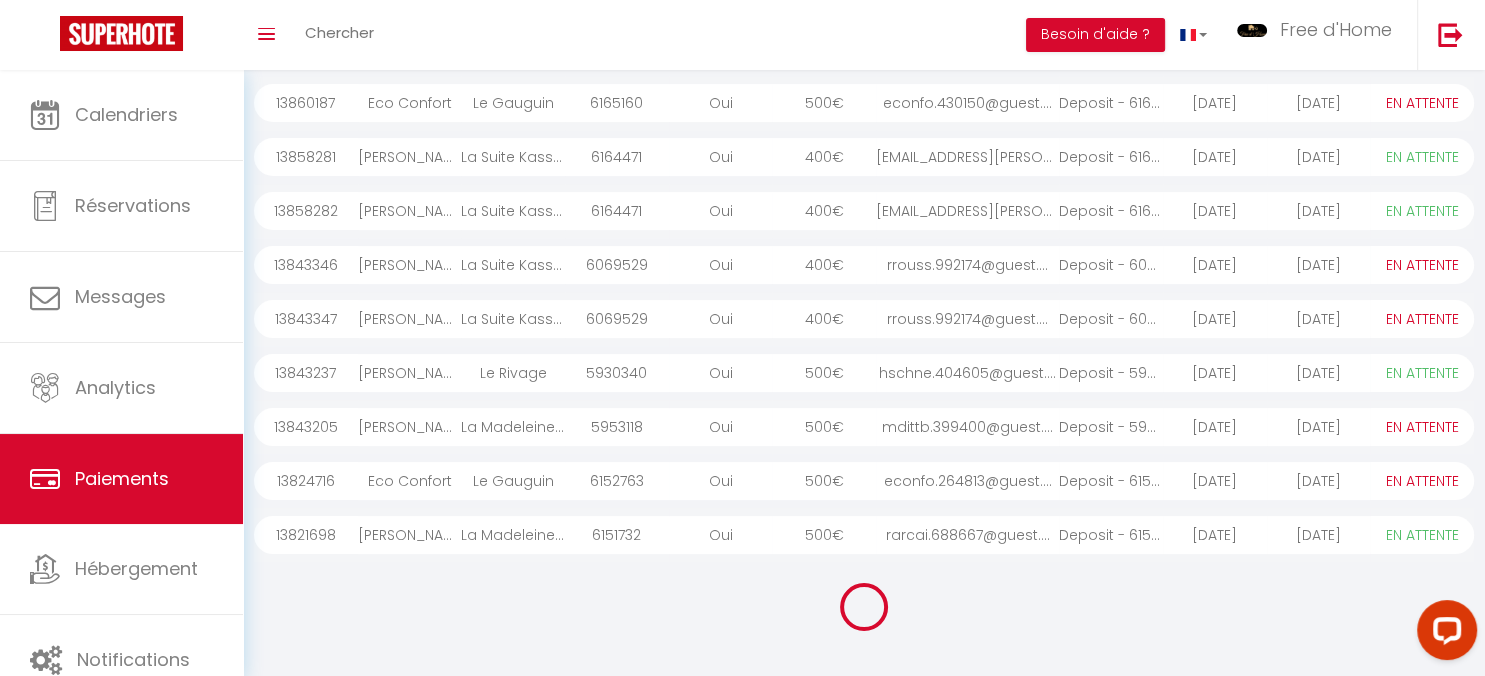 scroll, scrollTop: 284, scrollLeft: 0, axis: vertical 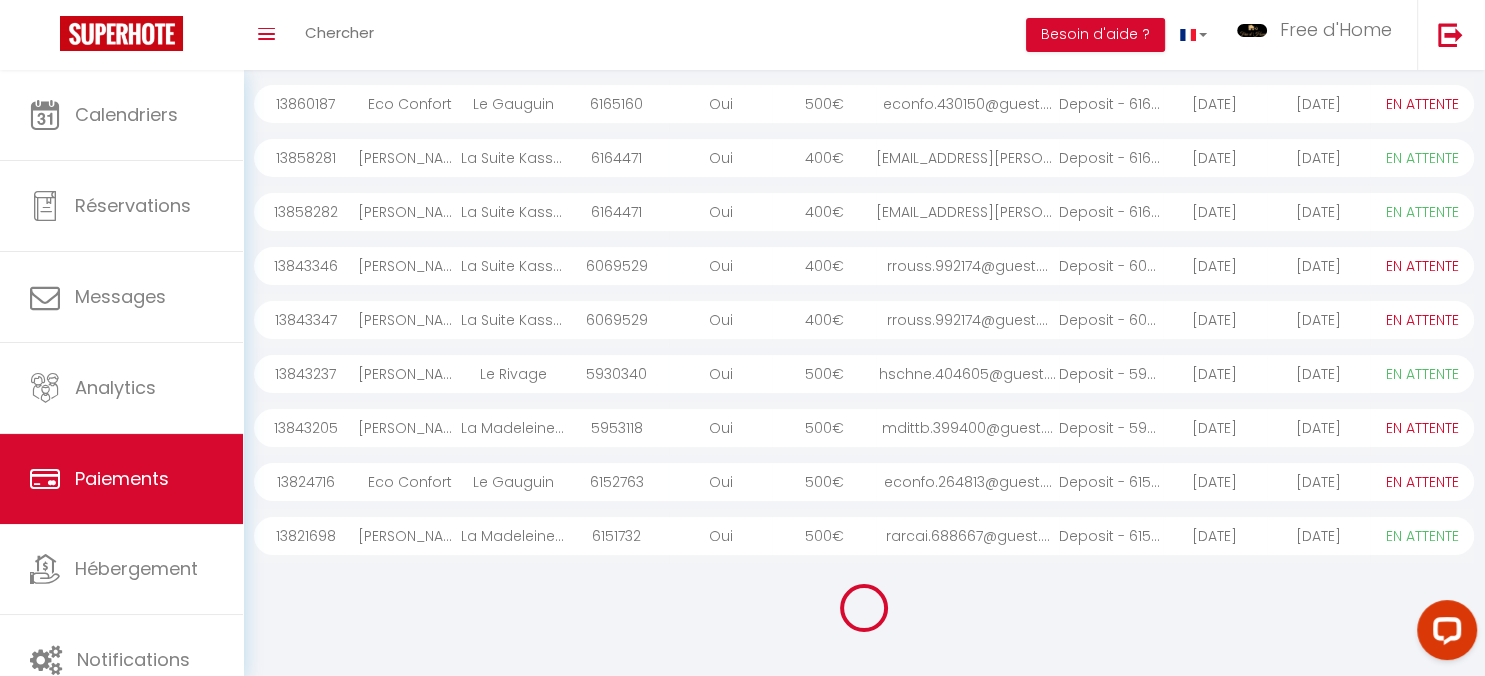 select on "0" 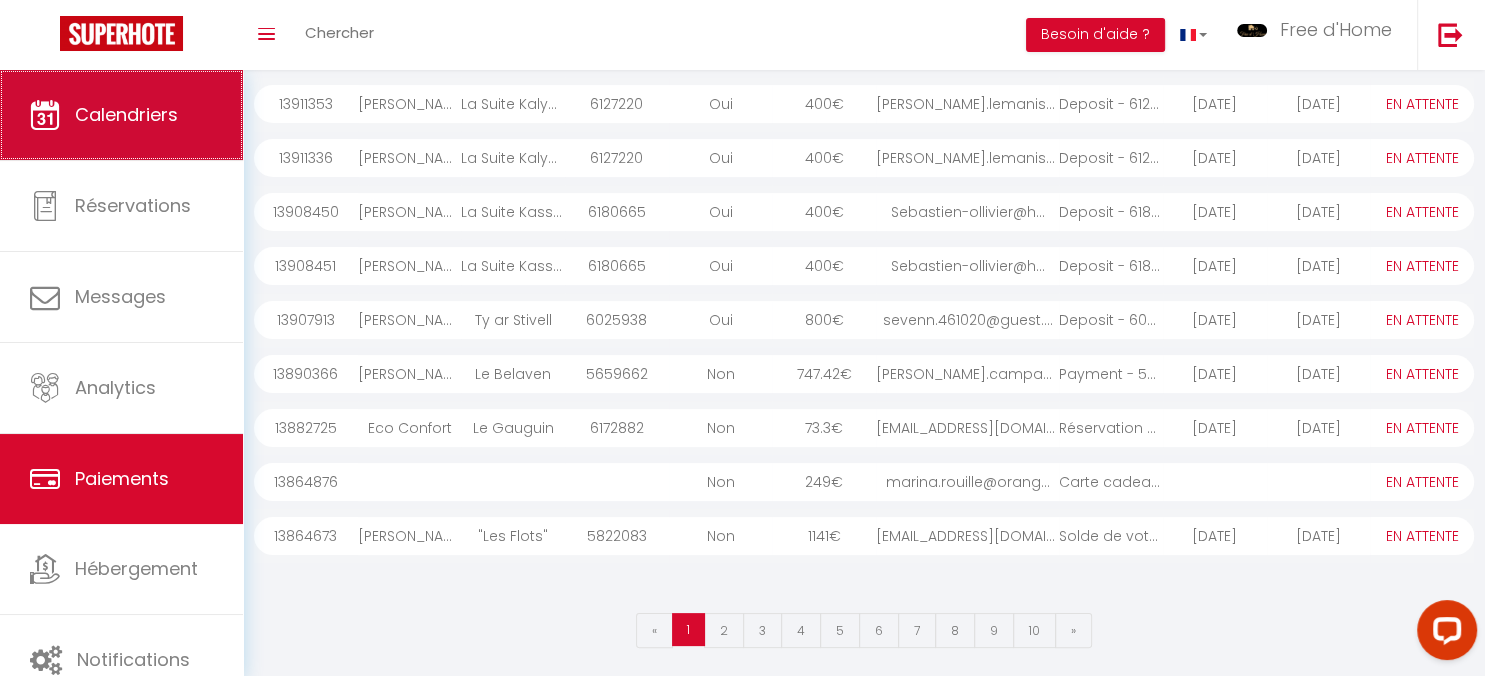 click on "Calendriers" at bounding box center (126, 114) 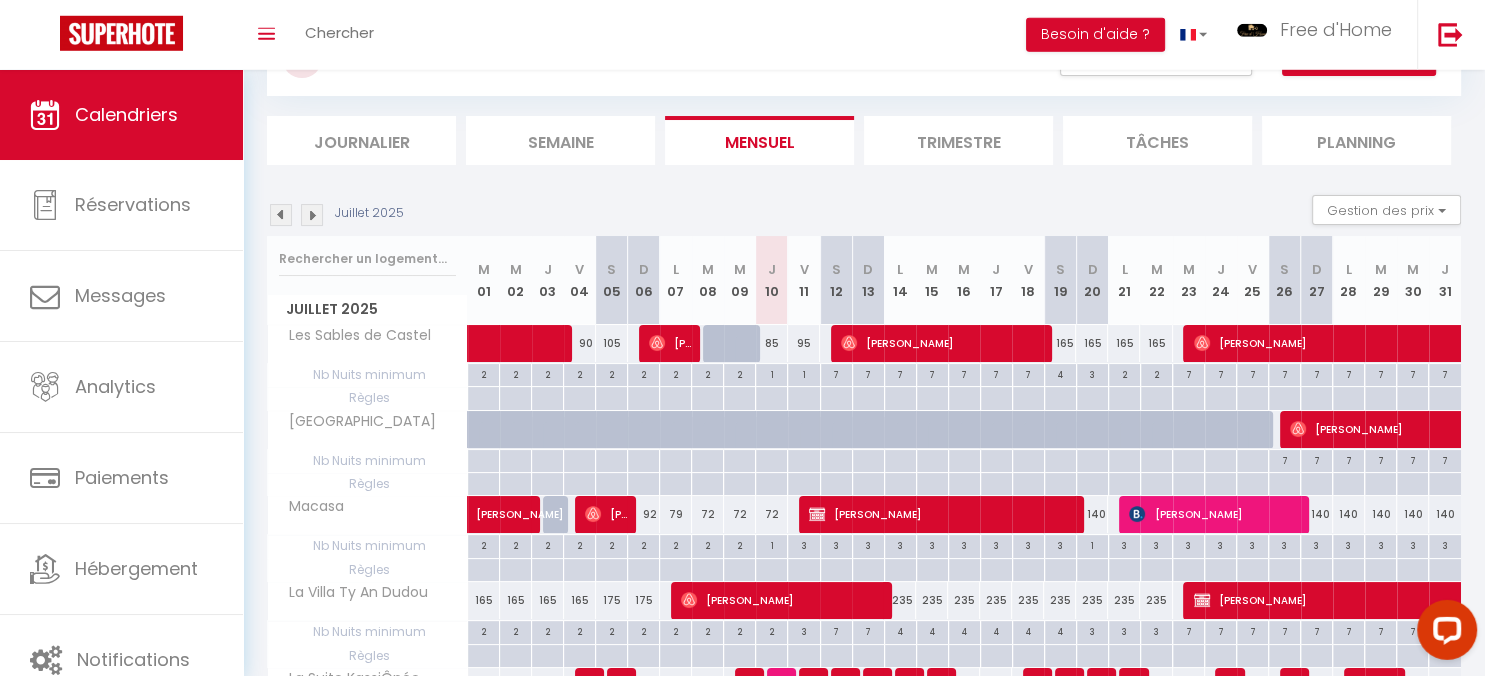 scroll, scrollTop: 0, scrollLeft: 0, axis: both 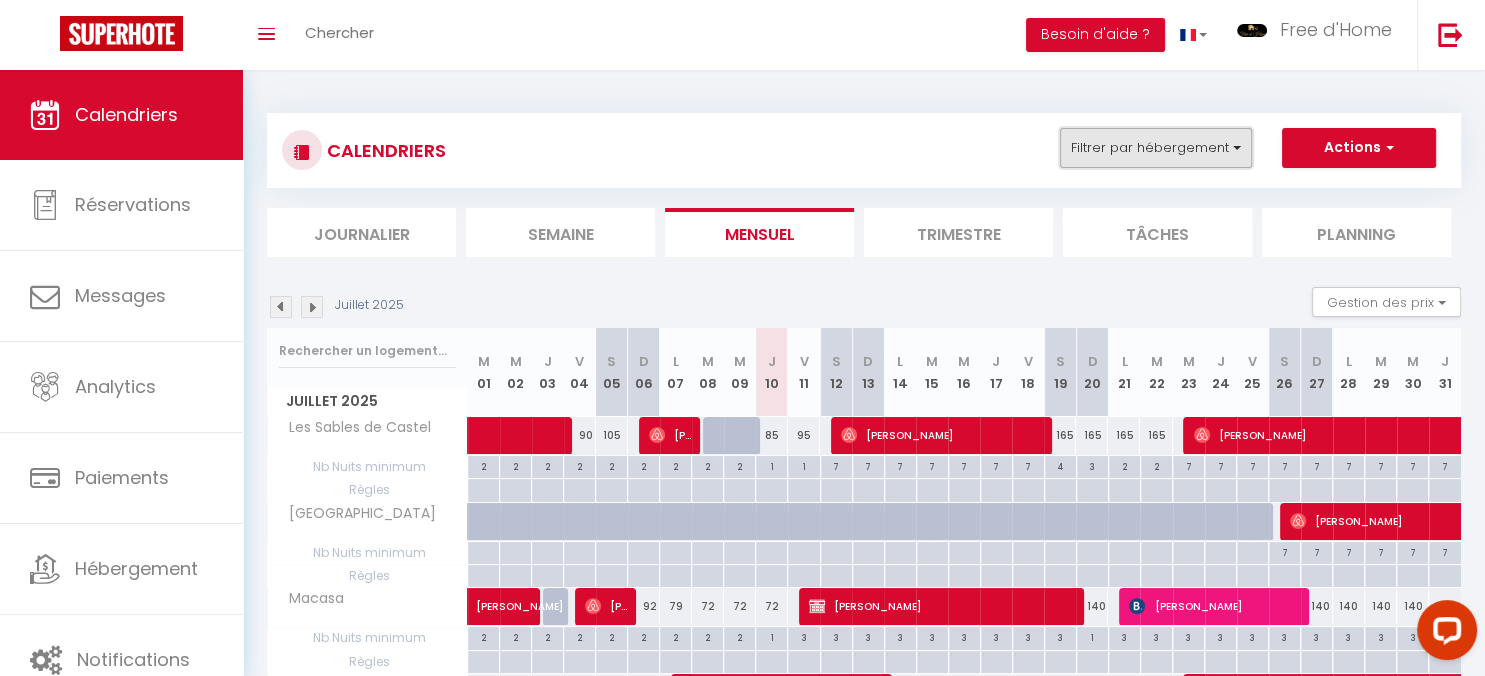 click on "Filtrer par hébergement" at bounding box center (1156, 148) 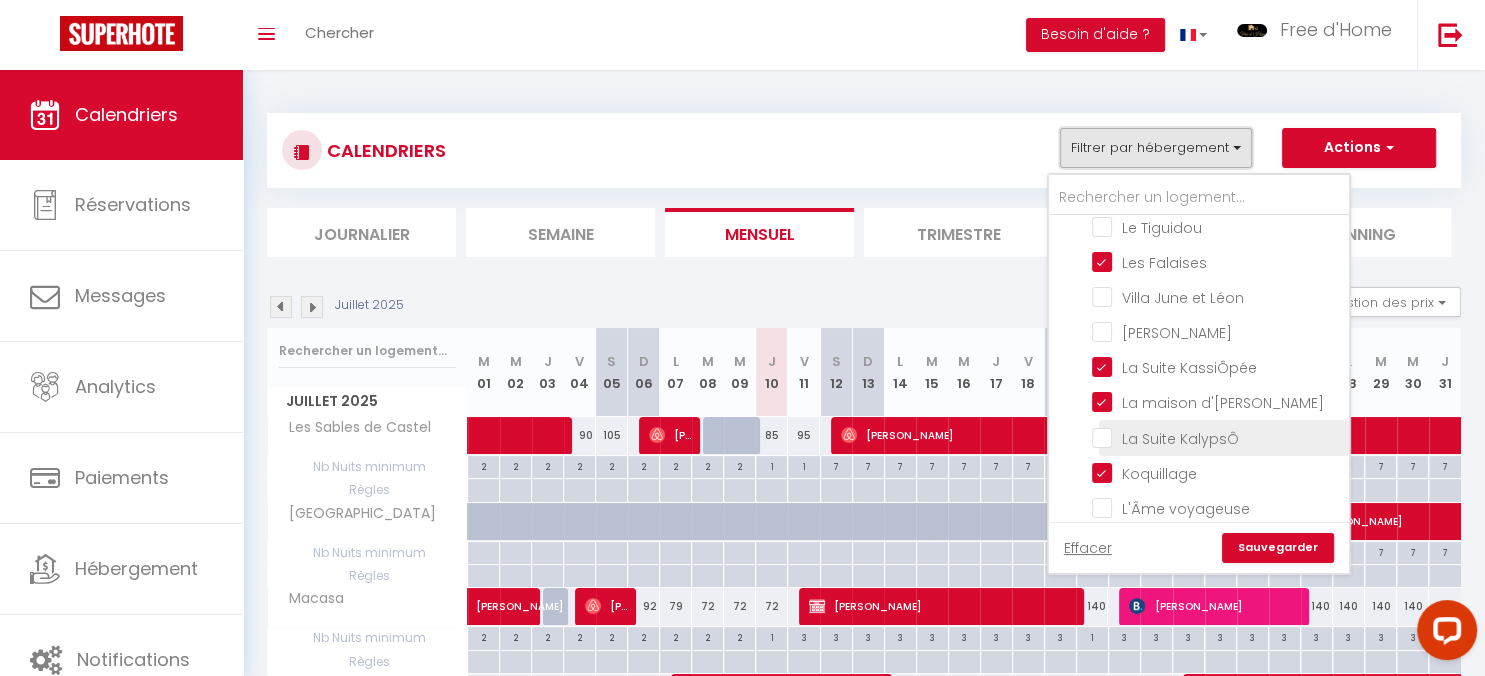 scroll, scrollTop: 615, scrollLeft: 0, axis: vertical 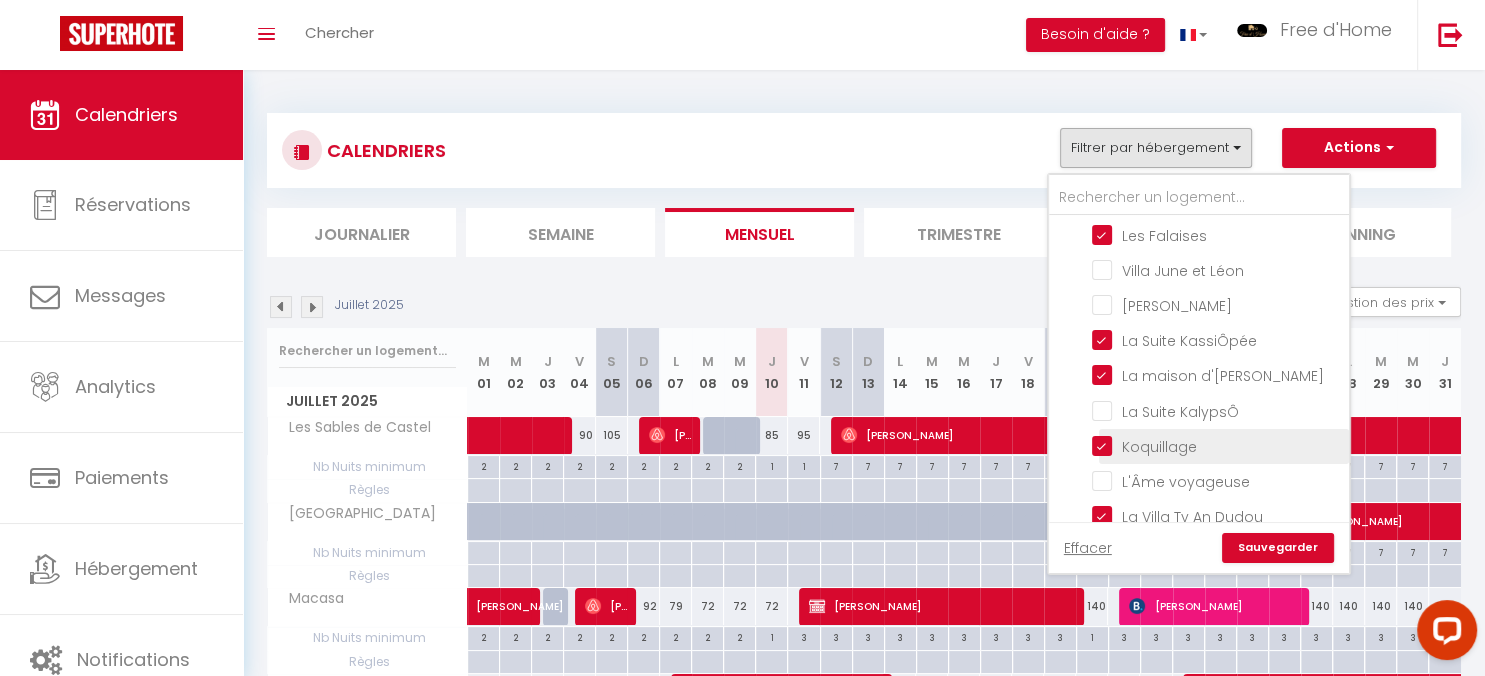 drag, startPoint x: 1194, startPoint y: 411, endPoint x: 1215, endPoint y: 434, distance: 31.144823 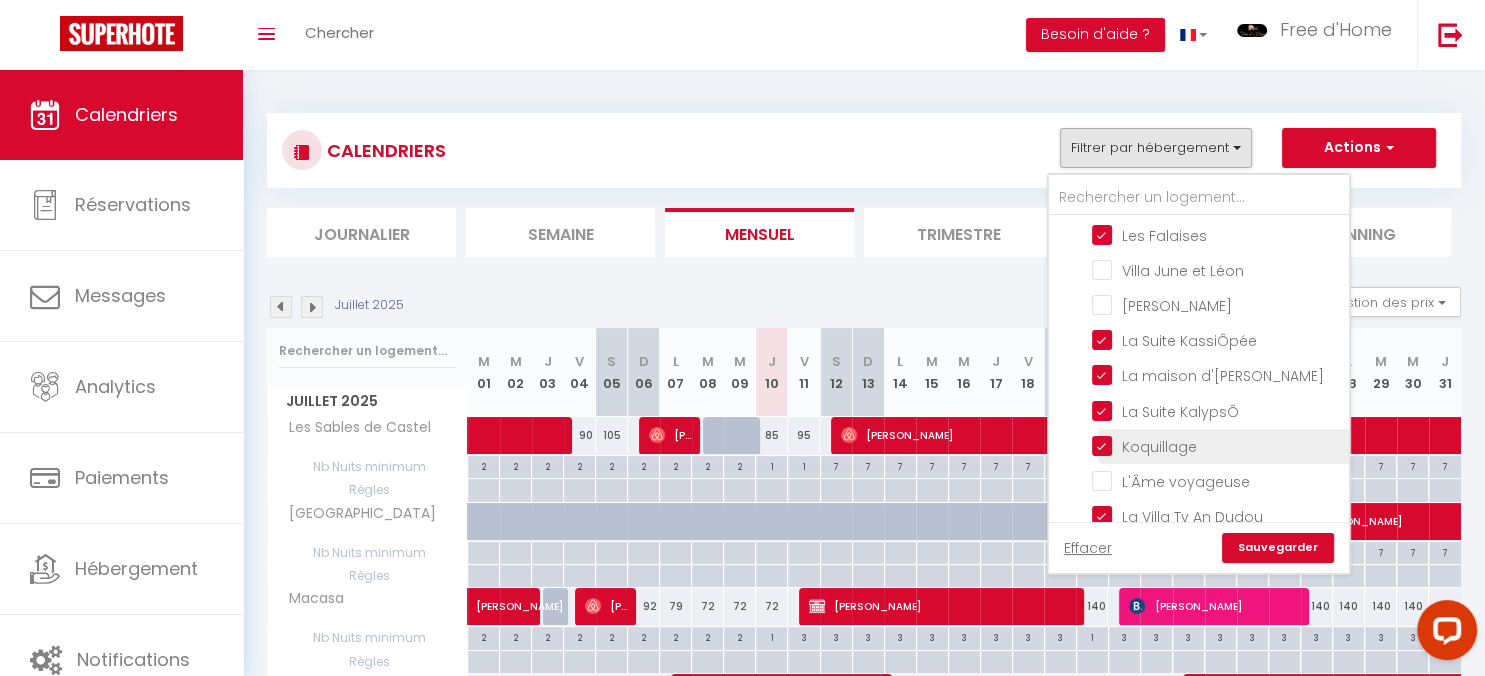 checkbox on "false" 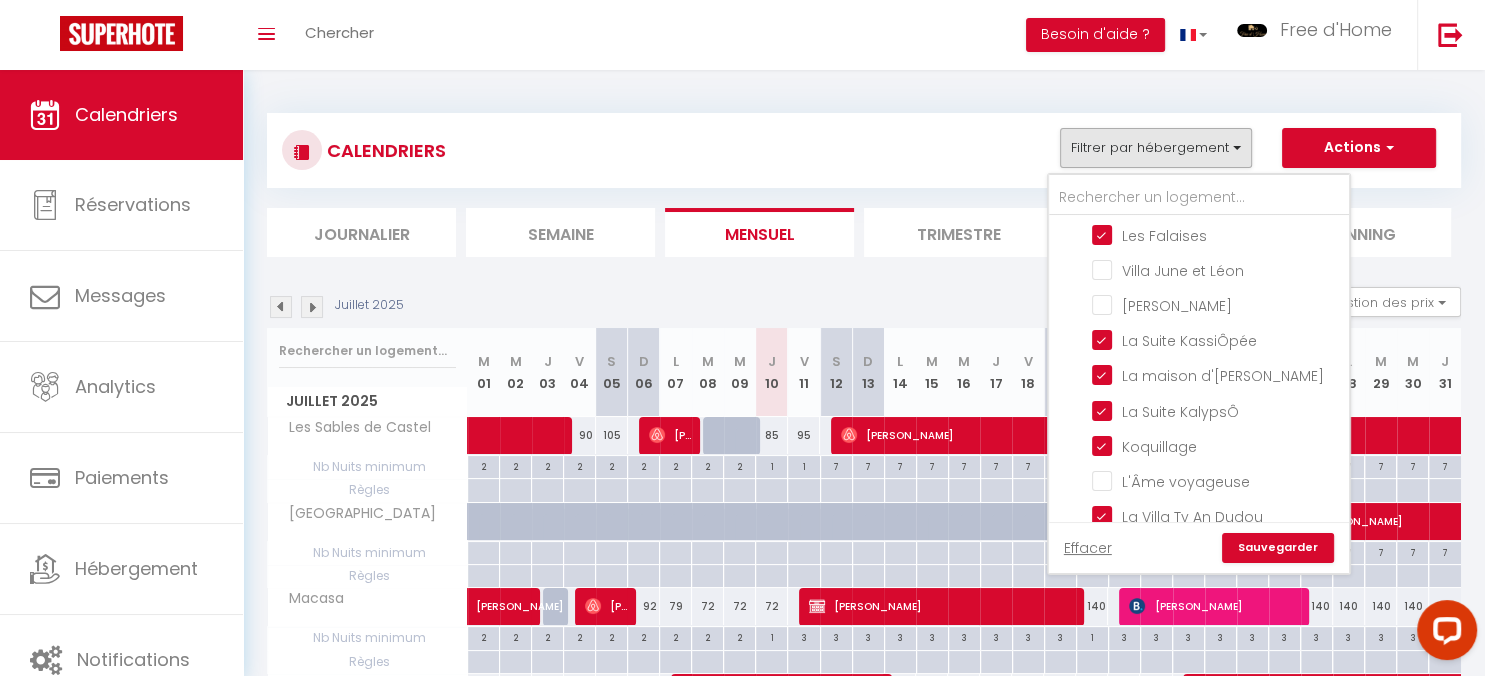 click on "Sauvegarder" at bounding box center [1278, 548] 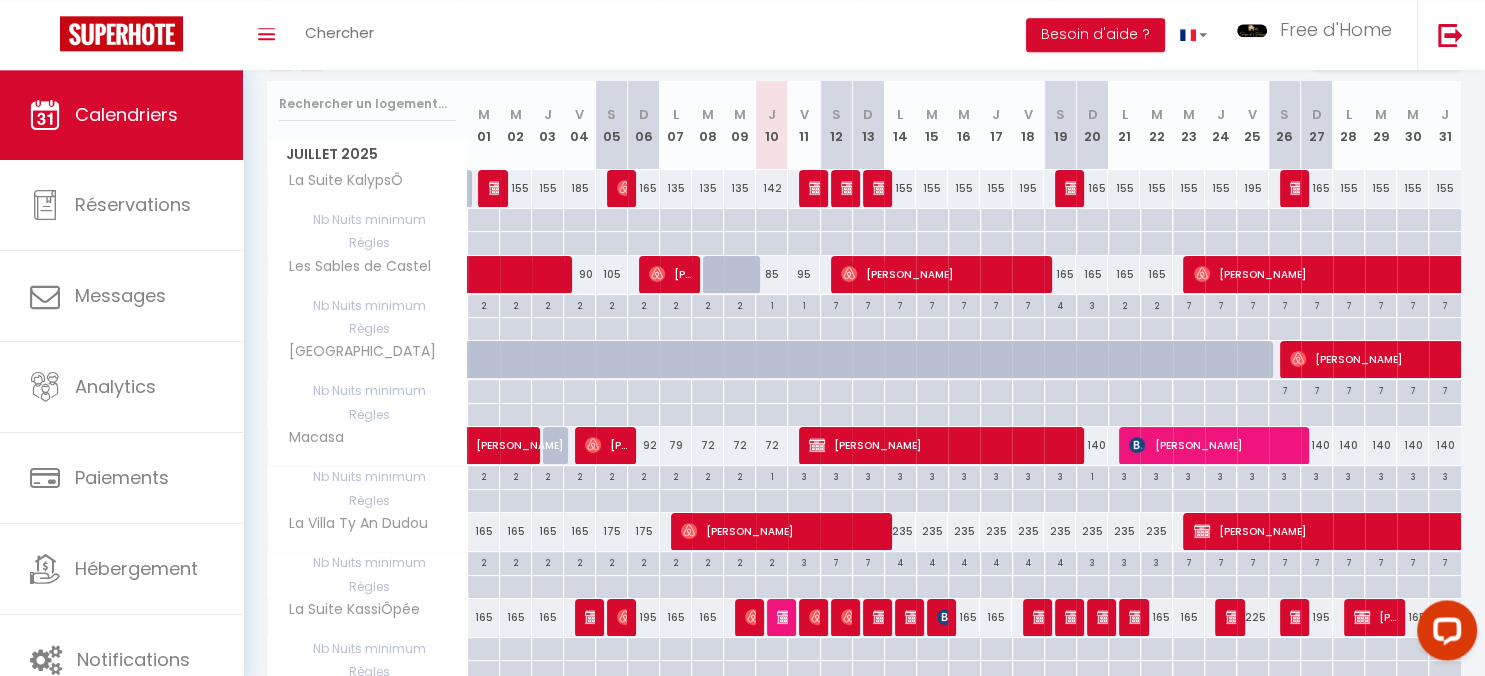 scroll, scrollTop: 211, scrollLeft: 0, axis: vertical 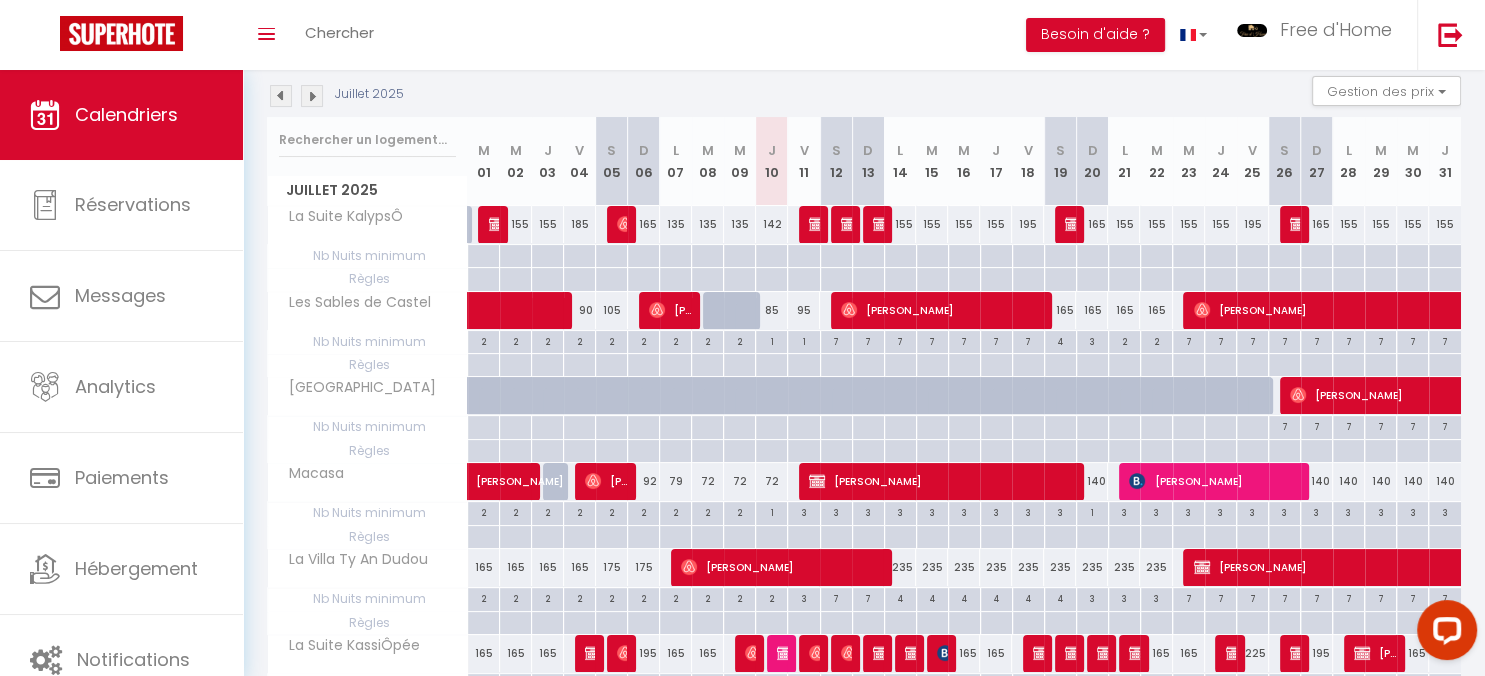 click at bounding box center [881, 224] 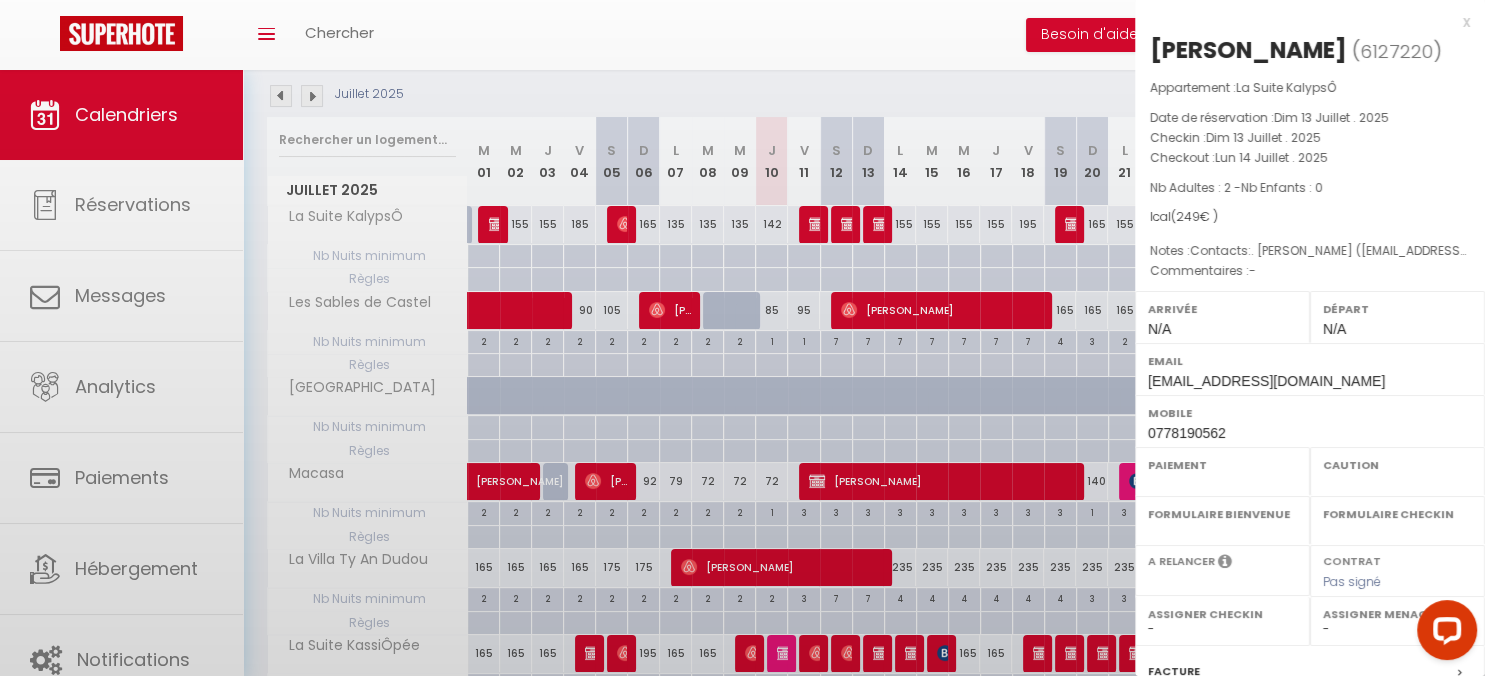 select on "OK" 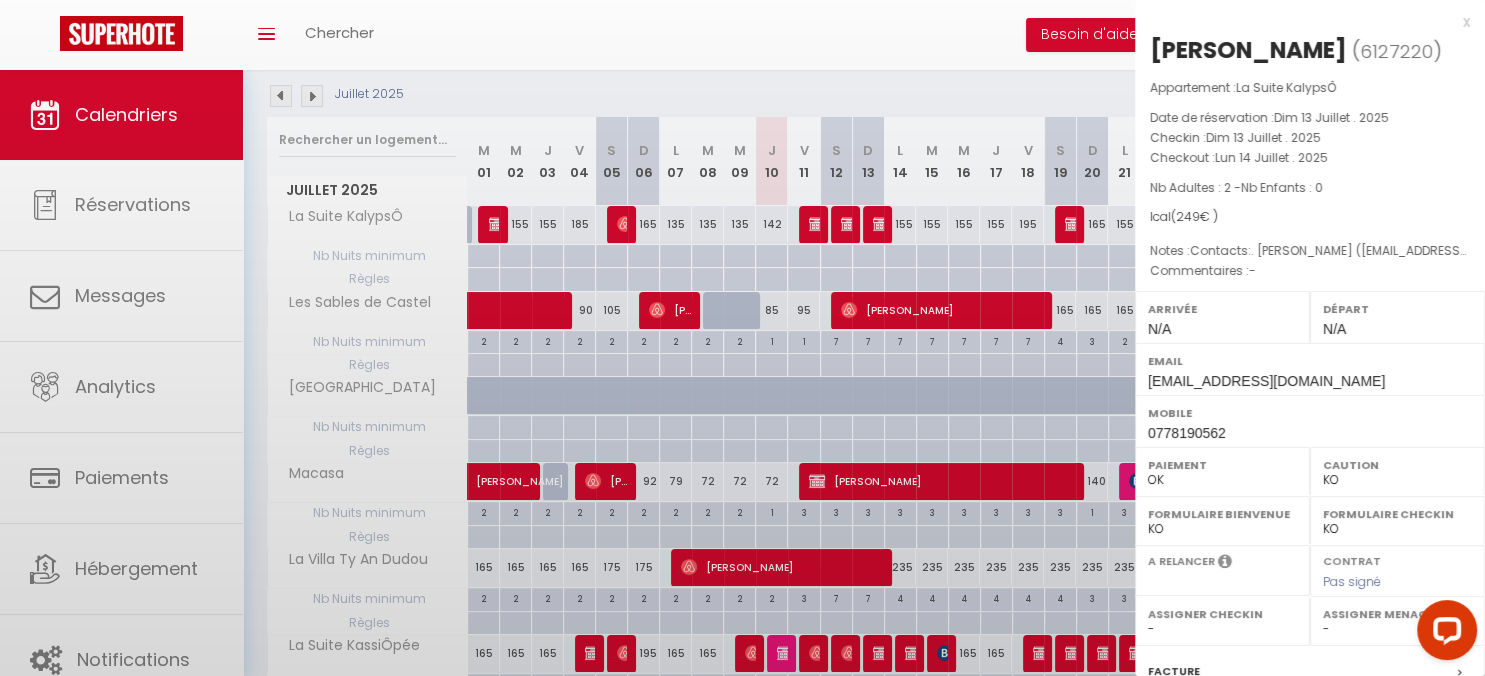 select on "1" 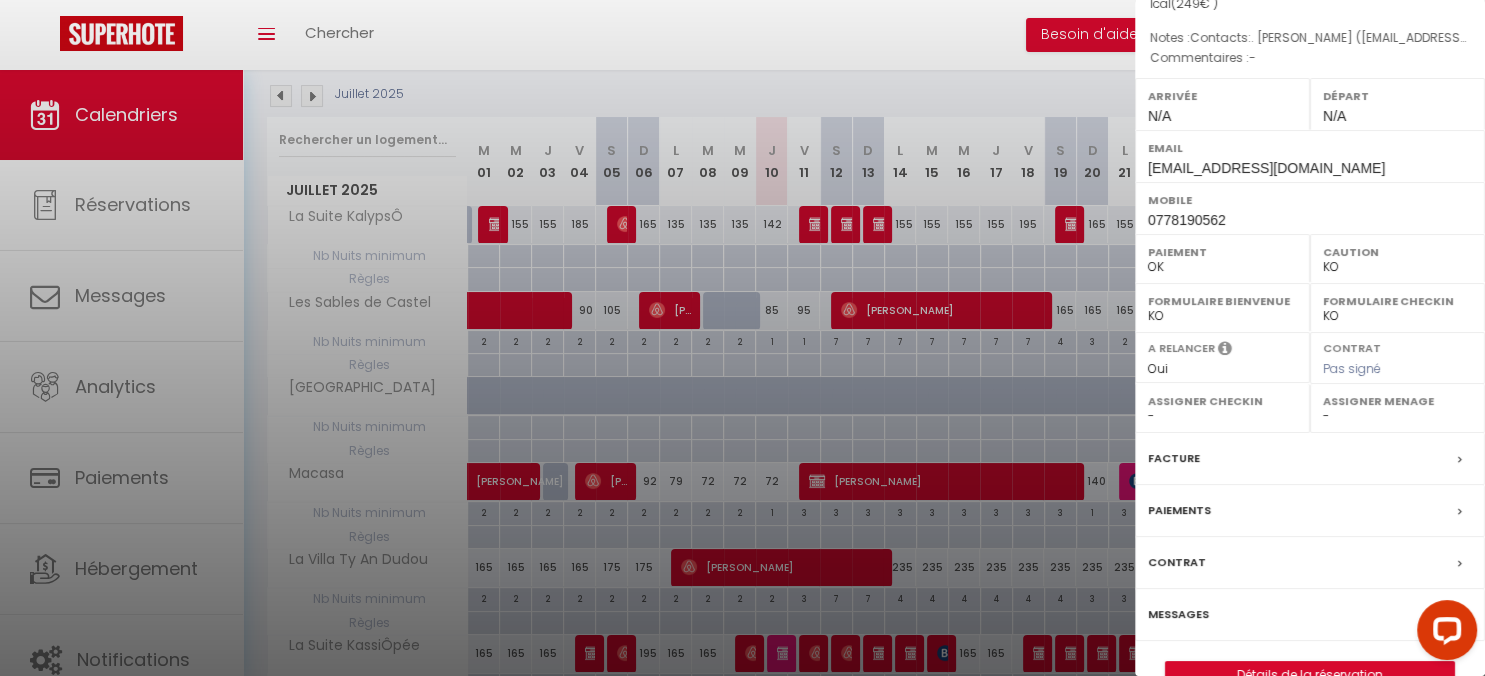 scroll, scrollTop: 285, scrollLeft: 0, axis: vertical 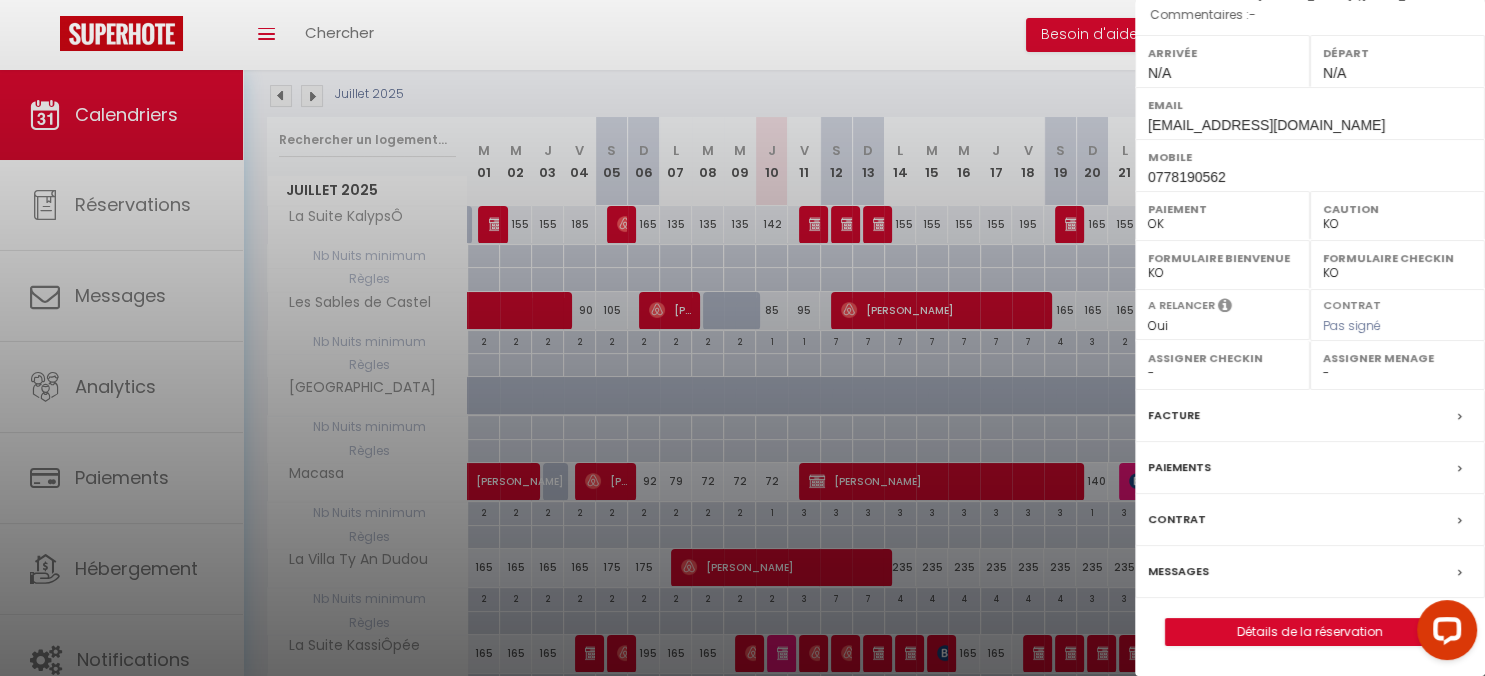 click at bounding box center [742, 338] 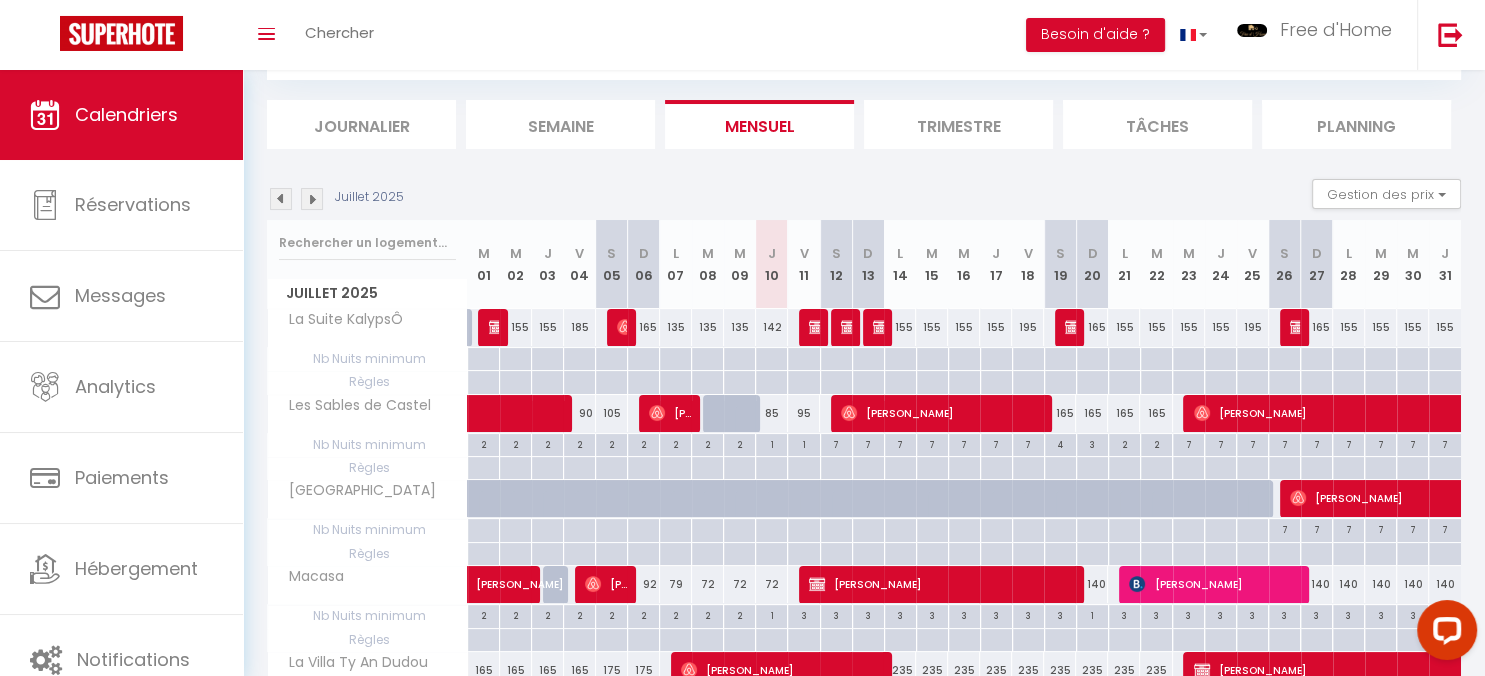 scroll, scrollTop: 0, scrollLeft: 0, axis: both 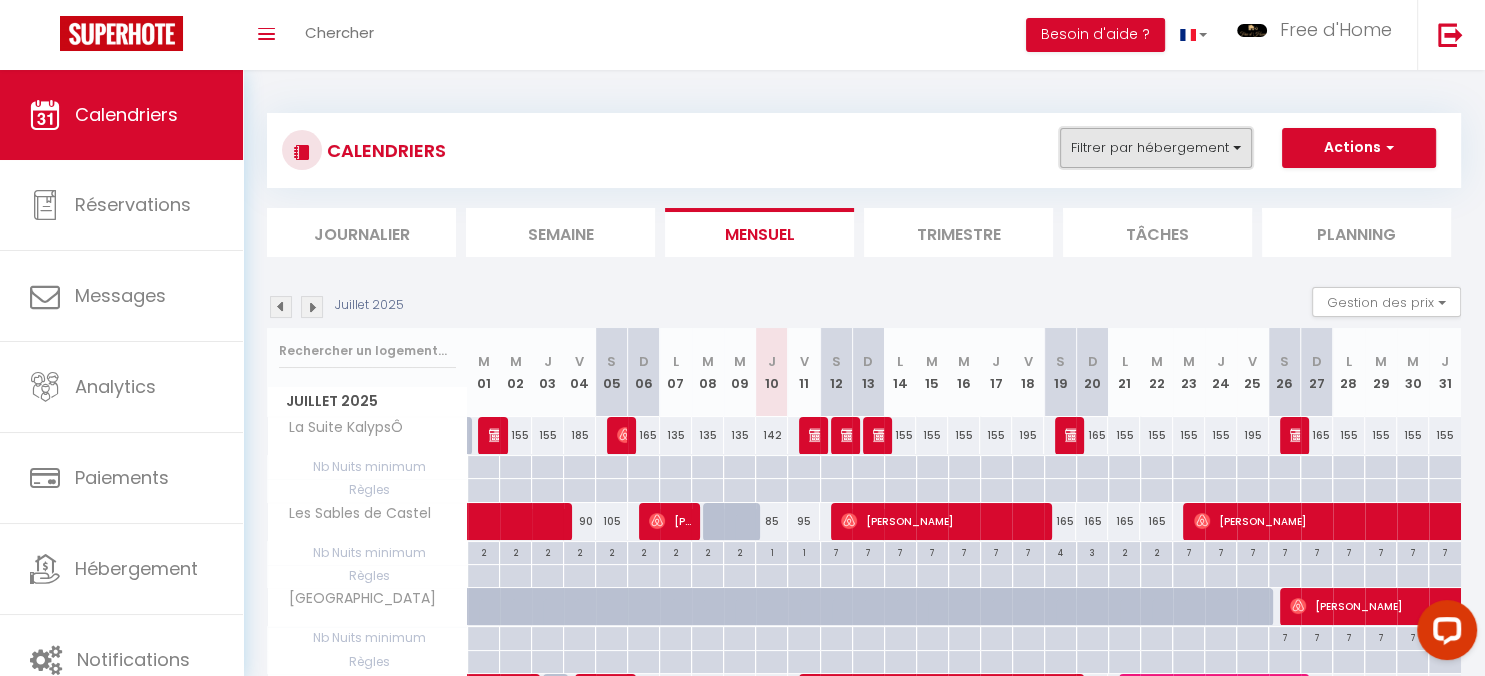 click on "Filtrer par hébergement" at bounding box center [1156, 148] 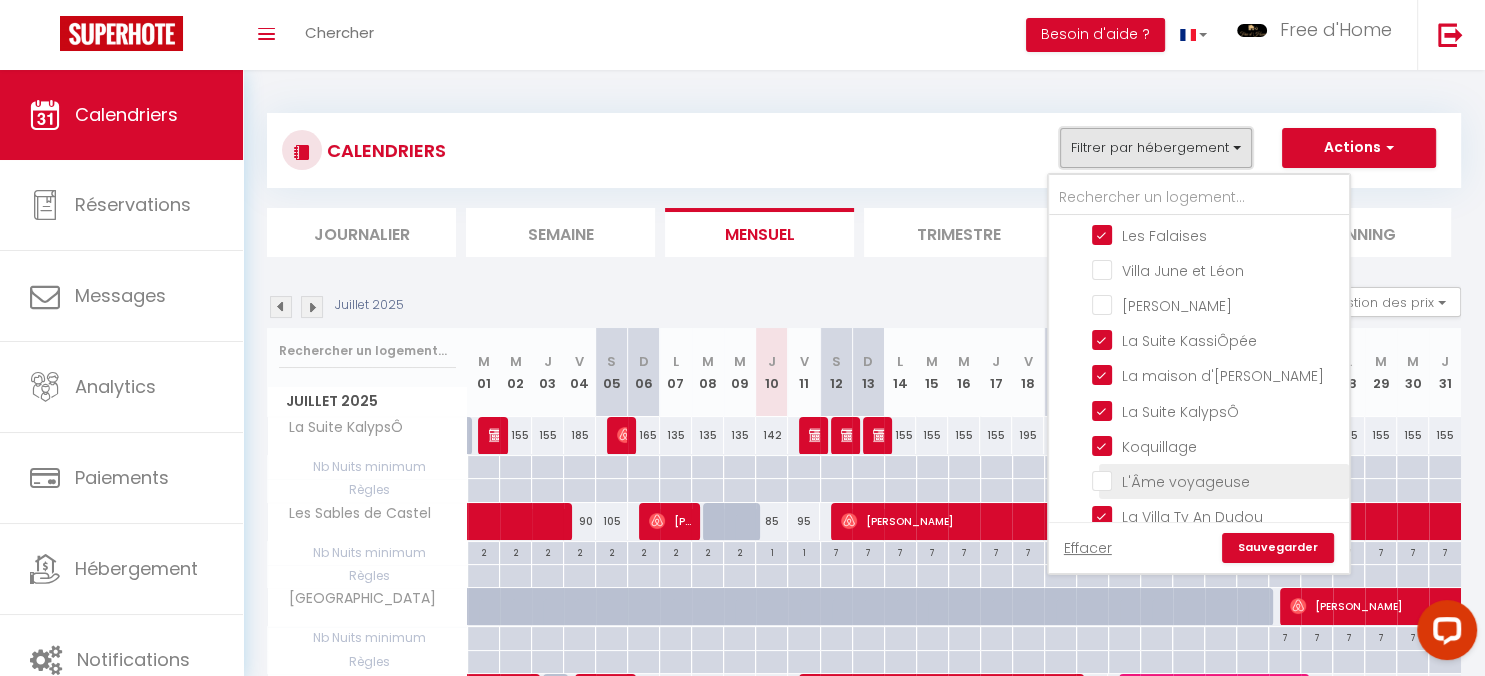 scroll, scrollTop: 846, scrollLeft: 0, axis: vertical 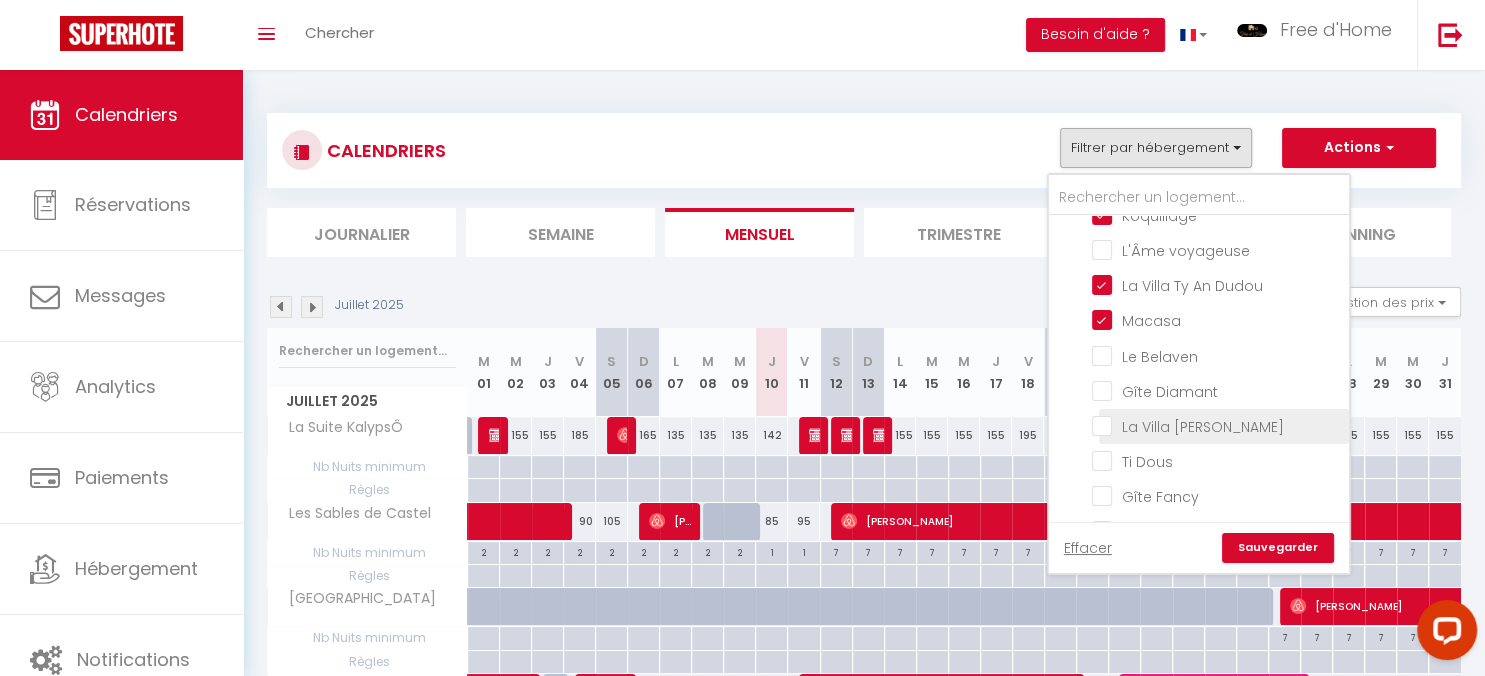 drag, startPoint x: 1212, startPoint y: 382, endPoint x: 1231, endPoint y: 414, distance: 37.215588 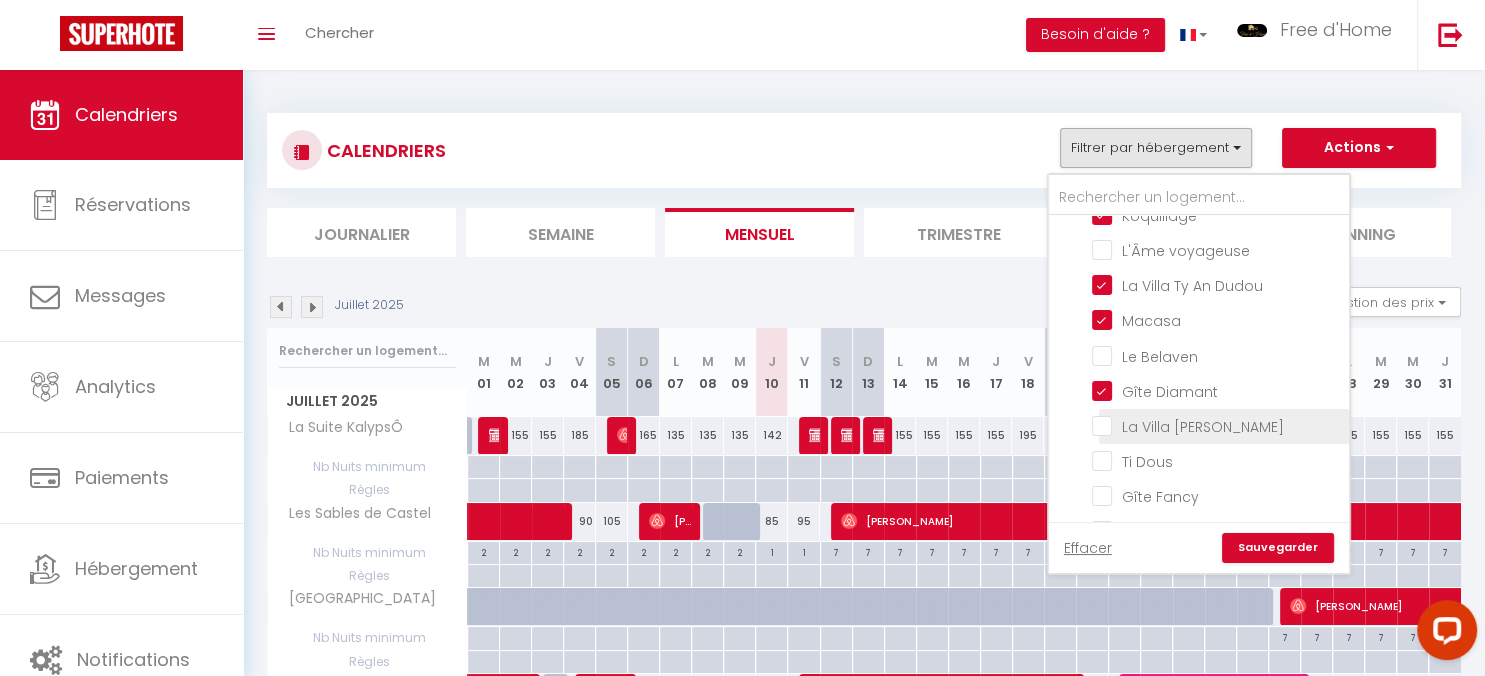 checkbox on "false" 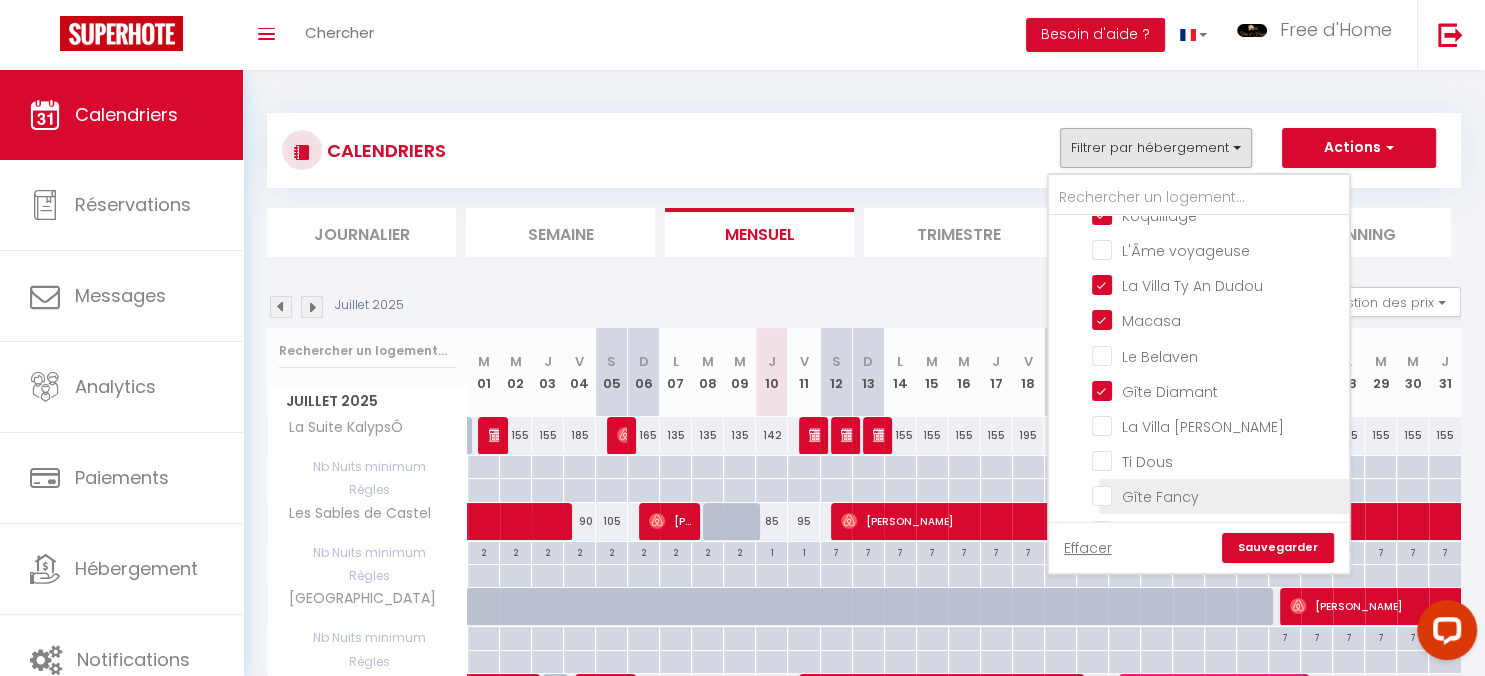drag, startPoint x: 1228, startPoint y: 501, endPoint x: 1263, endPoint y: 521, distance: 40.311287 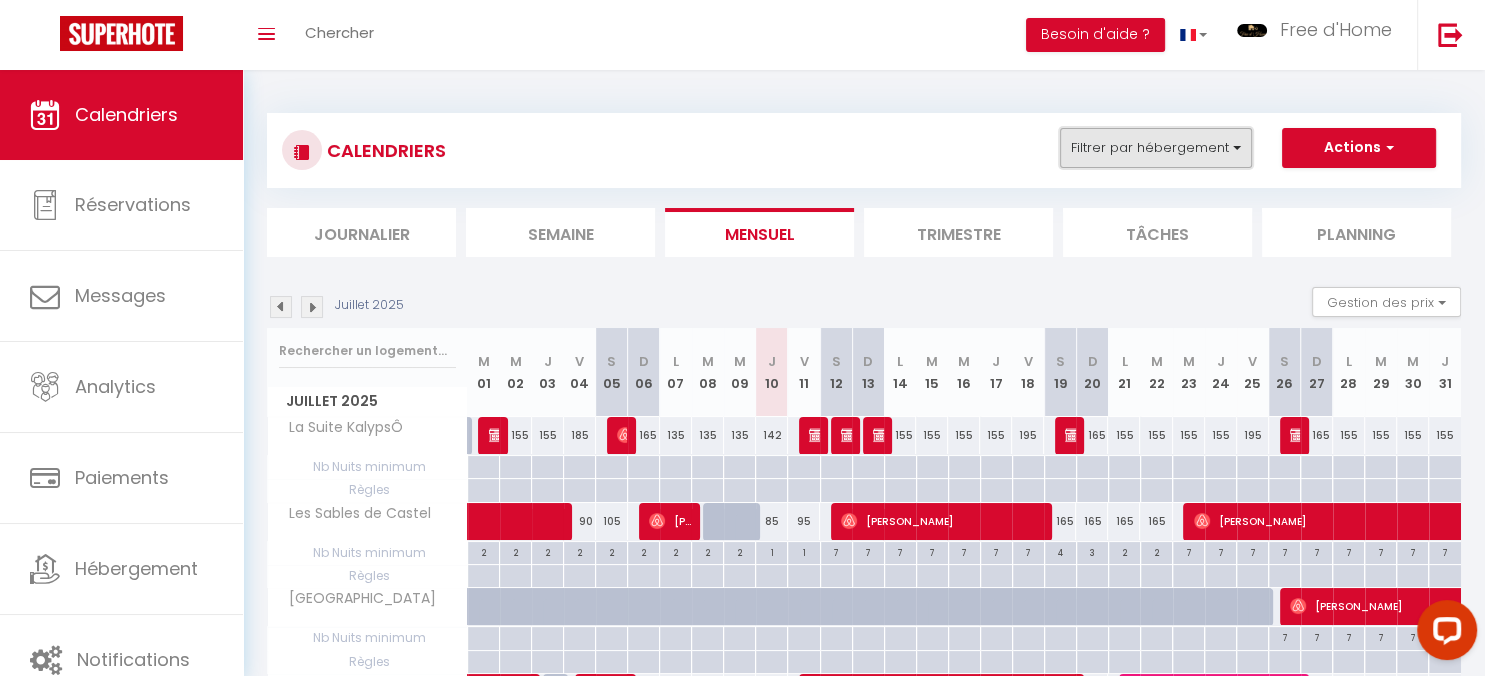 click on "Filtrer par hébergement" at bounding box center [1156, 148] 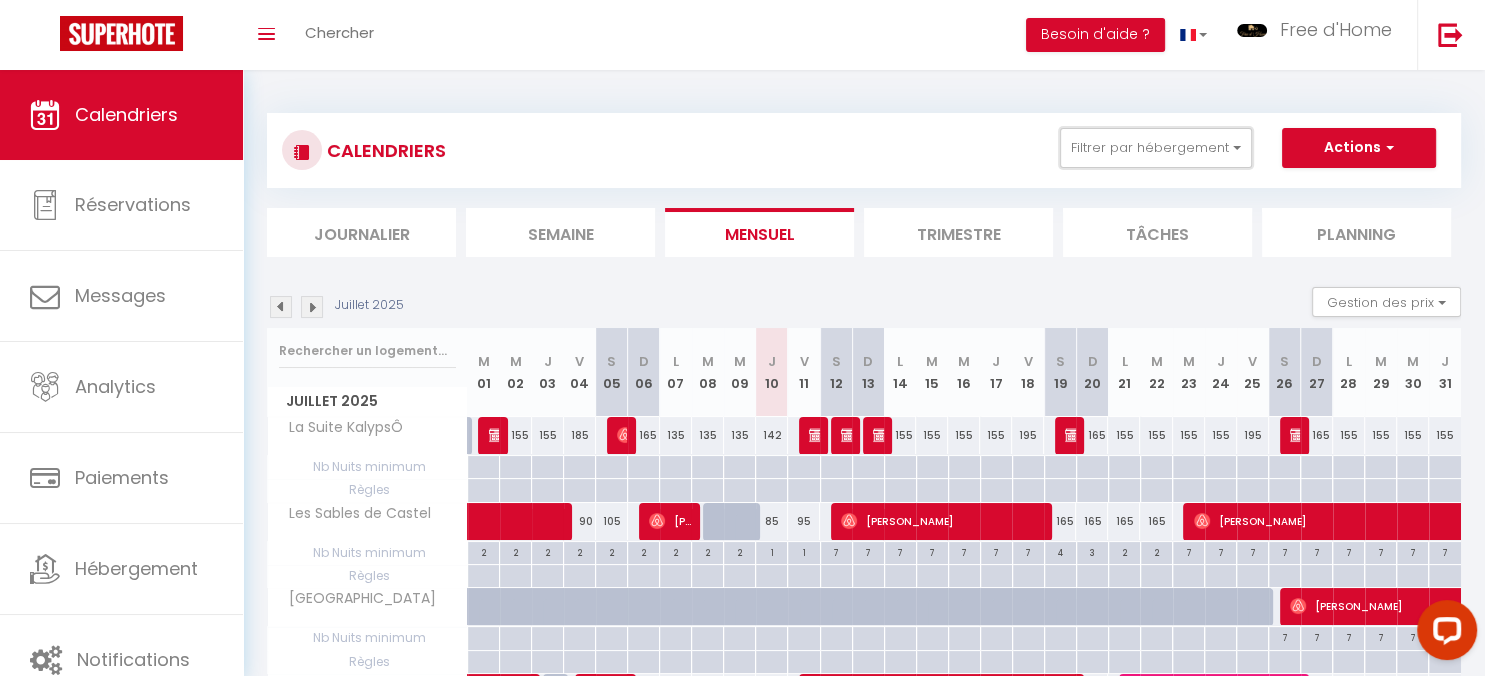 scroll, scrollTop: 846, scrollLeft: 0, axis: vertical 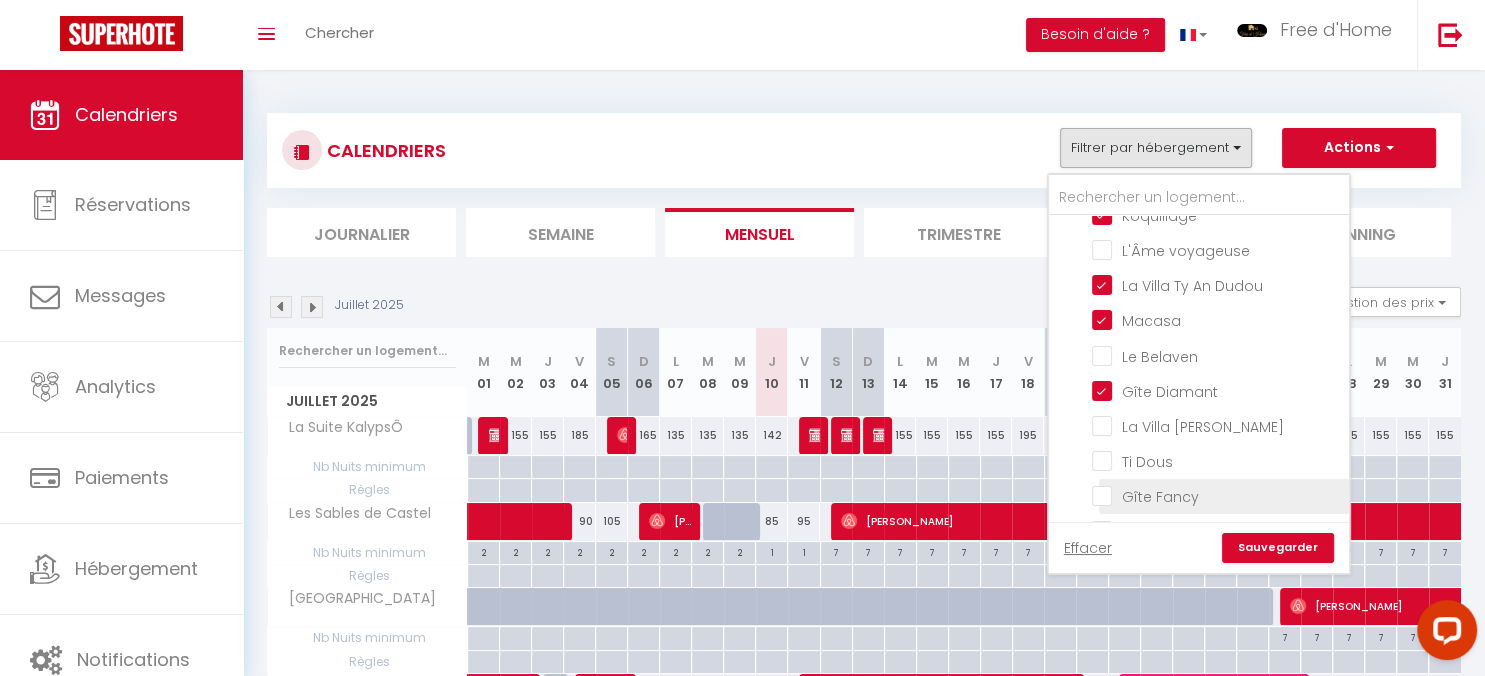 click on "Gîte Fancy" at bounding box center (1217, 495) 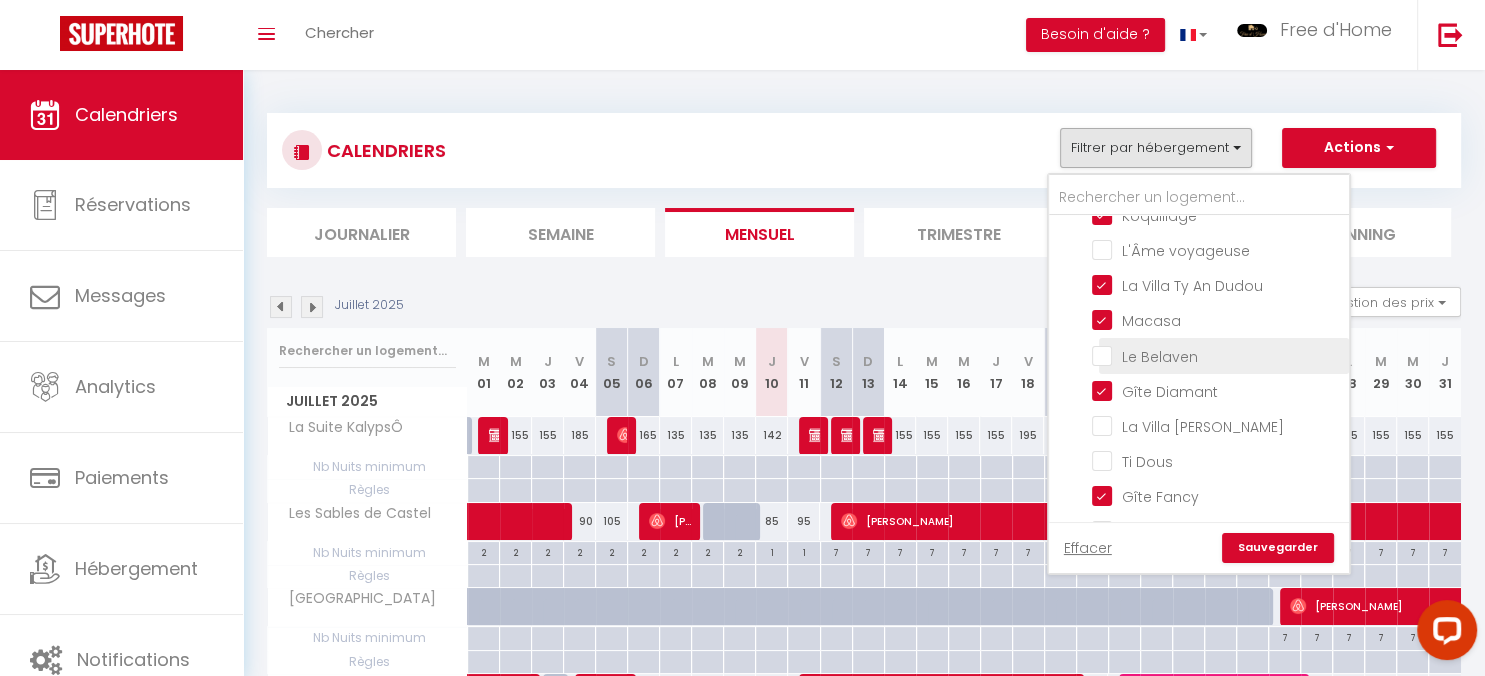 checkbox on "false" 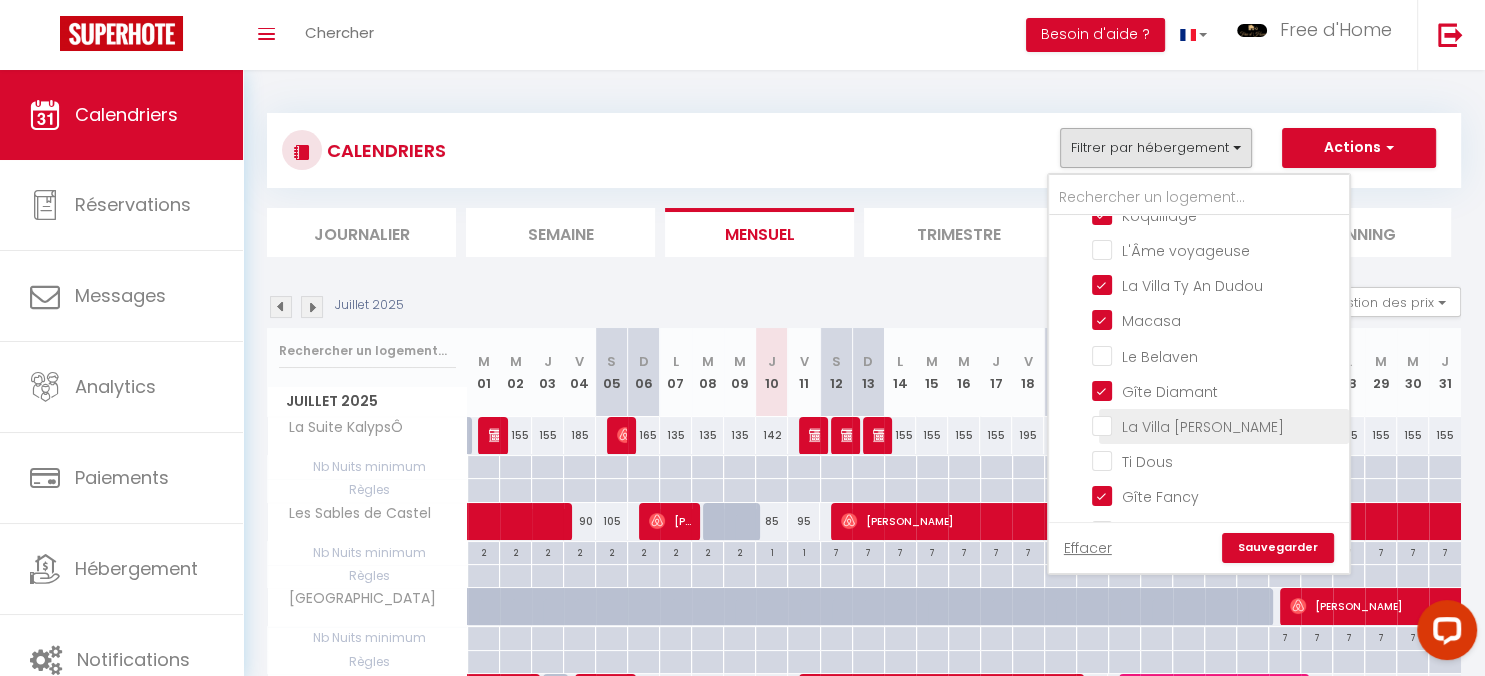 click on "La Villa [PERSON_NAME]" at bounding box center (1217, 425) 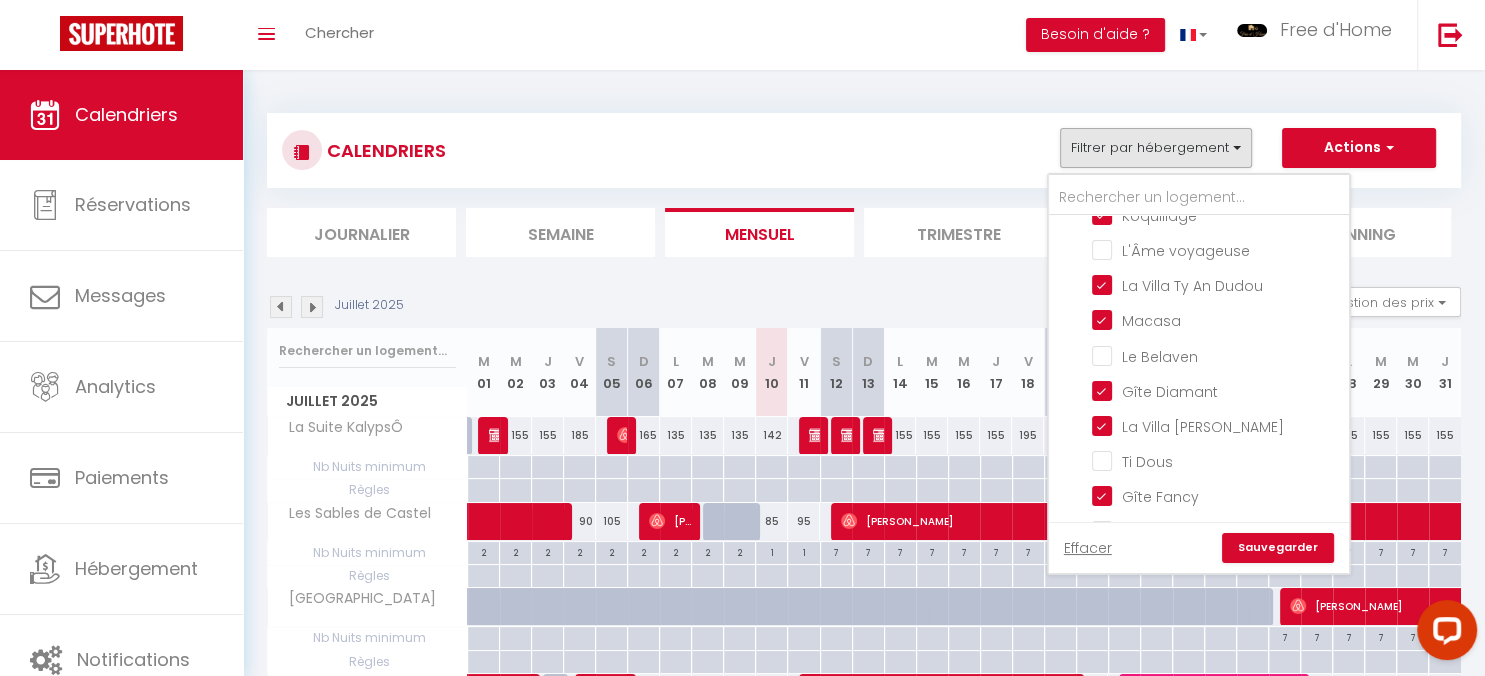 checkbox on "false" 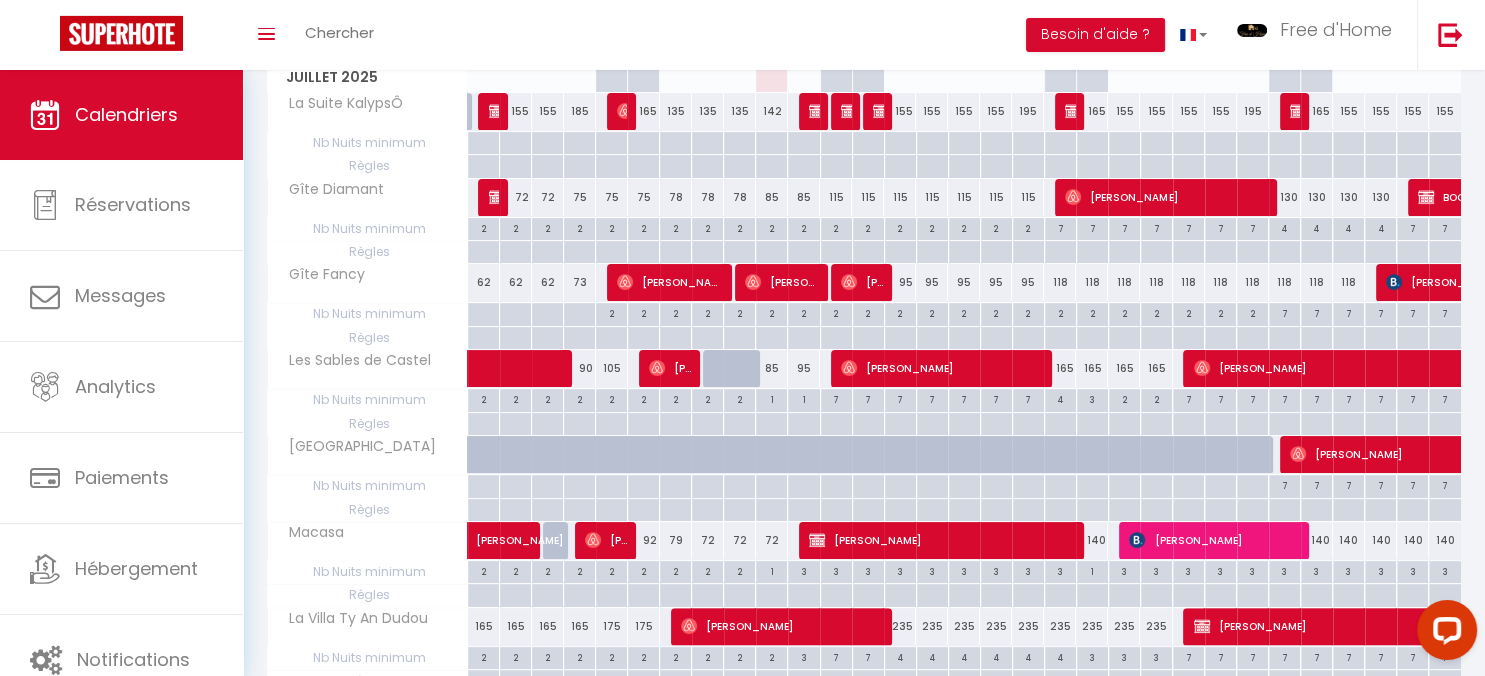 scroll, scrollTop: 528, scrollLeft: 0, axis: vertical 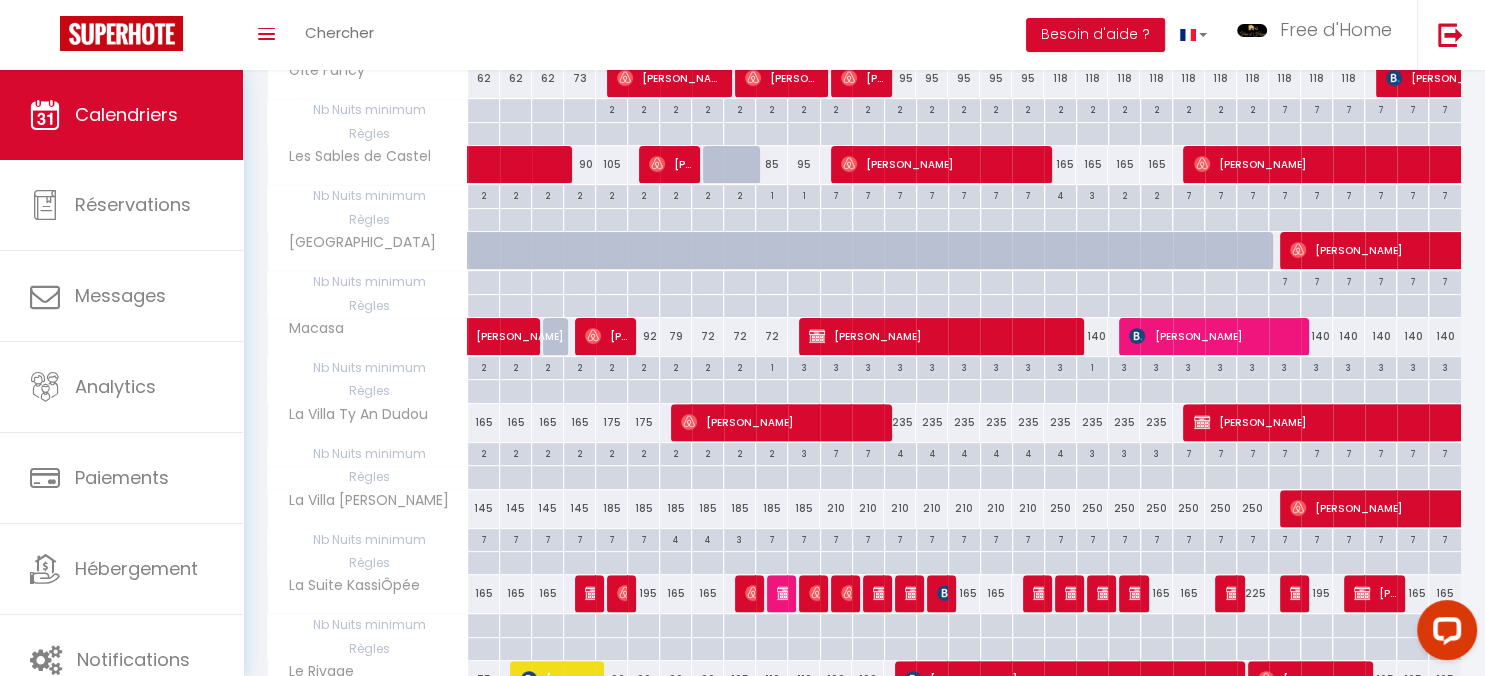 click at bounding box center (1105, 593) 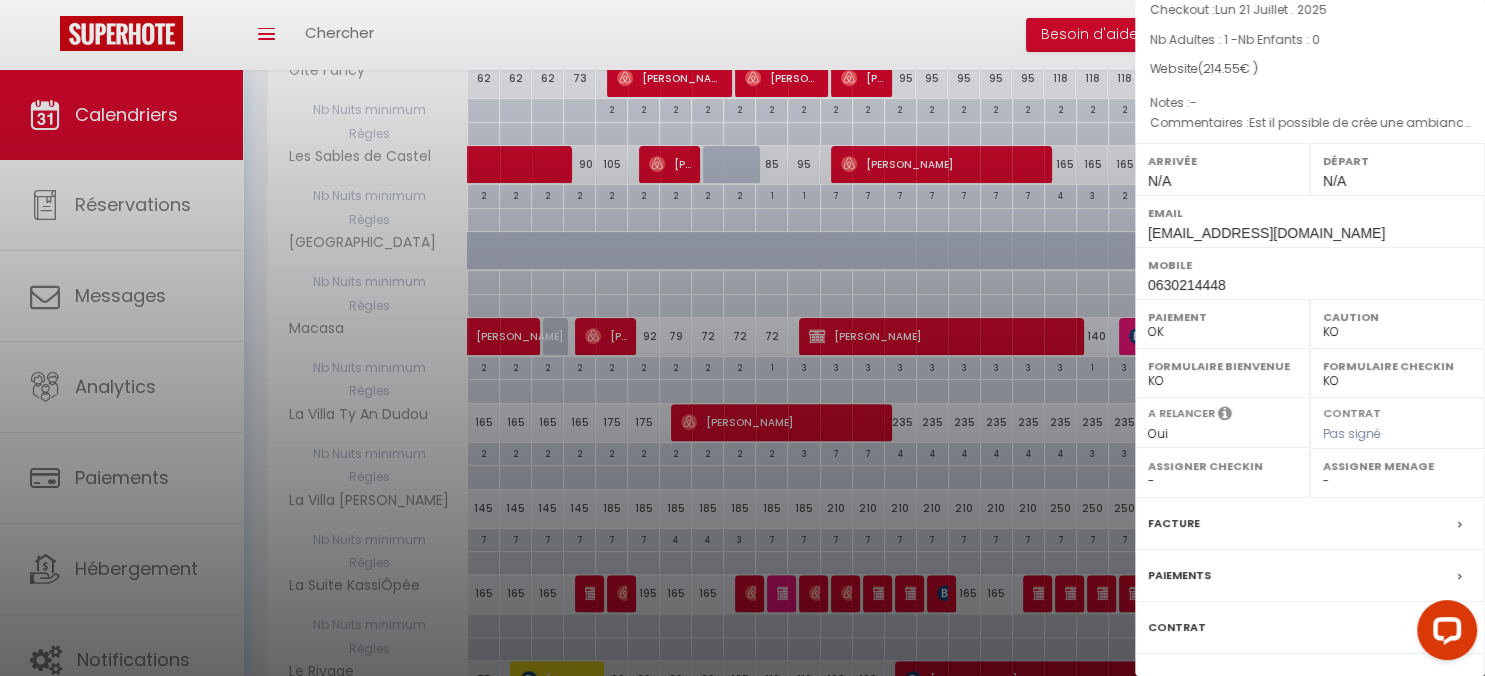 scroll, scrollTop: 0, scrollLeft: 0, axis: both 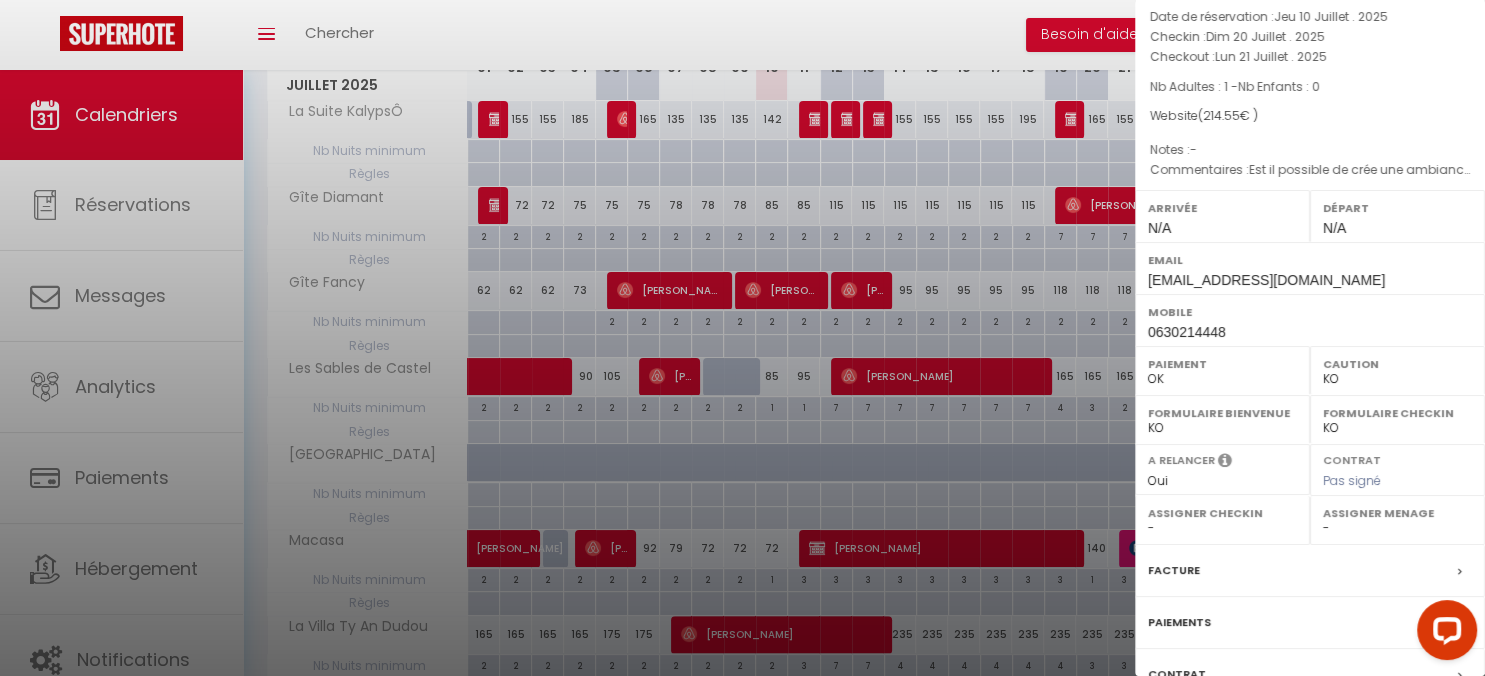 click at bounding box center (742, 338) 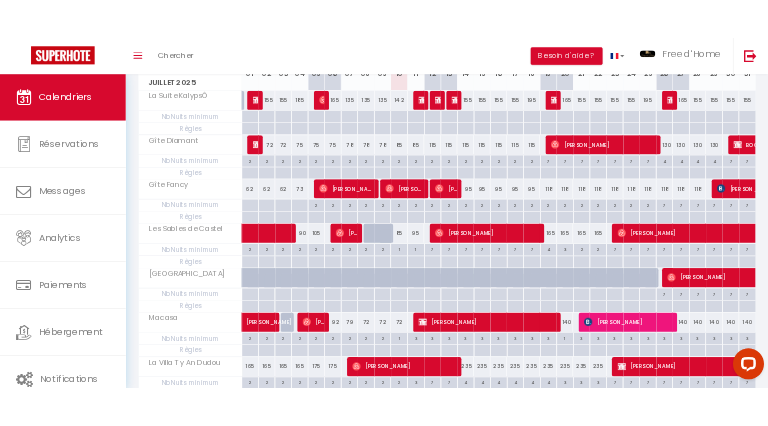 scroll, scrollTop: 211, scrollLeft: 0, axis: vertical 